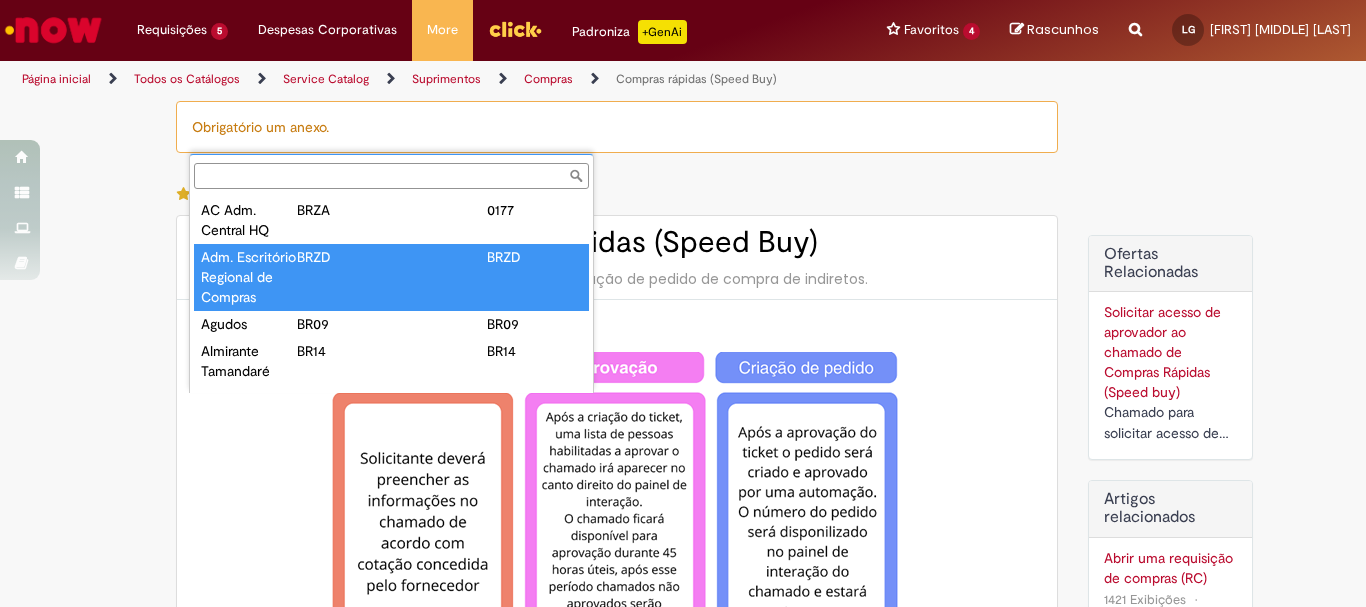 select on "**********" 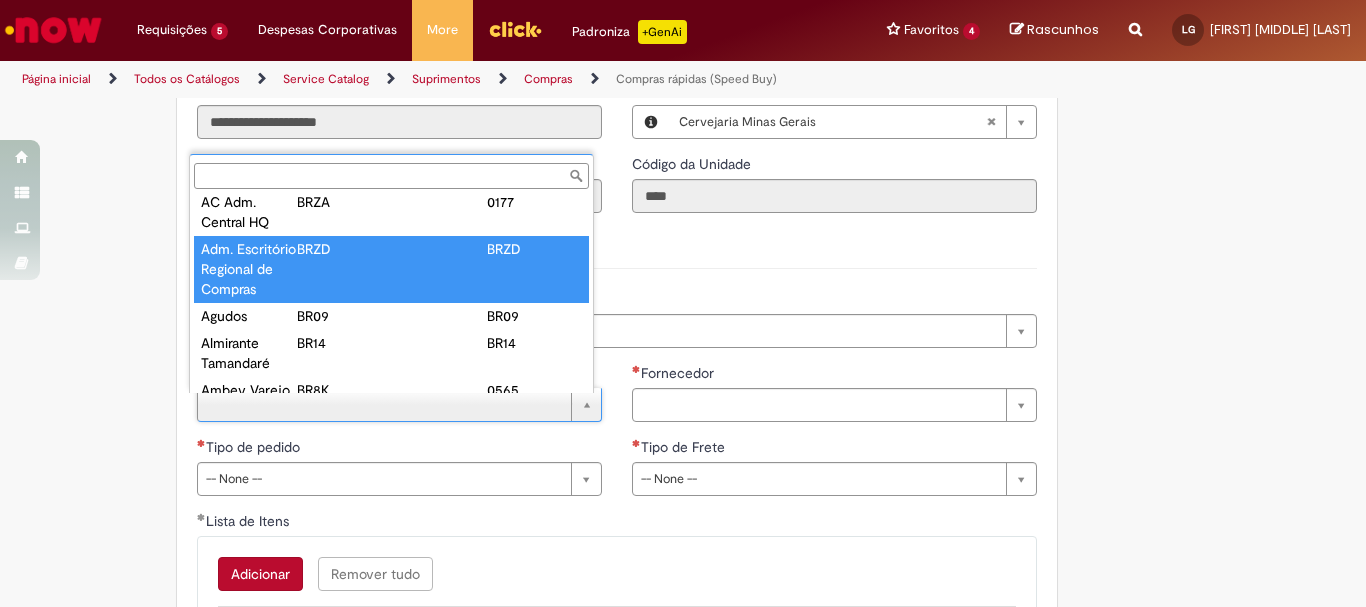 scroll, scrollTop: 0, scrollLeft: 0, axis: both 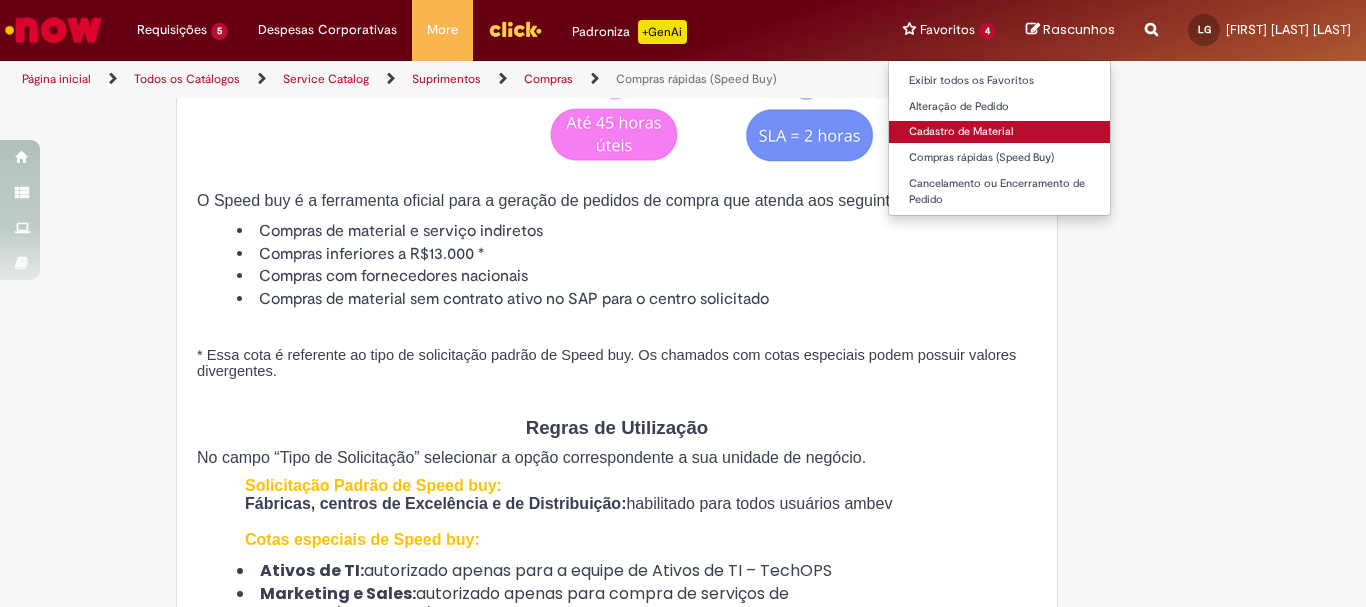 click on "Cadastro de Material" at bounding box center [999, 132] 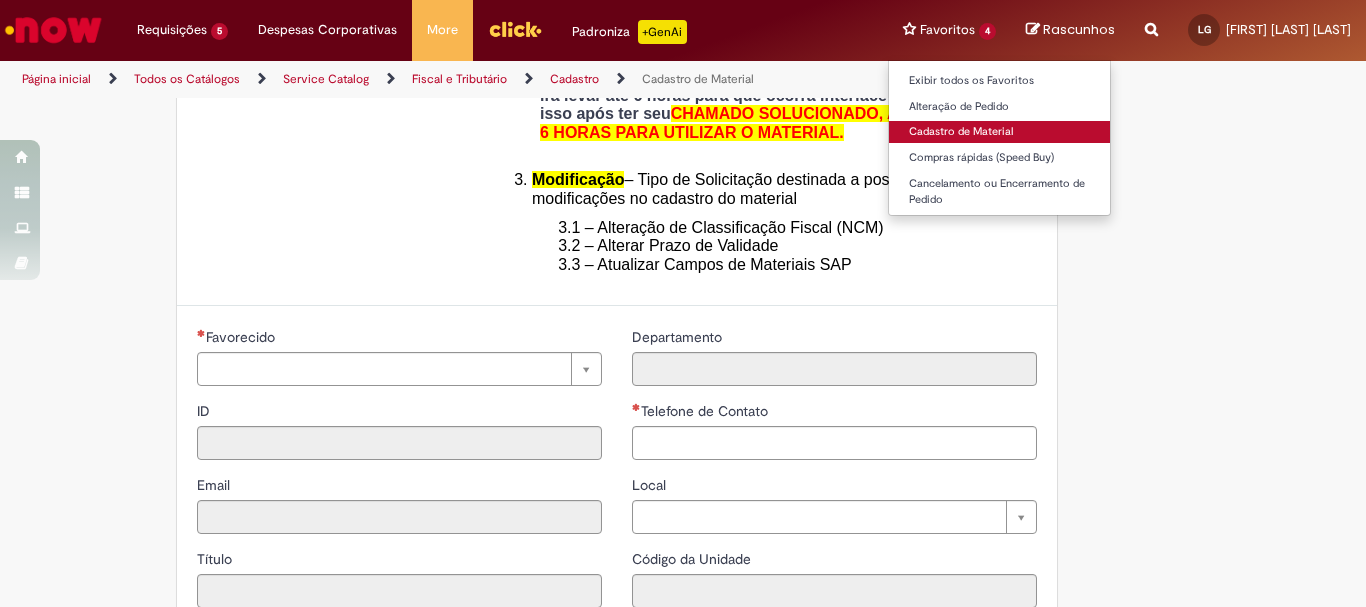 type on "********" 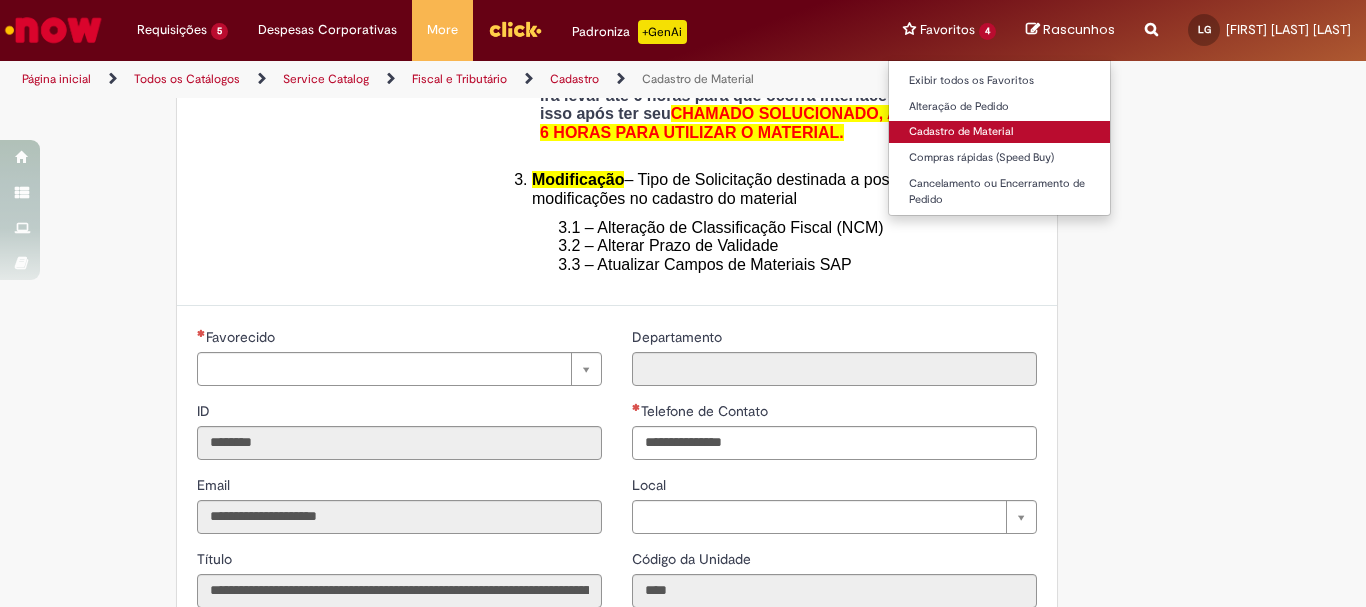 type on "**********" 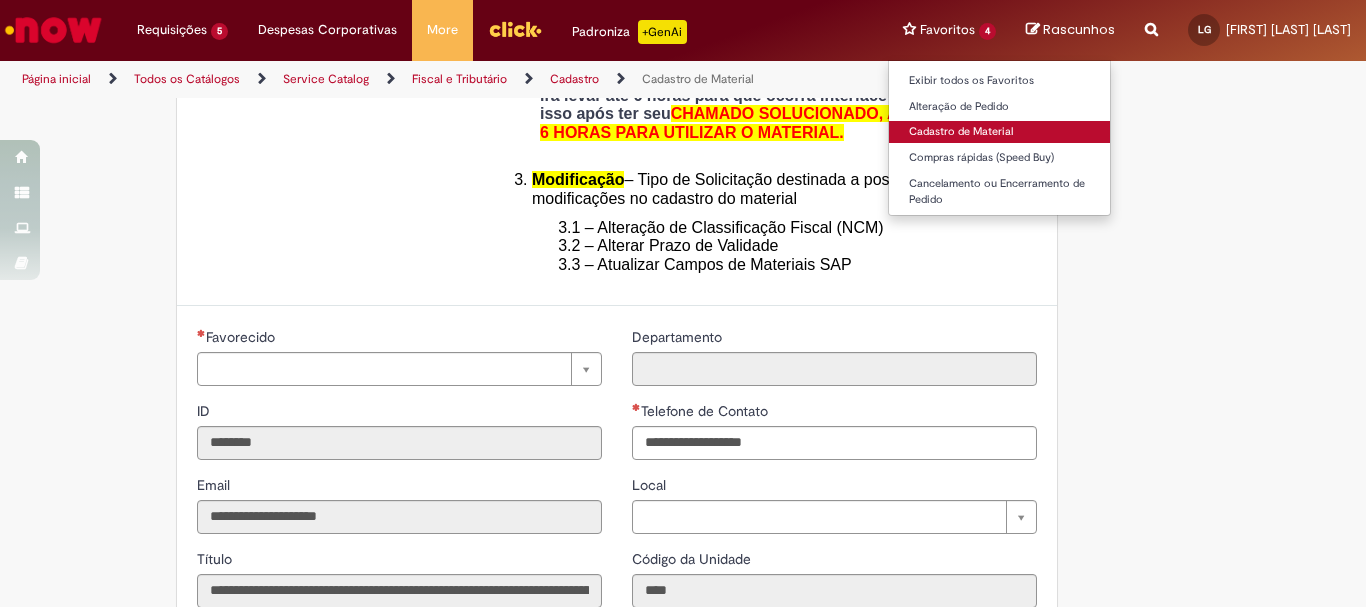 scroll, scrollTop: 0, scrollLeft: 0, axis: both 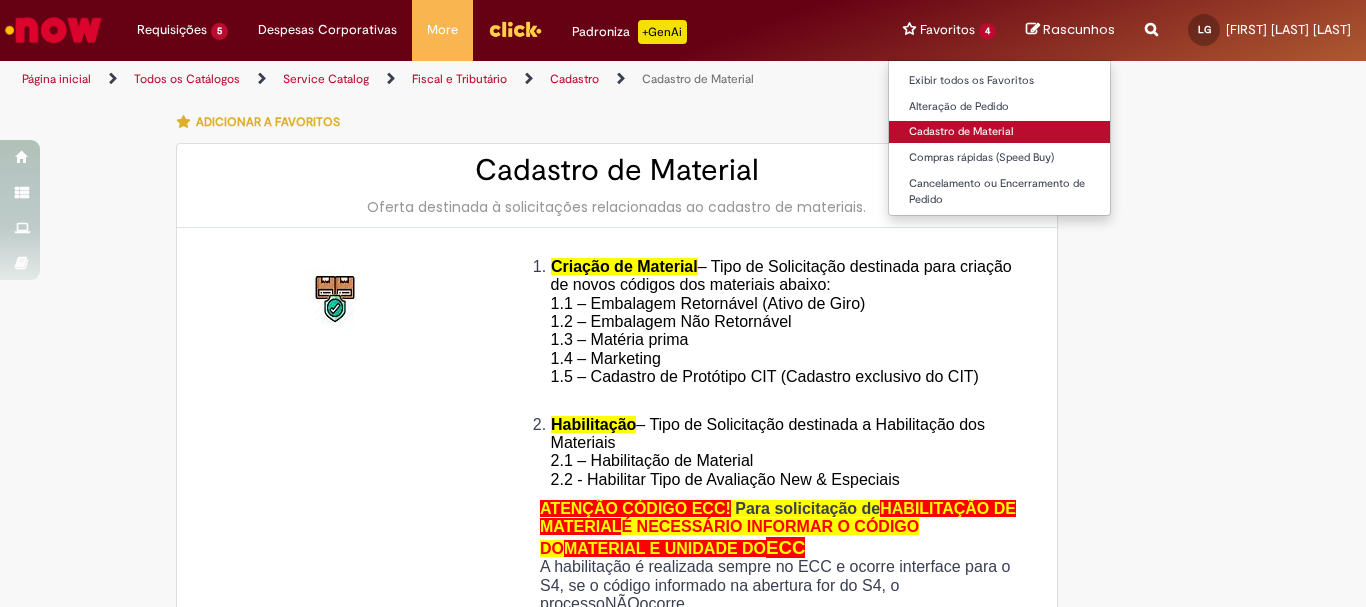 type on "**********" 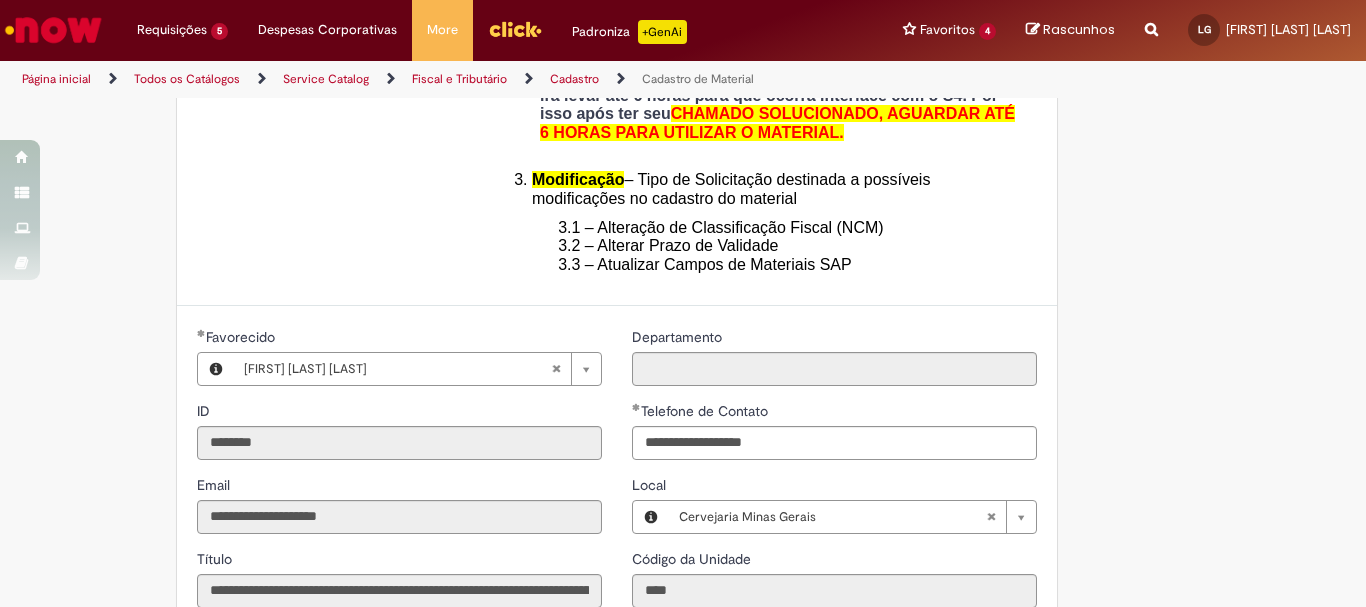 scroll, scrollTop: 900, scrollLeft: 0, axis: vertical 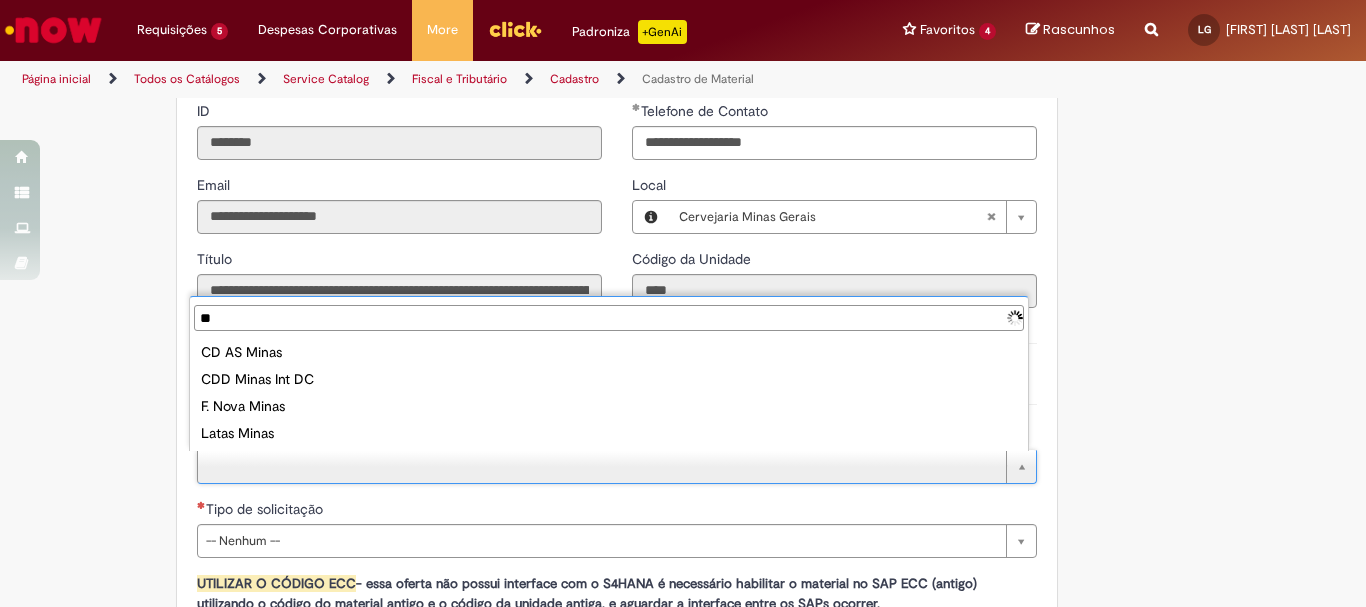 type on "*" 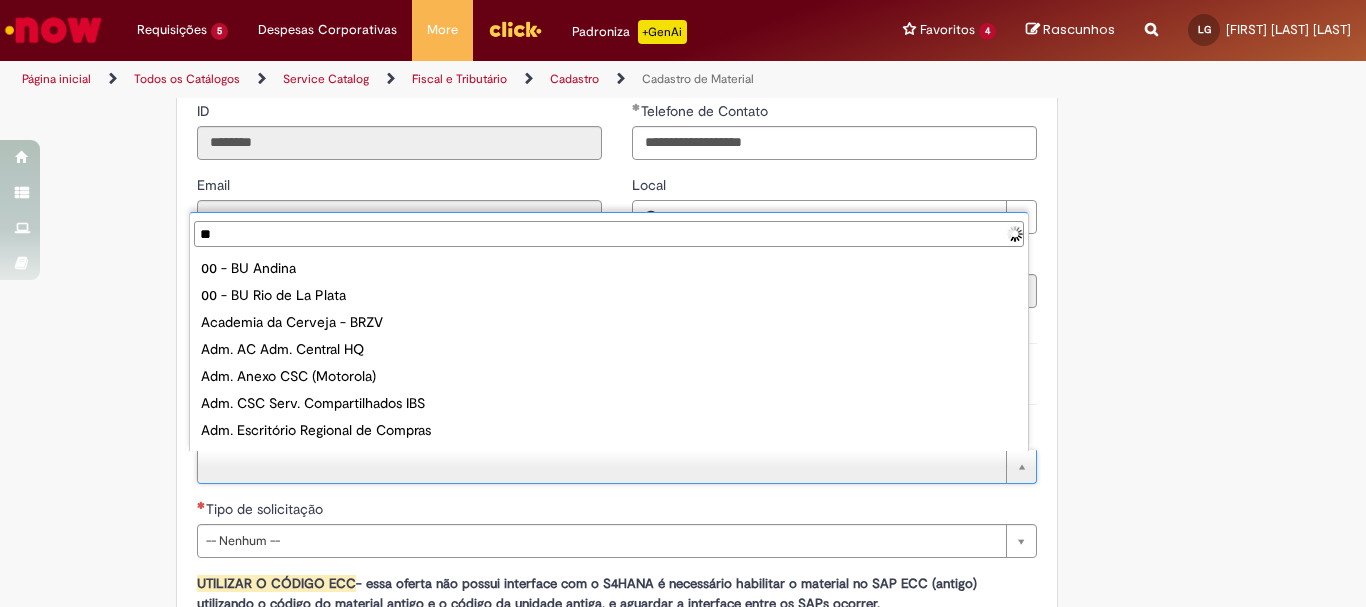 type on "***" 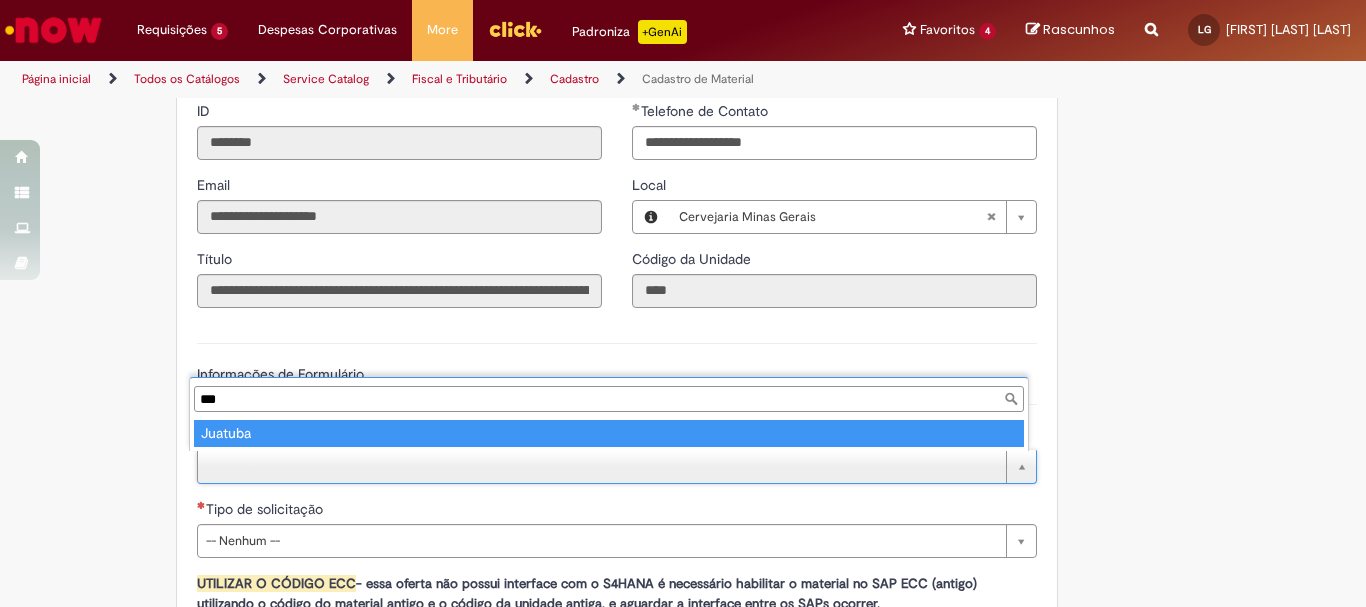 type on "*******" 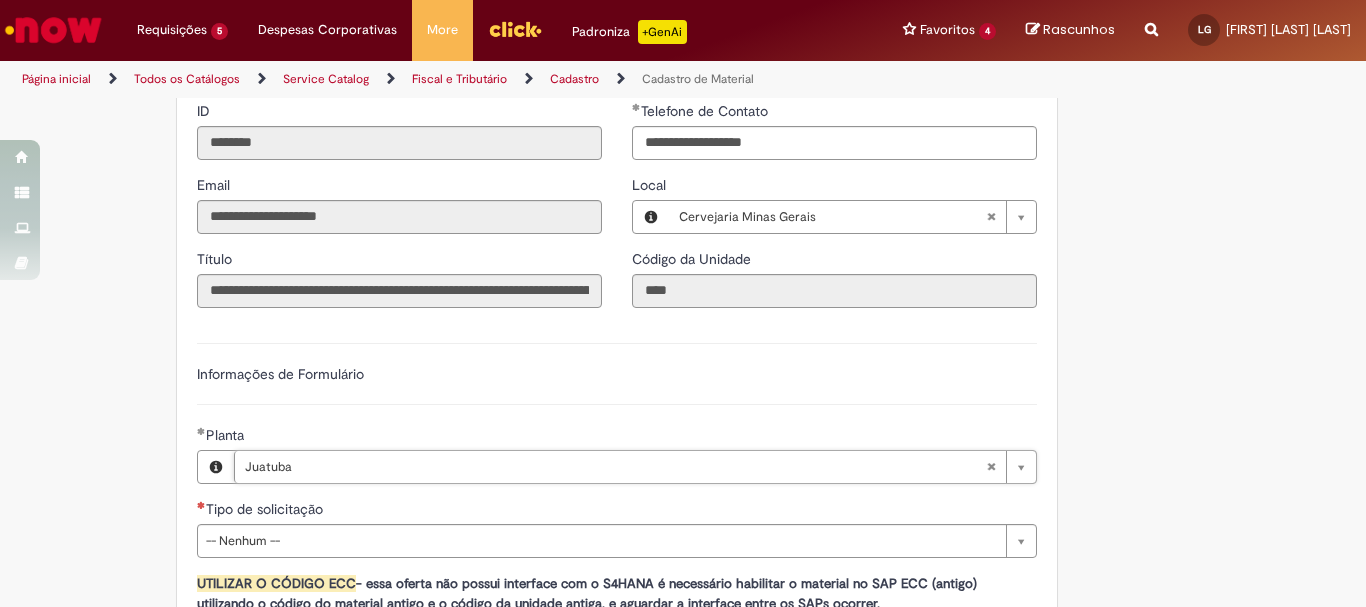 scroll, scrollTop: 1300, scrollLeft: 0, axis: vertical 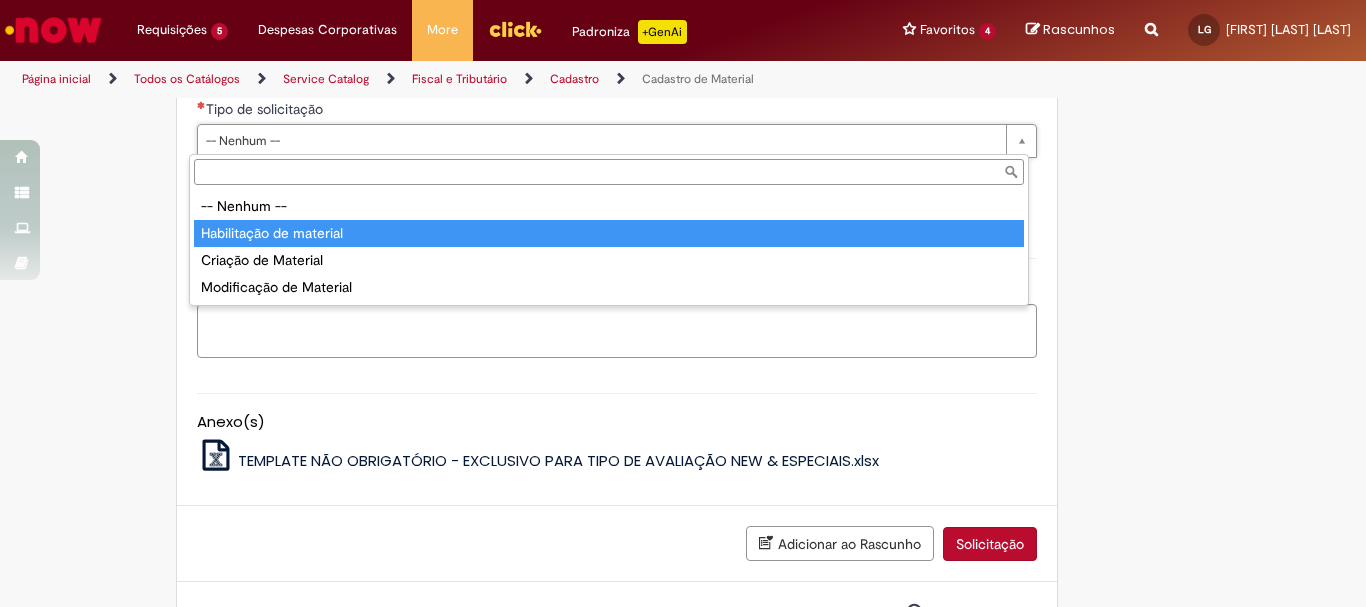 type on "**********" 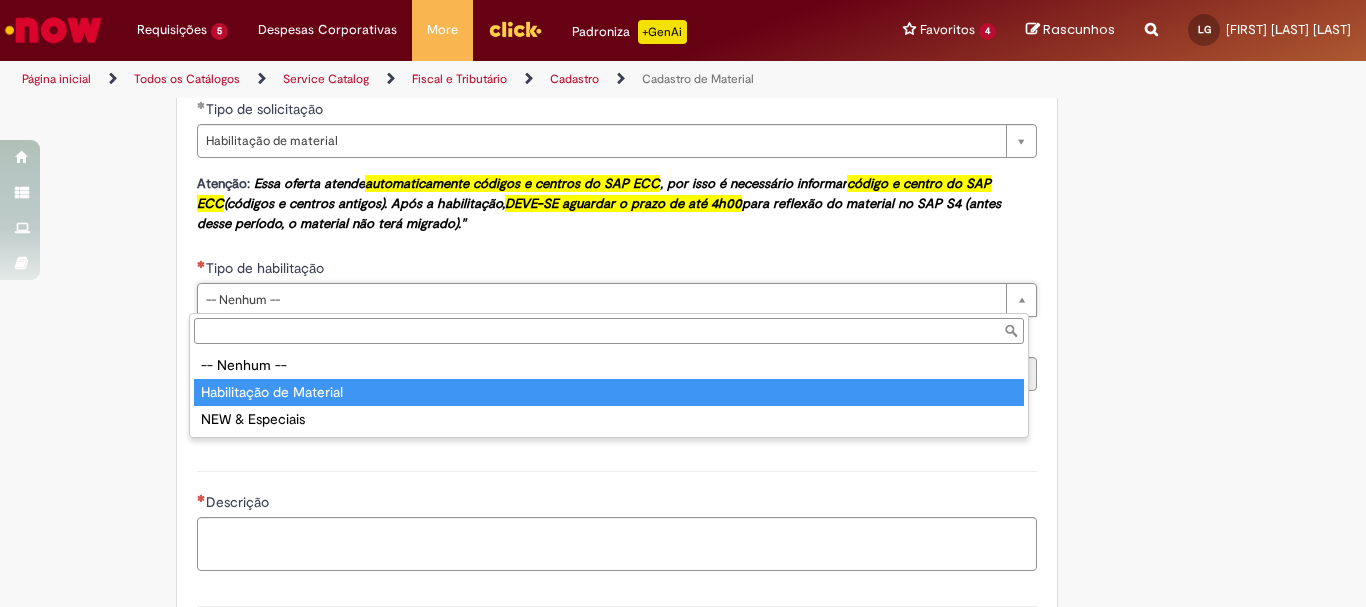 type on "**********" 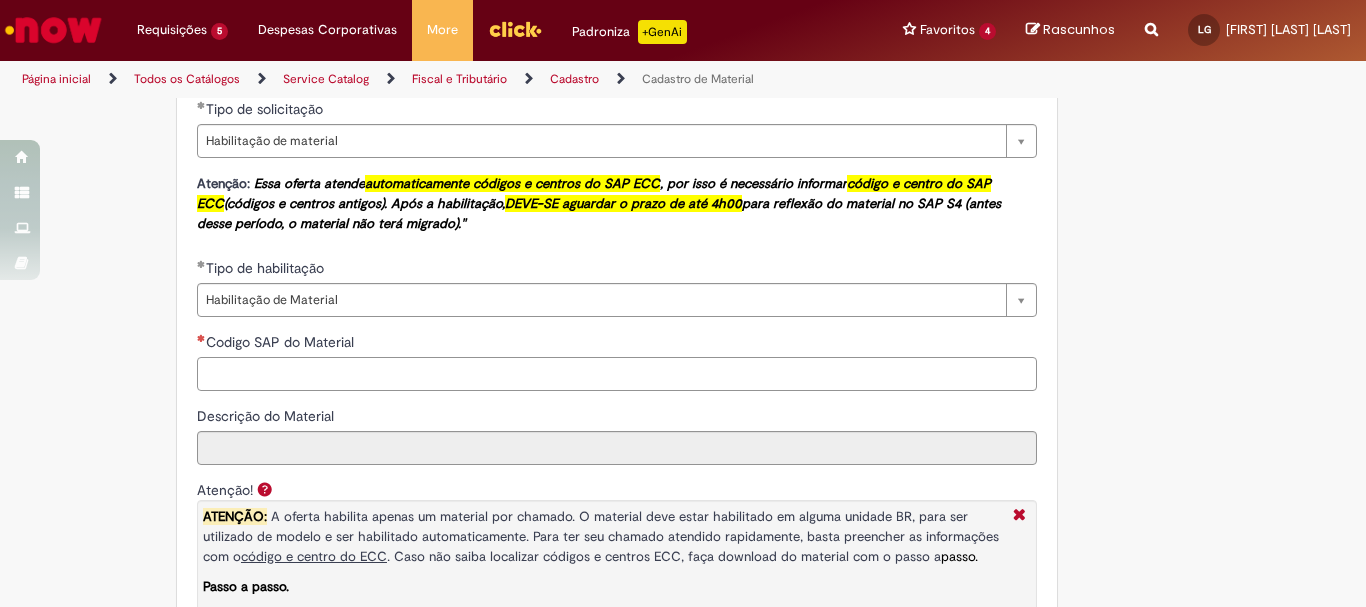 click on "Codigo SAP do Material" at bounding box center [617, 374] 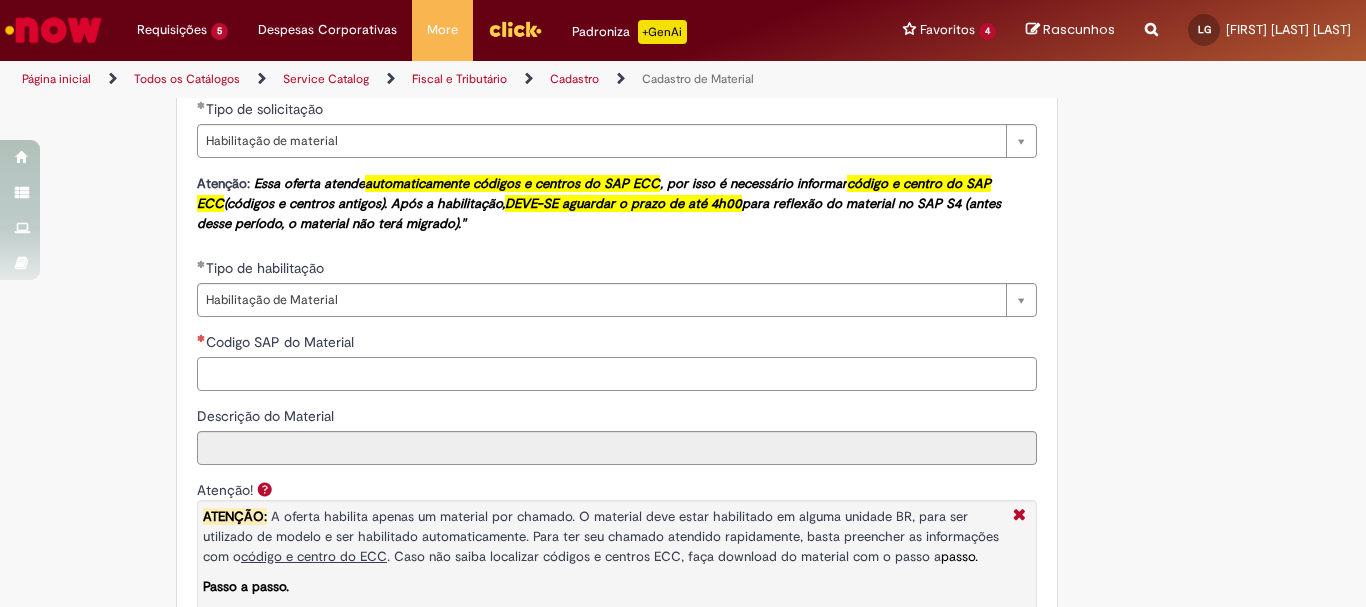 scroll, scrollTop: 1600, scrollLeft: 0, axis: vertical 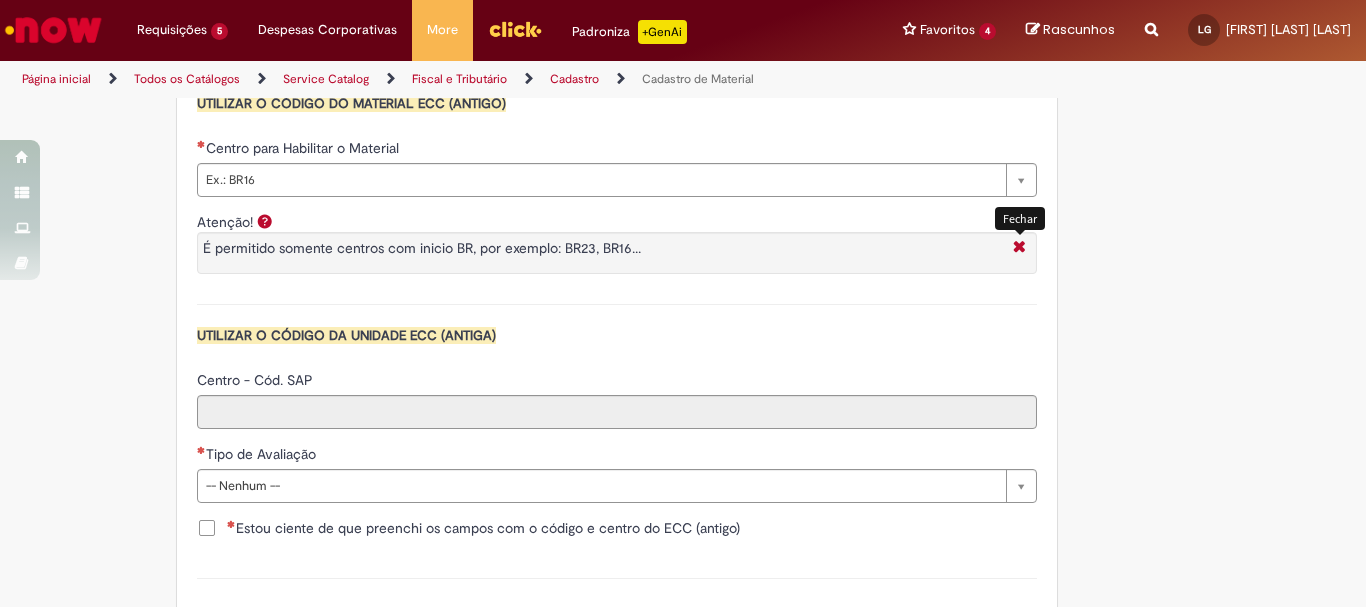 click at bounding box center [1019, 248] 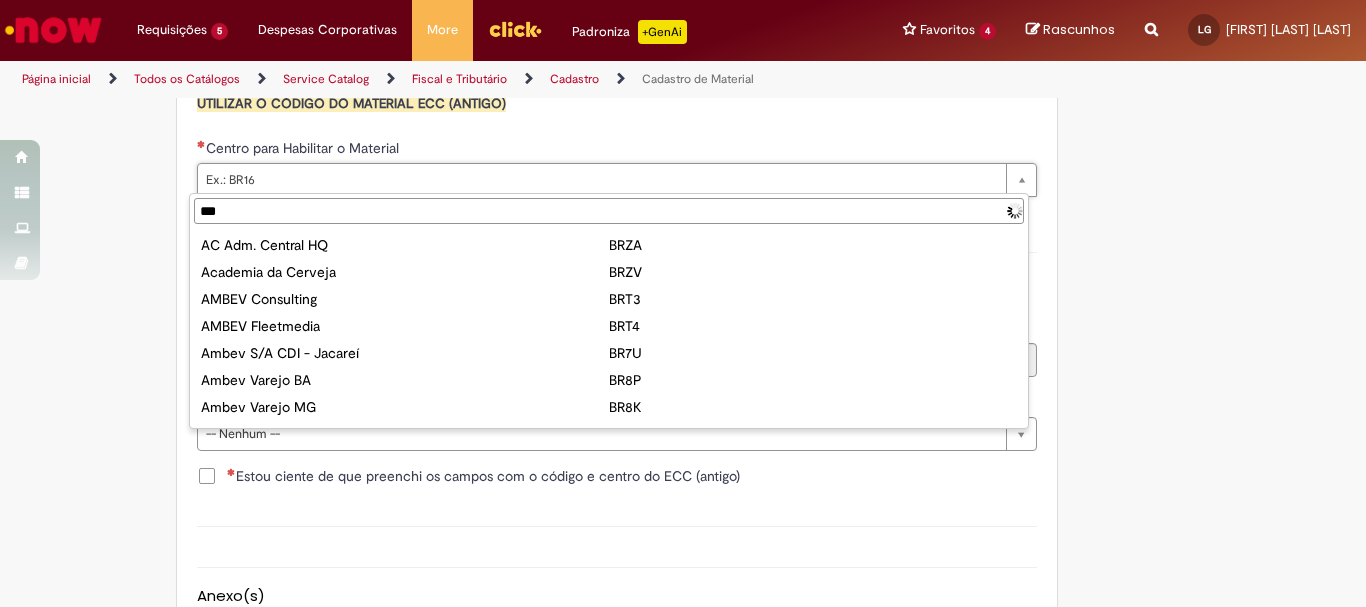 type on "****" 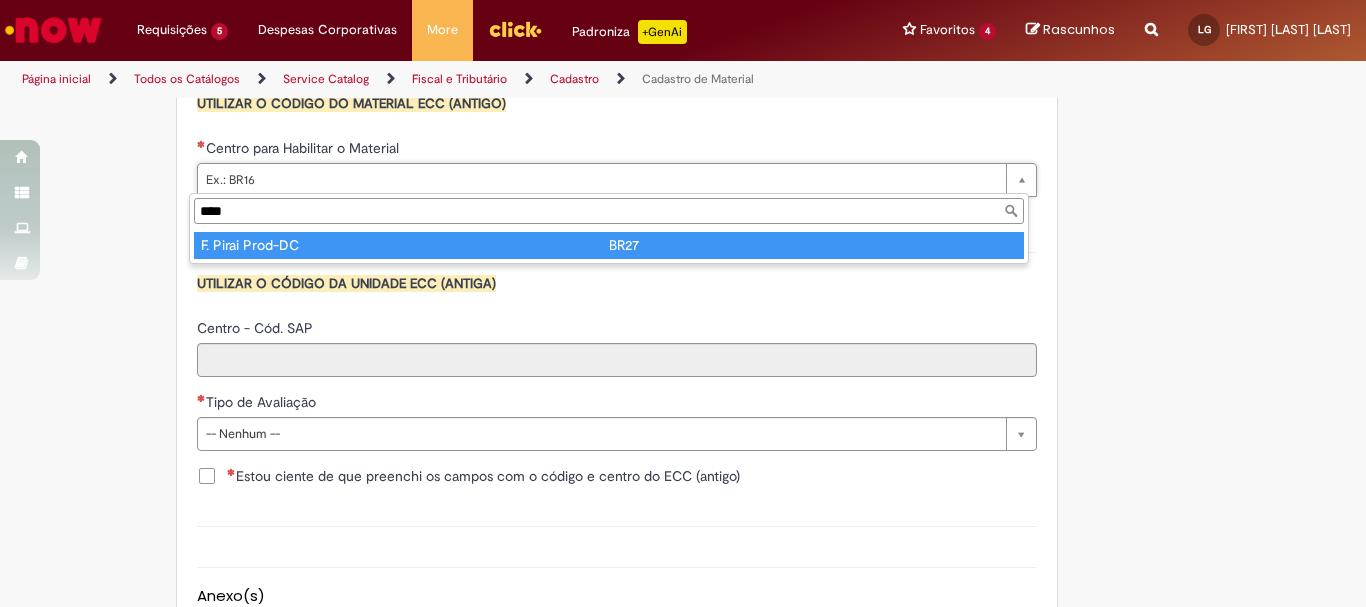 type on "**********" 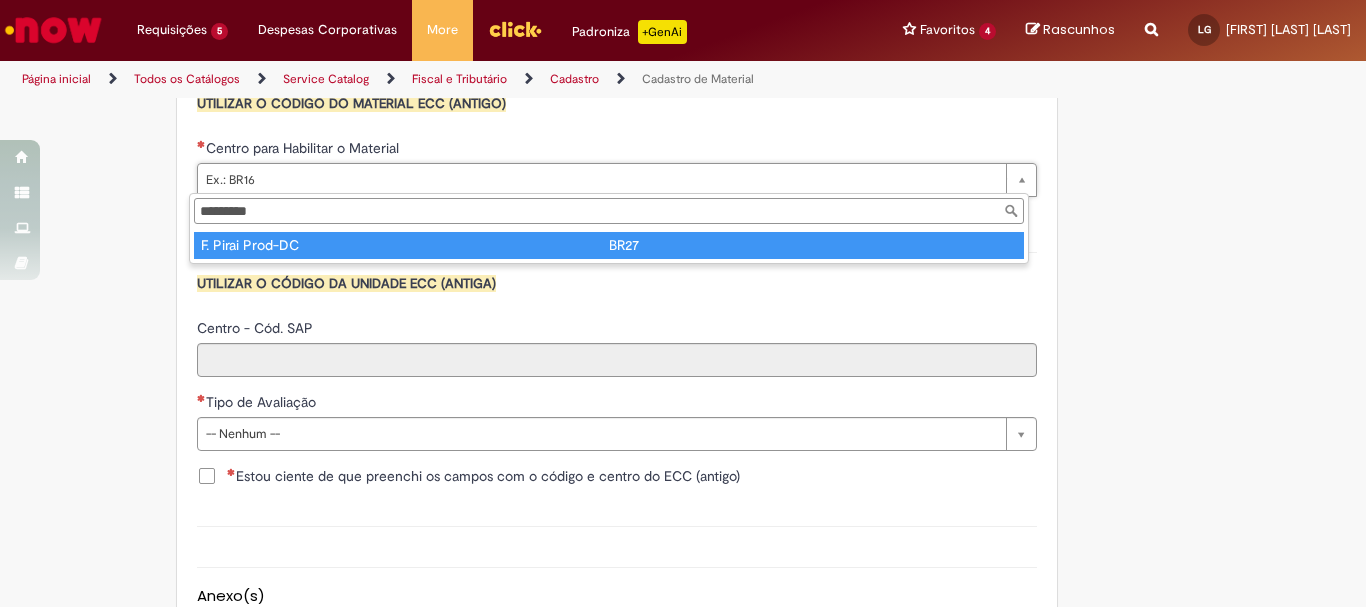 type on "****" 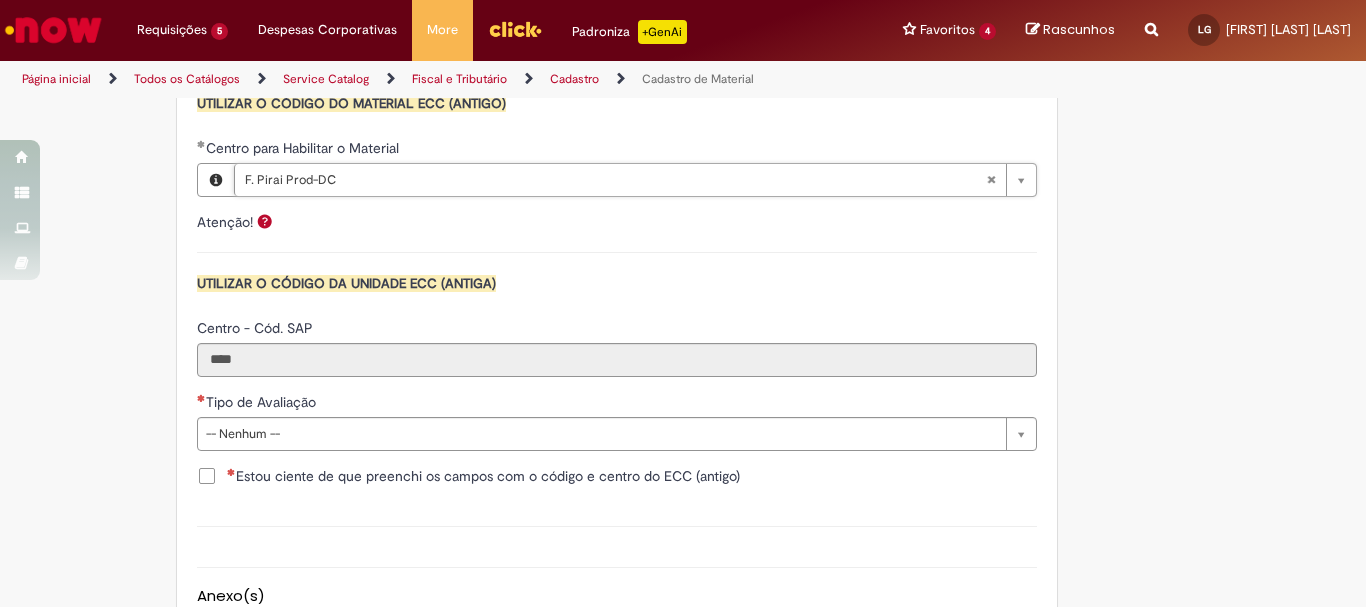 type 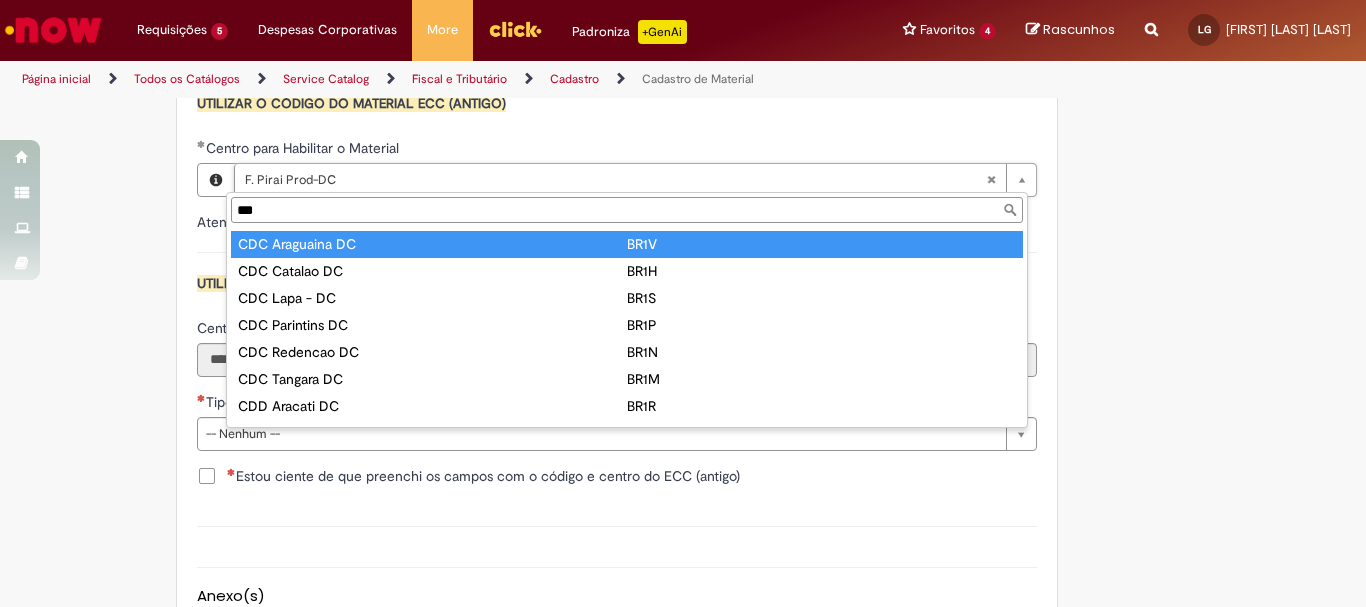 type on "****" 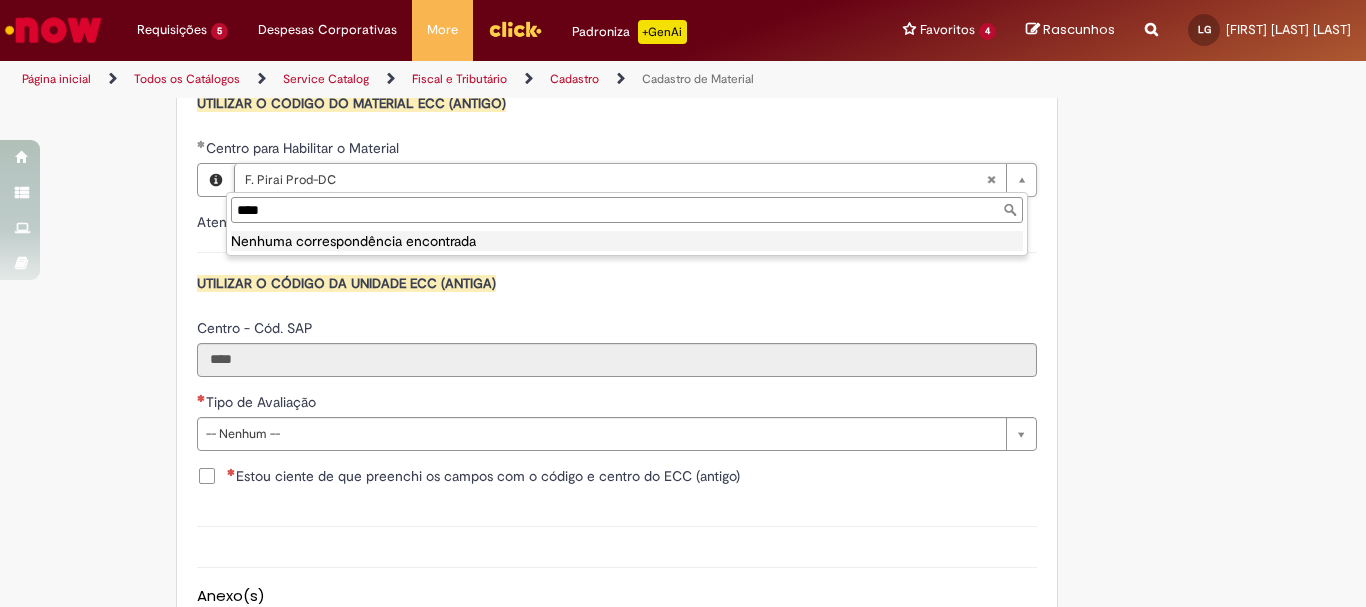 type on "**********" 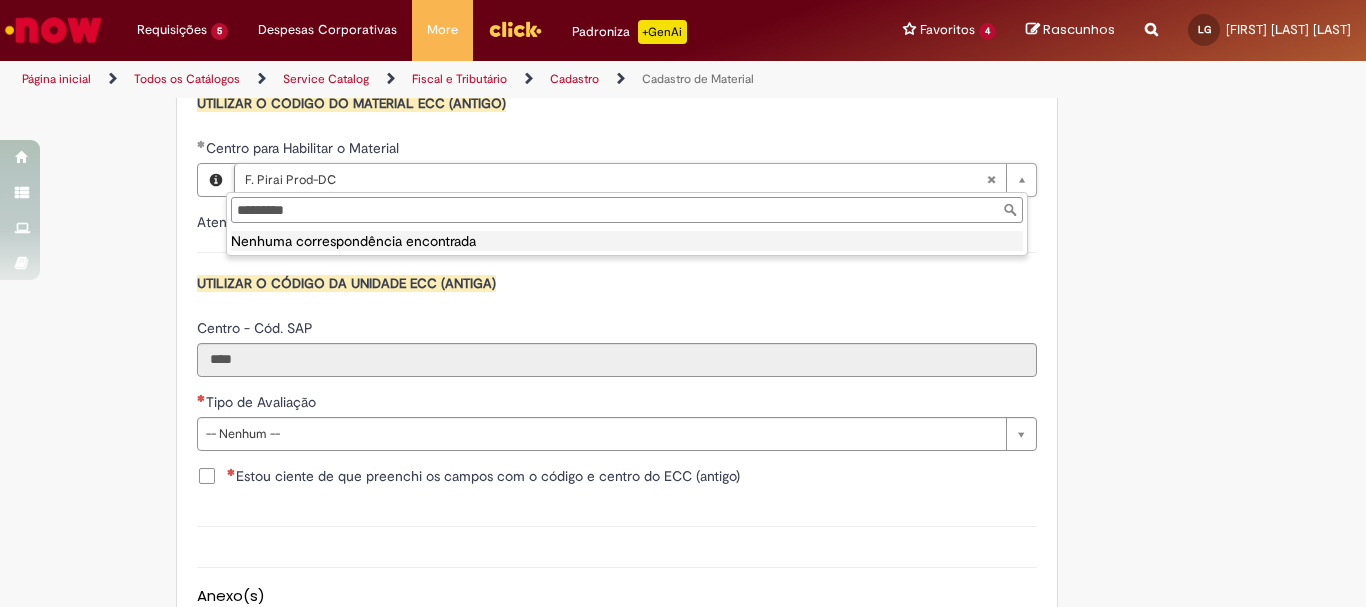 scroll, scrollTop: 0, scrollLeft: 97, axis: horizontal 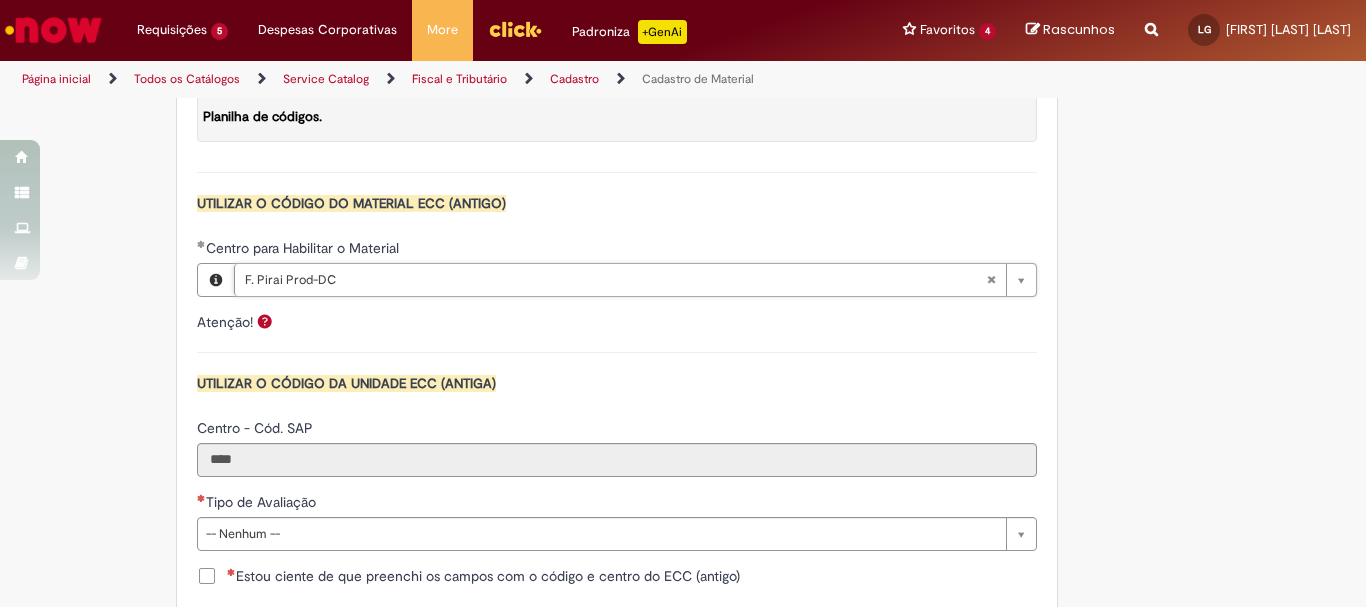 type 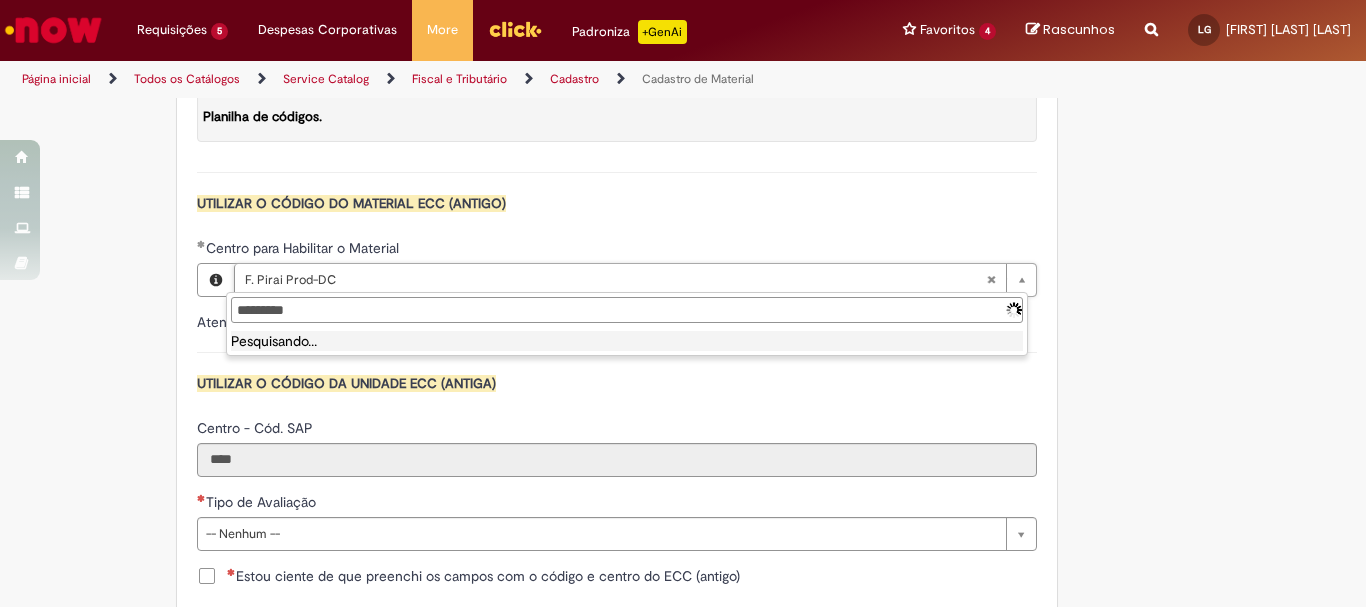 scroll, scrollTop: 0, scrollLeft: 0, axis: both 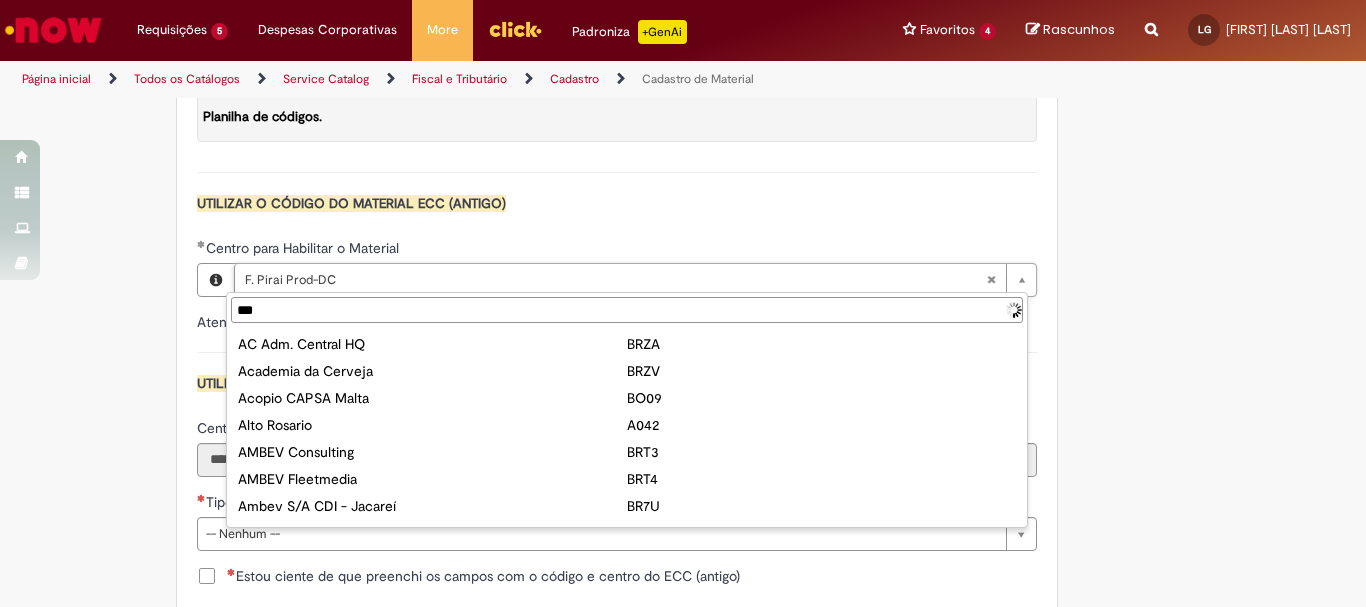type on "****" 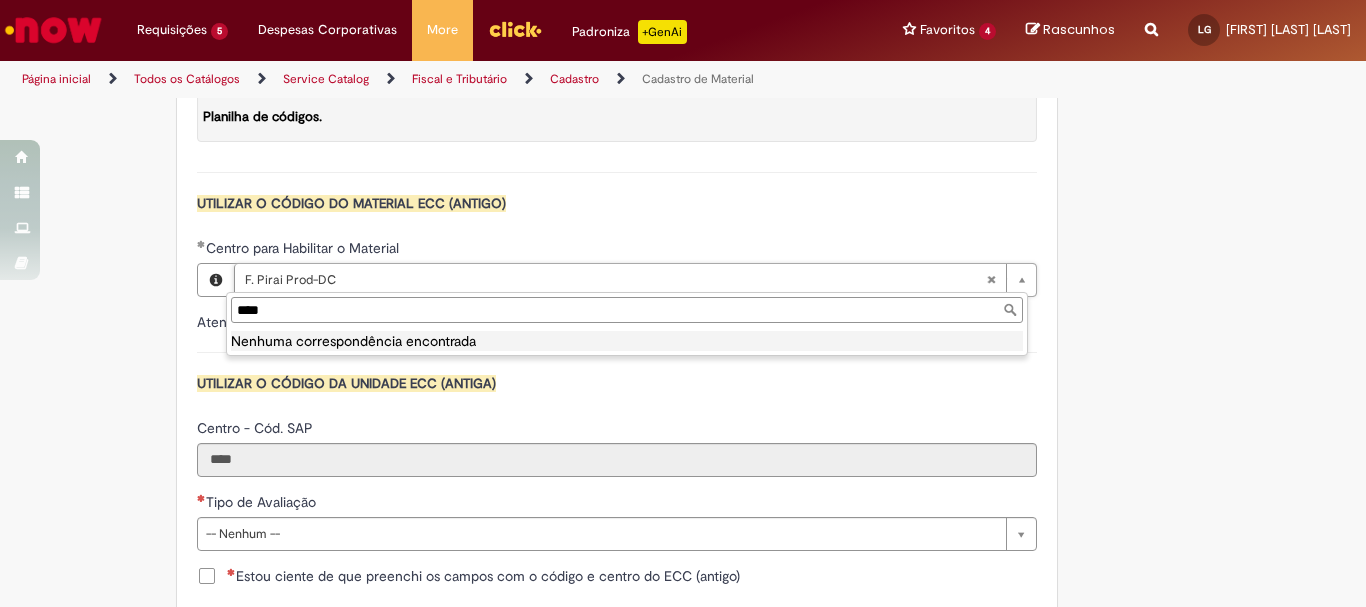 type on "**********" 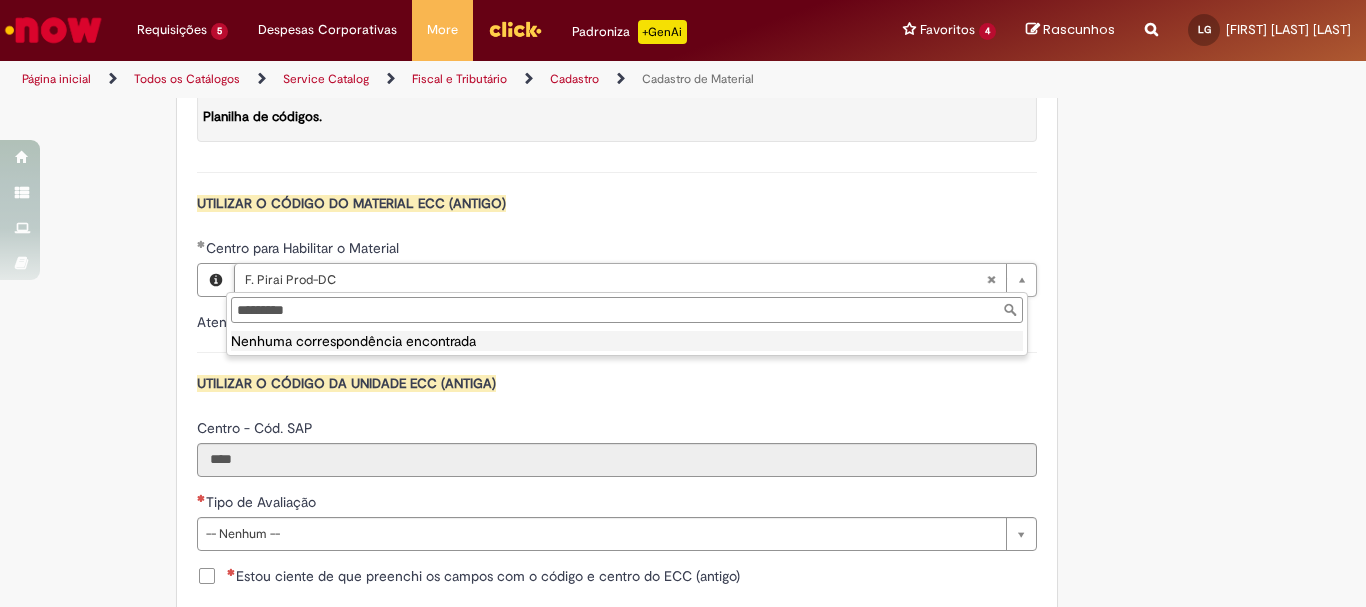 scroll, scrollTop: 0, scrollLeft: 97, axis: horizontal 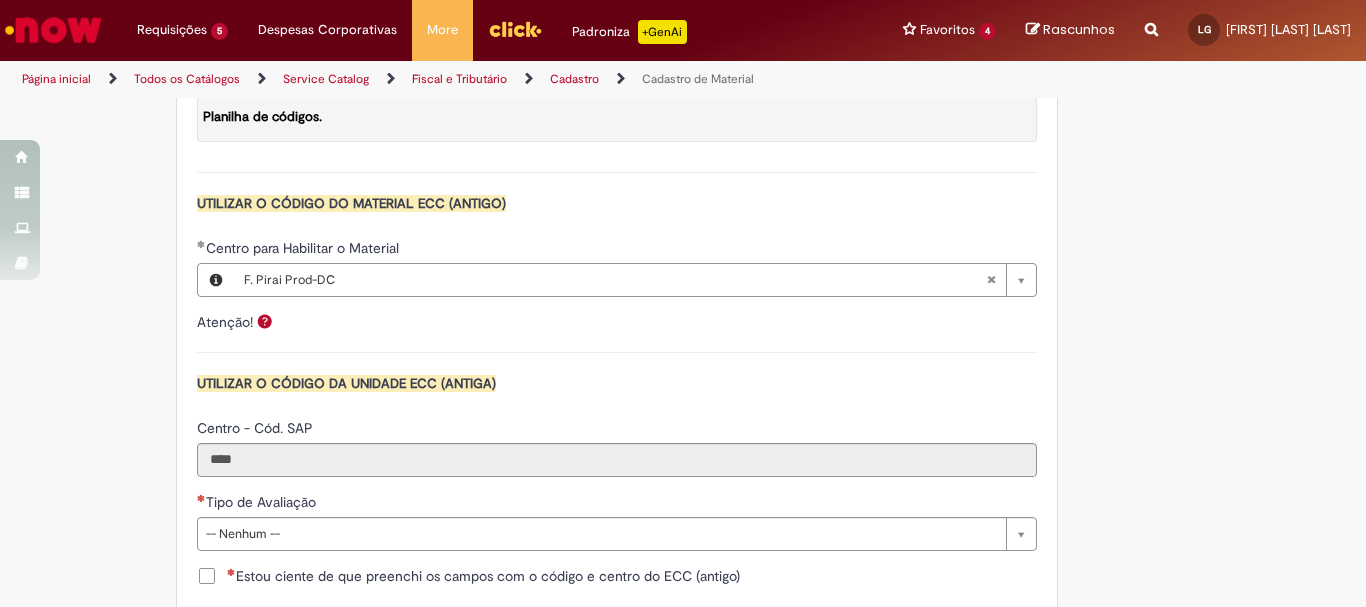 click at bounding box center (53, 30) 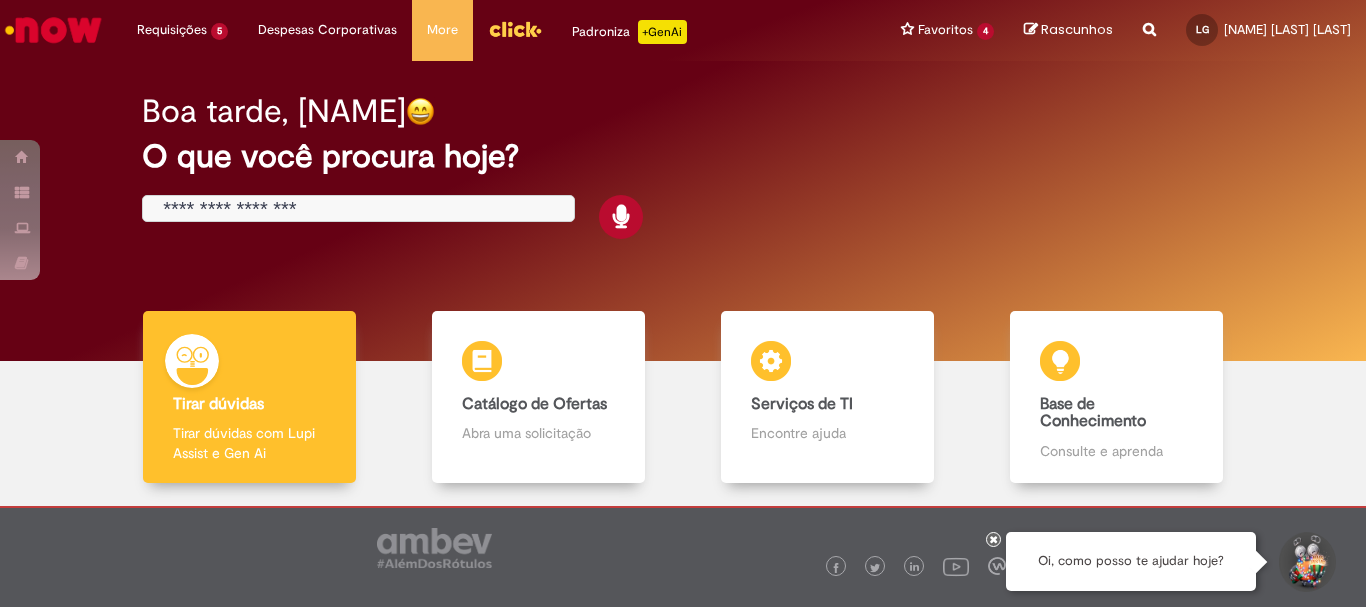 scroll, scrollTop: 0, scrollLeft: 0, axis: both 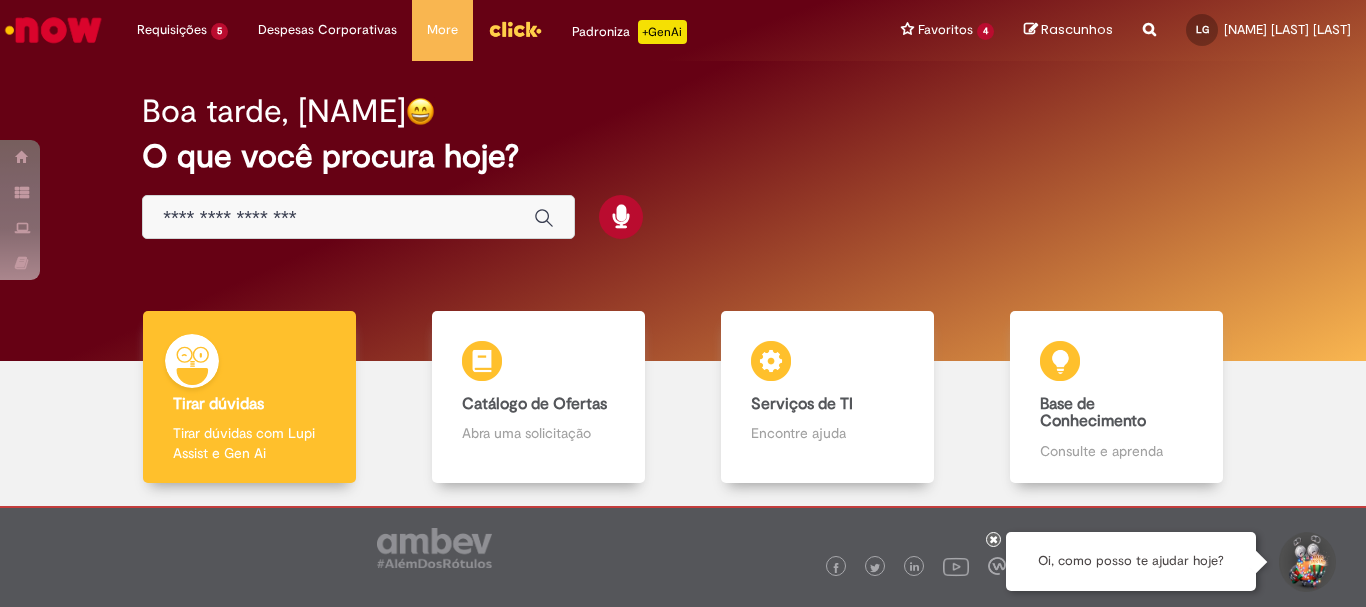 click at bounding box center [994, 539] 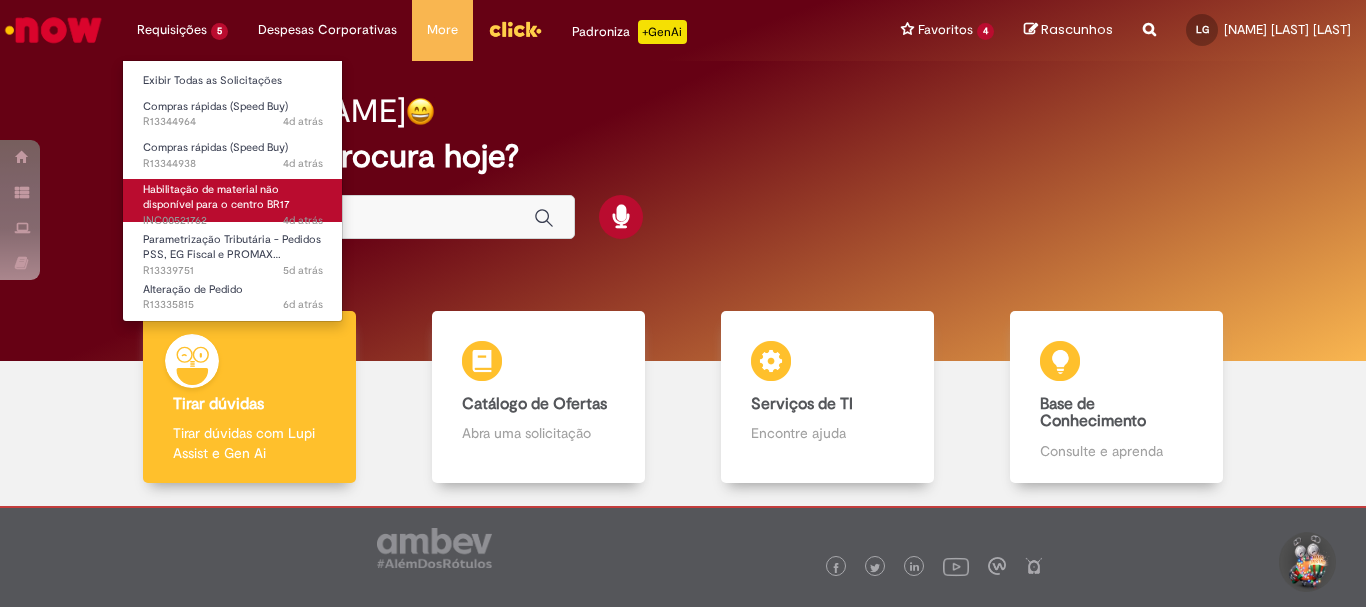 click on "Habilitação de material não disponível para o centro BR17" at bounding box center (216, 197) 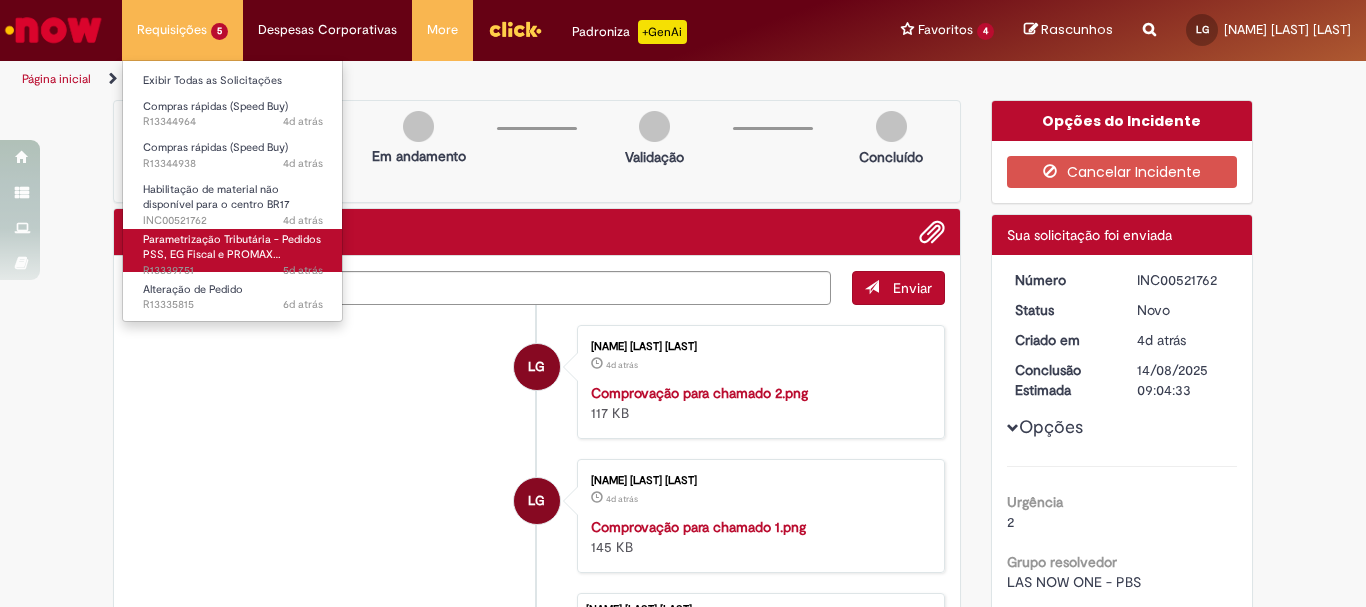 click on "Parametrização Tributária - Pedidos PSS, EG Fiscal e PROMAX…" at bounding box center [232, 247] 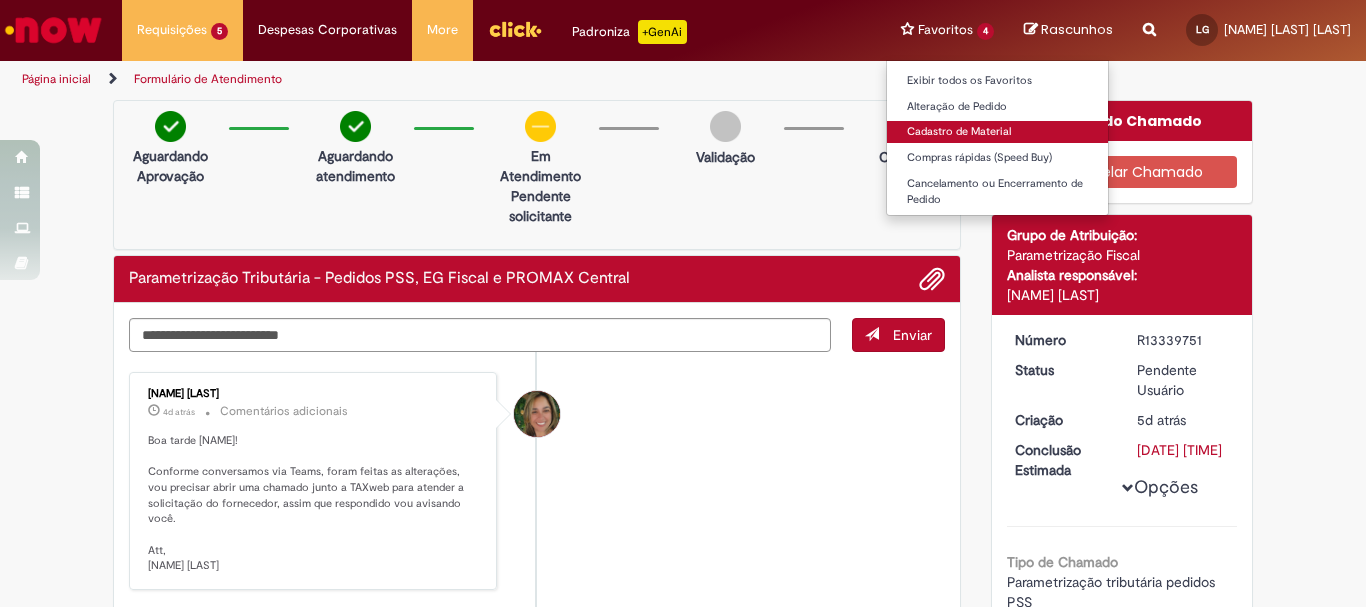 click on "Cadastro de Material" at bounding box center [997, 132] 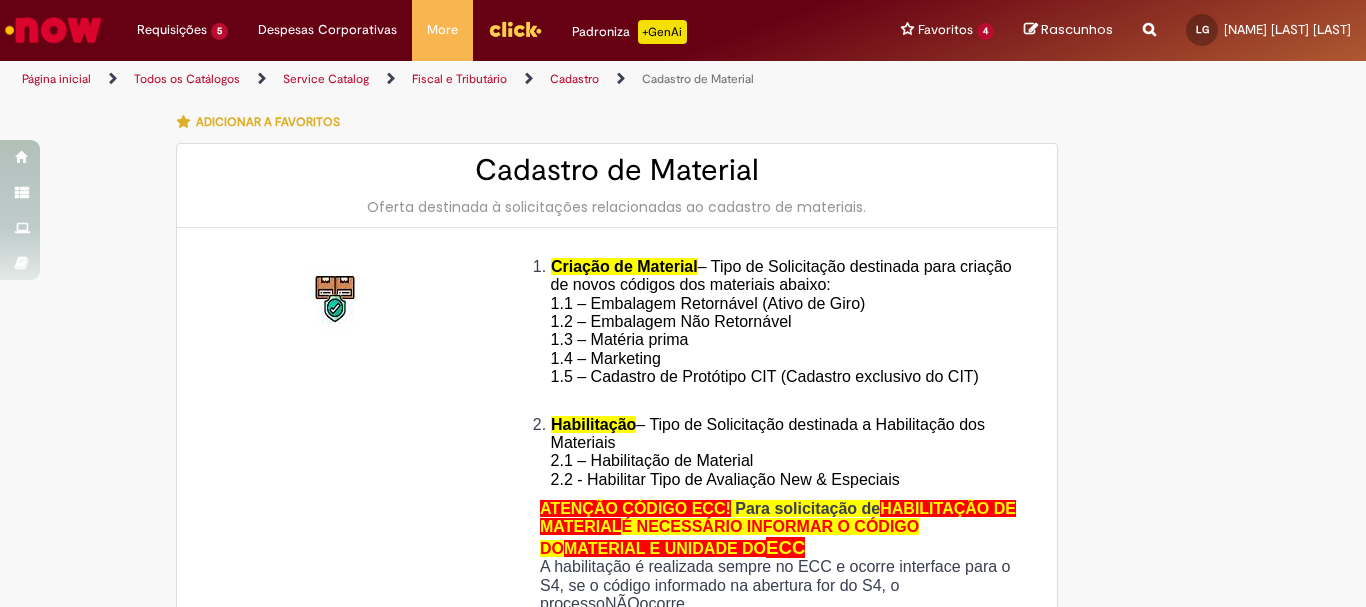 type on "********" 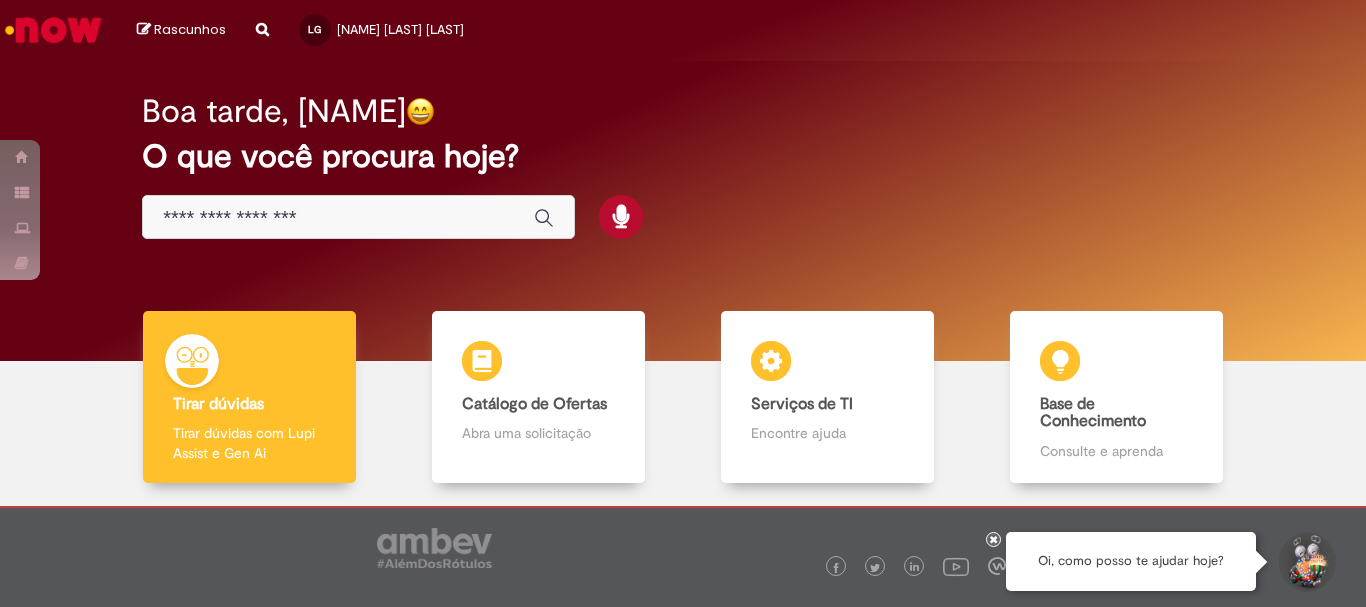 scroll, scrollTop: 0, scrollLeft: 0, axis: both 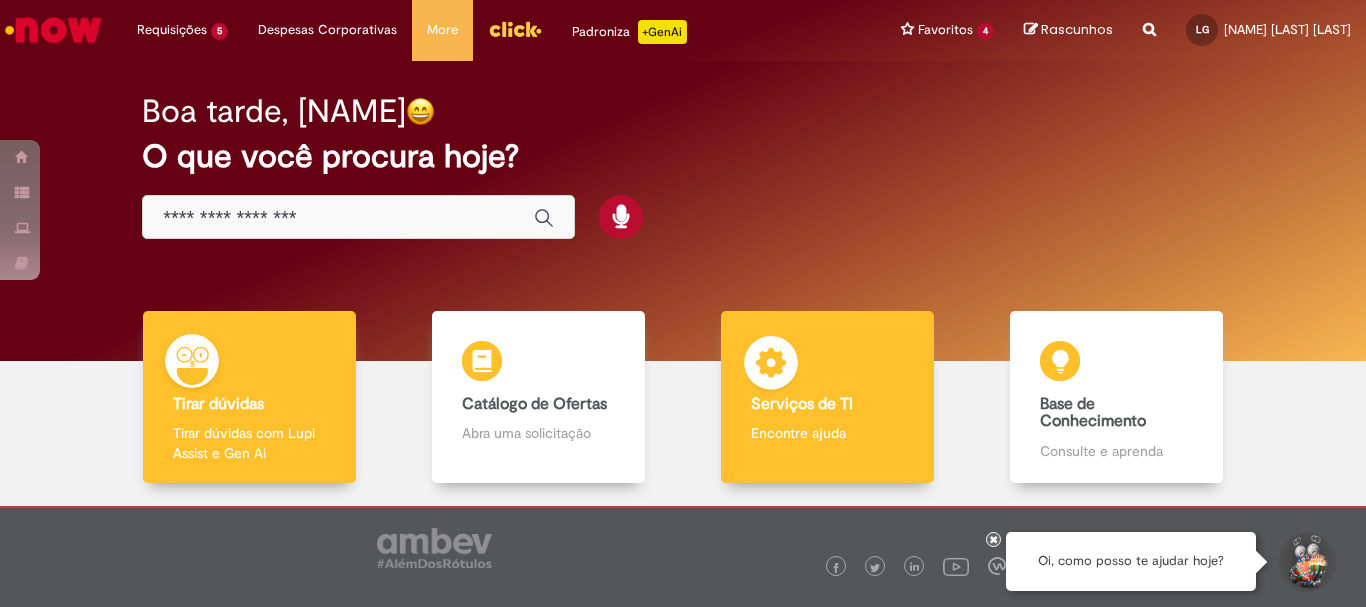 click at bounding box center [771, 366] 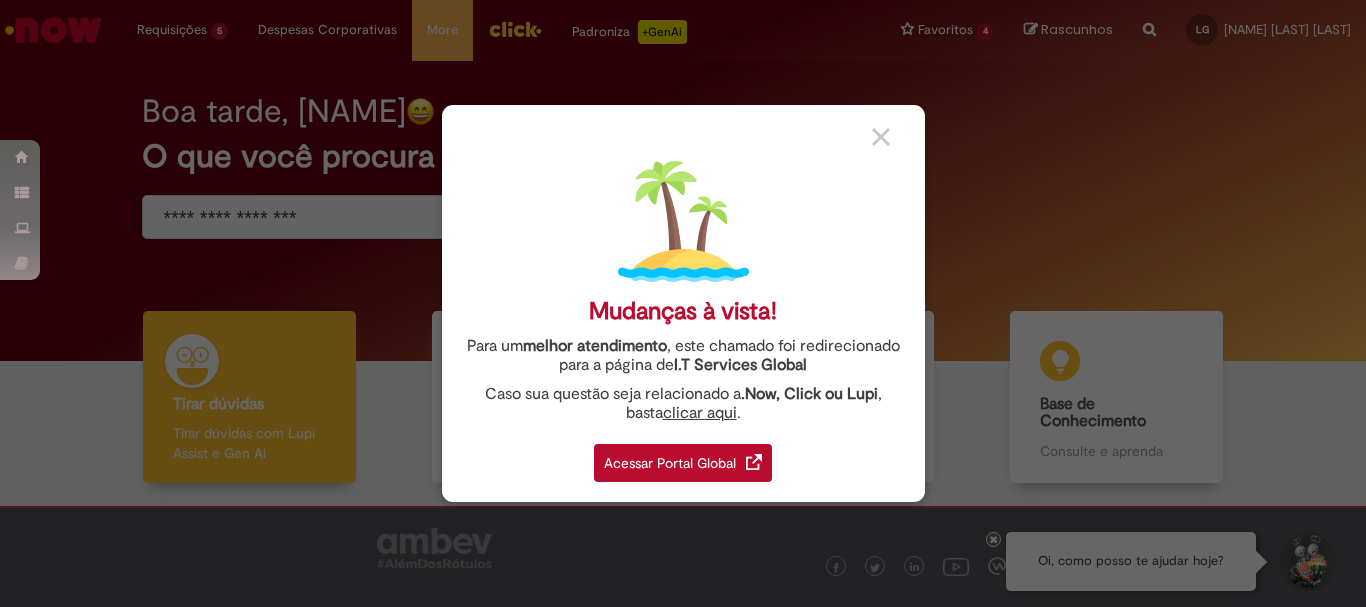 click on "Acessar Portal Global" at bounding box center [683, 463] 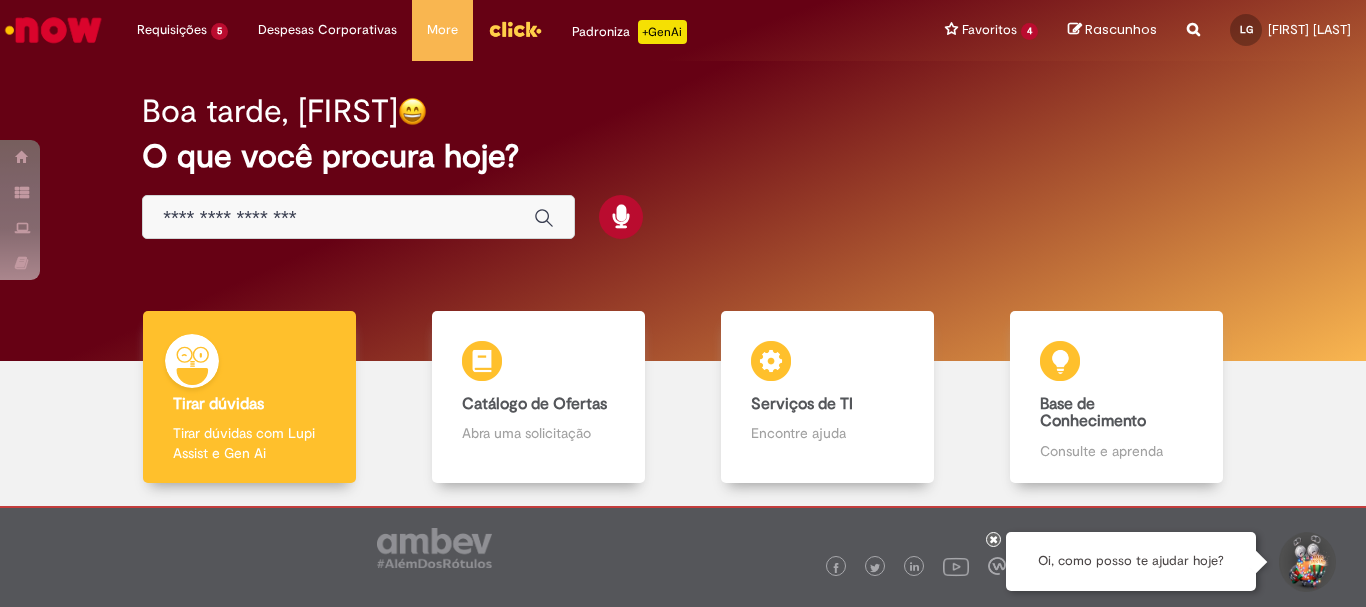 scroll, scrollTop: 0, scrollLeft: 0, axis: both 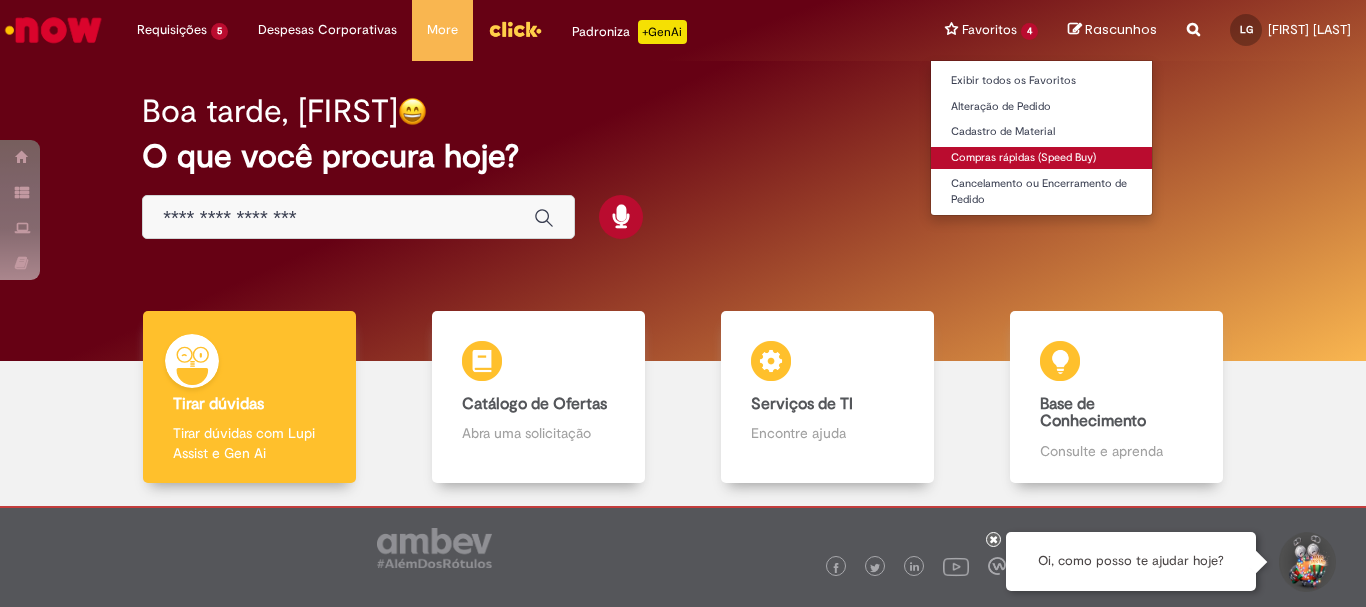 click on "Compras rápidas (Speed Buy)" at bounding box center (1041, 158) 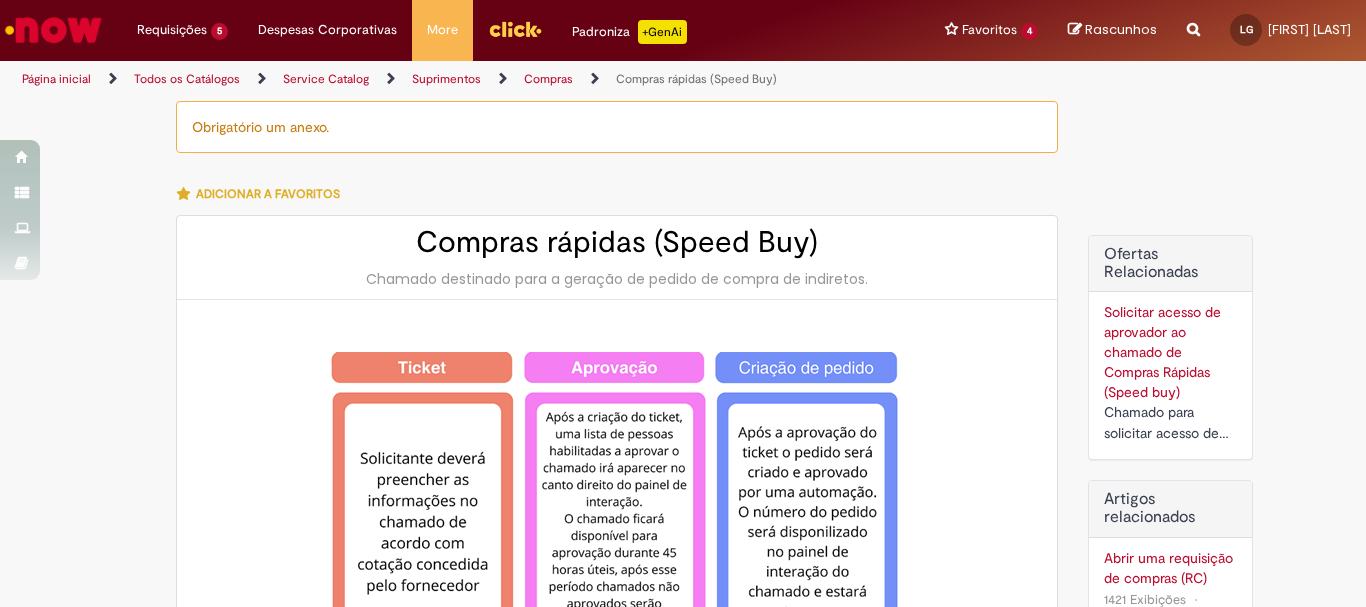 type on "********" 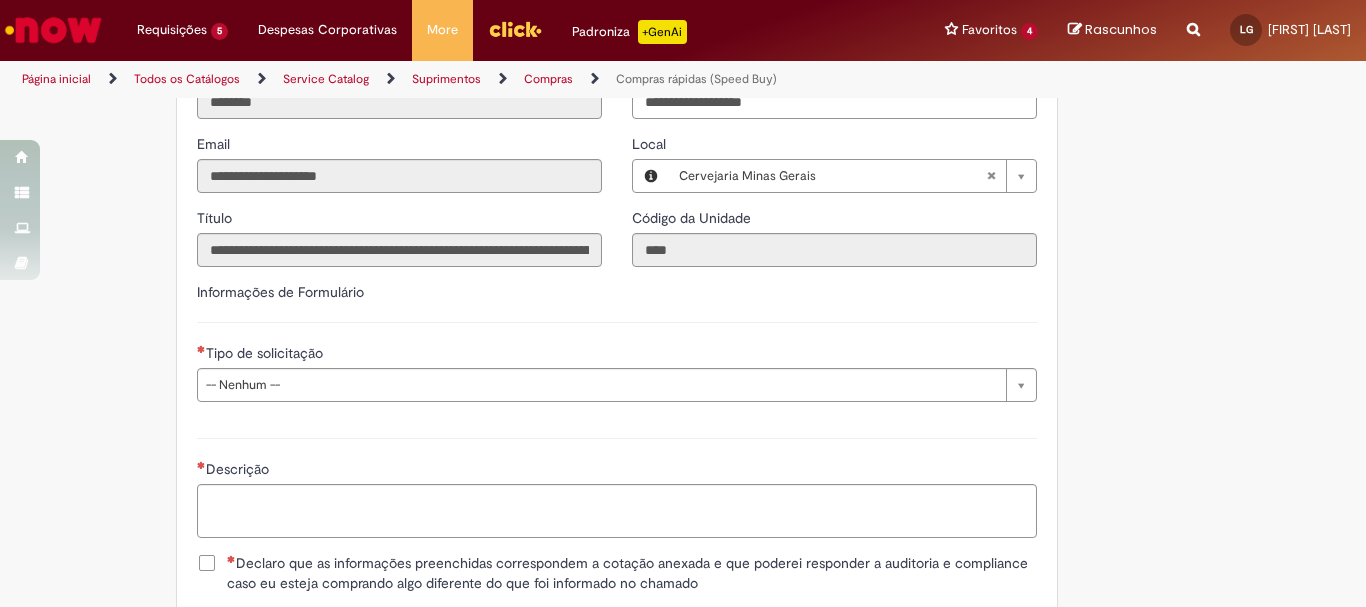 scroll, scrollTop: 2500, scrollLeft: 0, axis: vertical 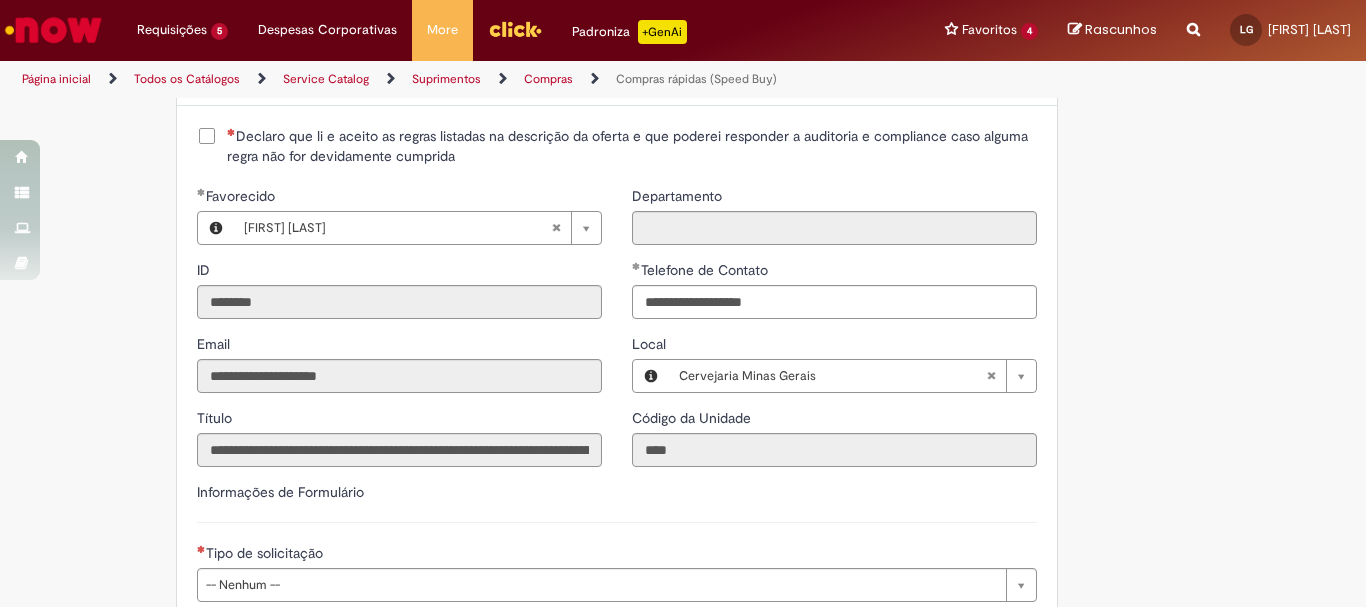 click on "Declaro que li e aceito as regras listadas na descrição da oferta e que poderei responder a auditoria e compliance caso alguma regra não for devidamente cumprida" at bounding box center (632, 146) 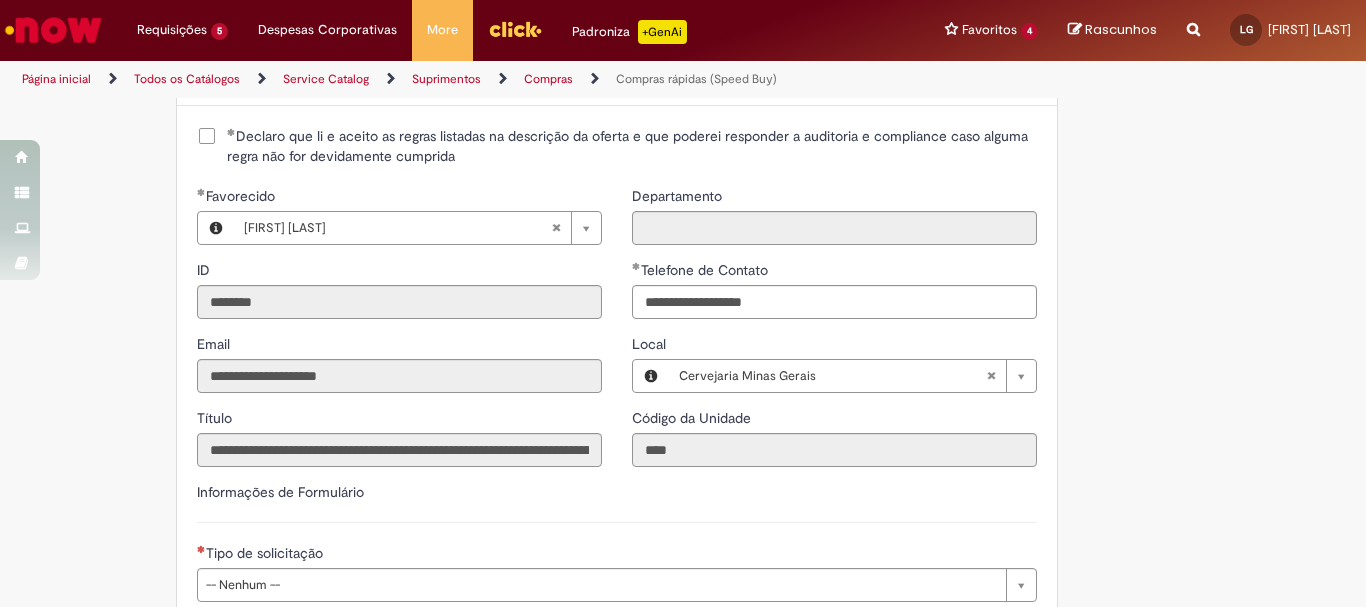 scroll, scrollTop: 2800, scrollLeft: 0, axis: vertical 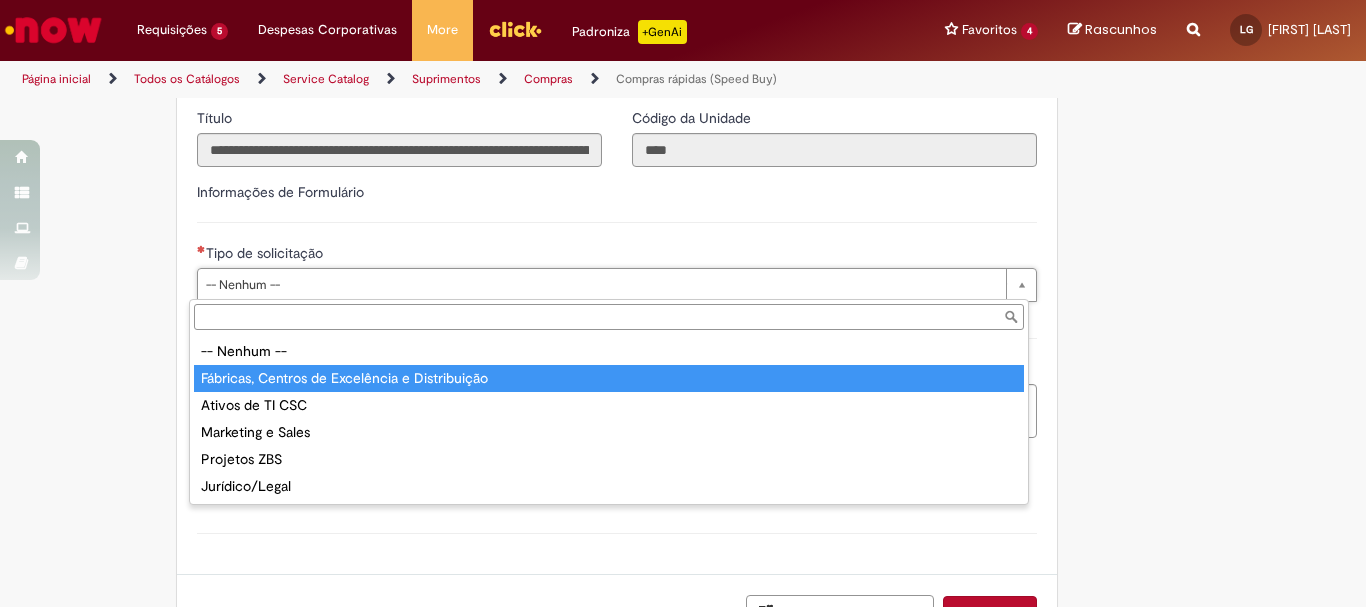 type on "**********" 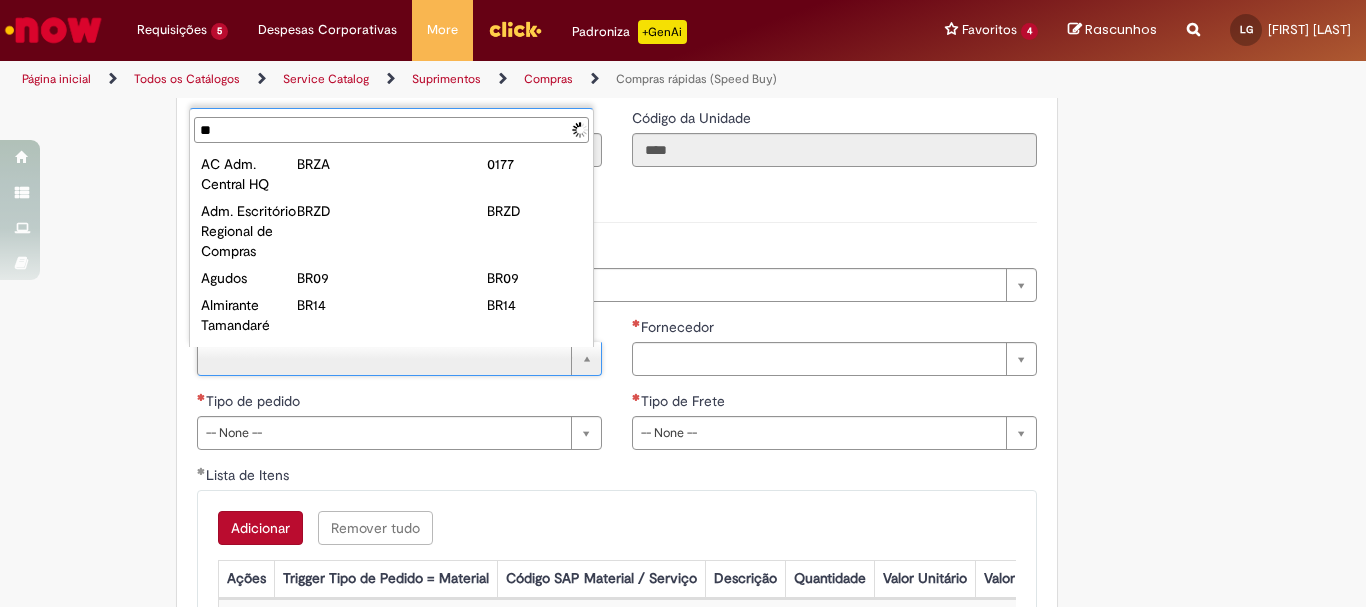 type on "***" 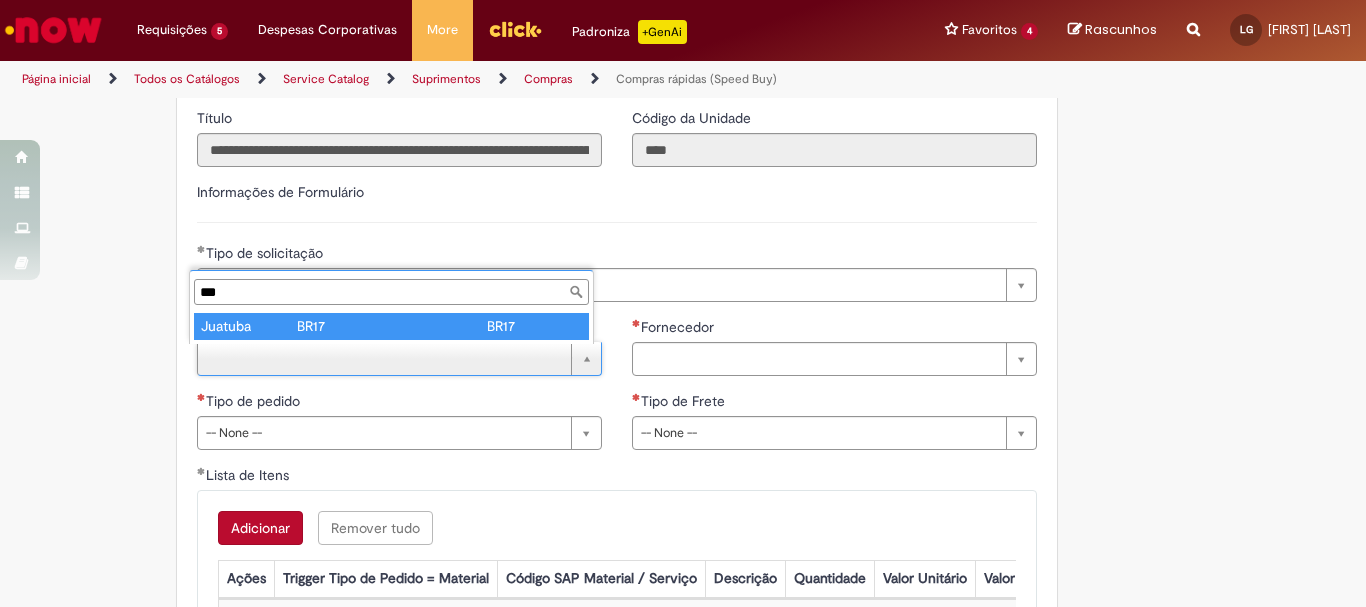 type on "*******" 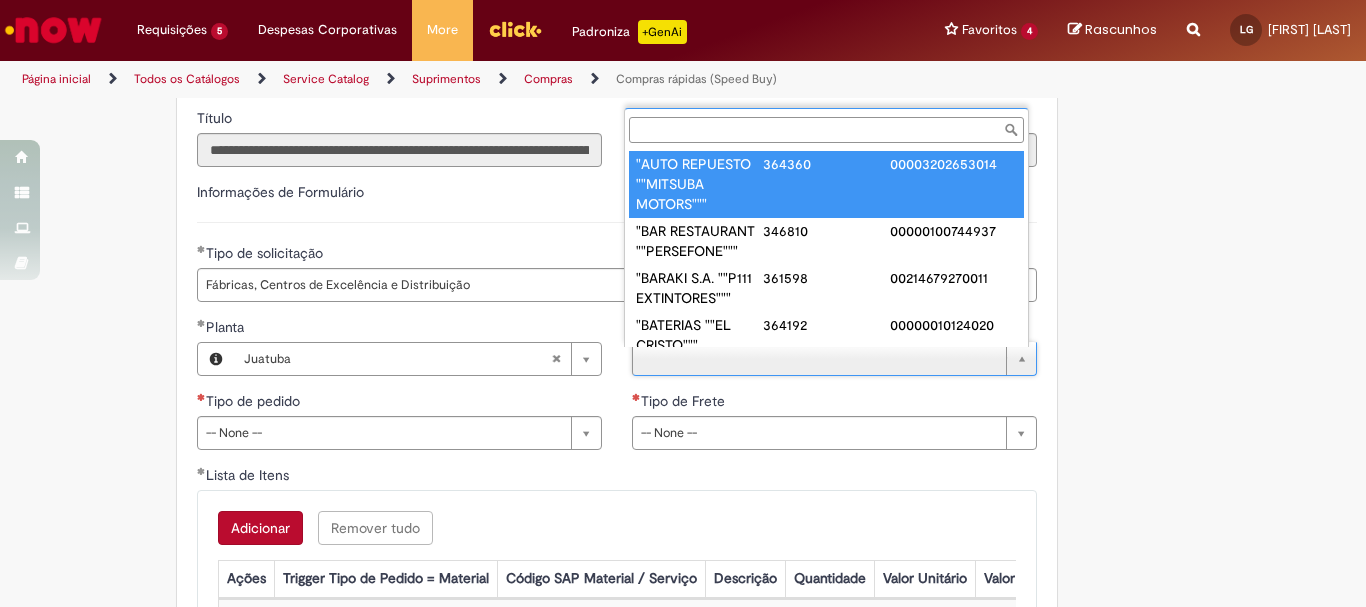 scroll, scrollTop: 8, scrollLeft: 0, axis: vertical 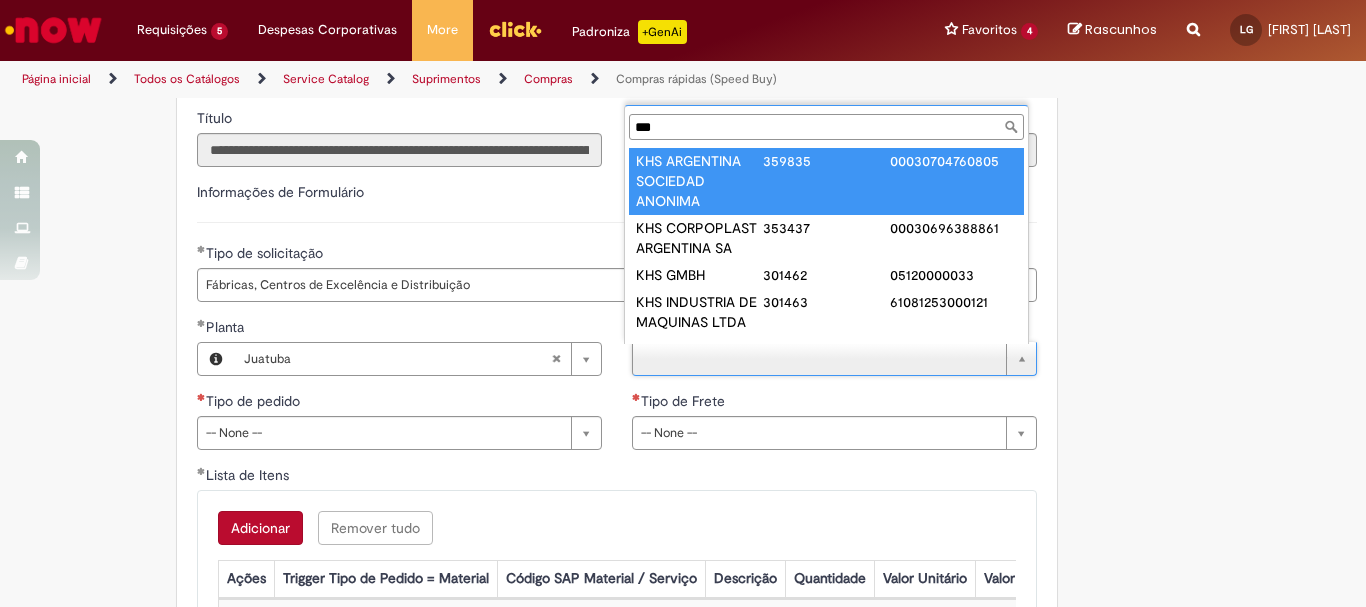 type on "***" 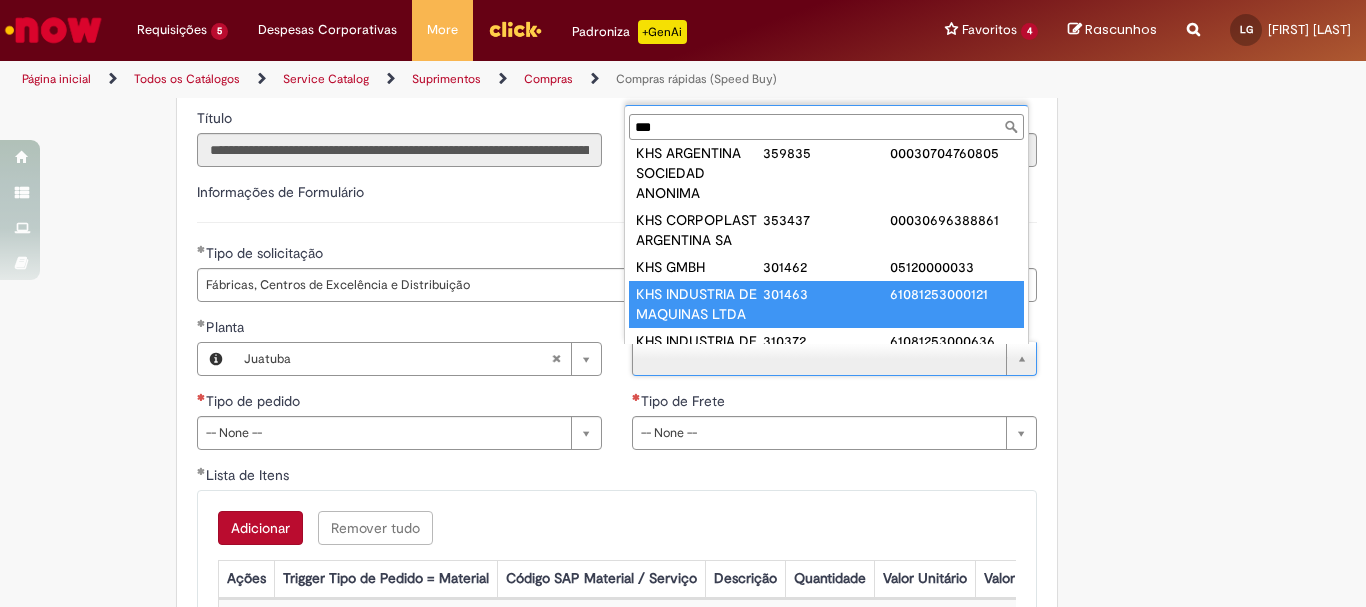 type on "**********" 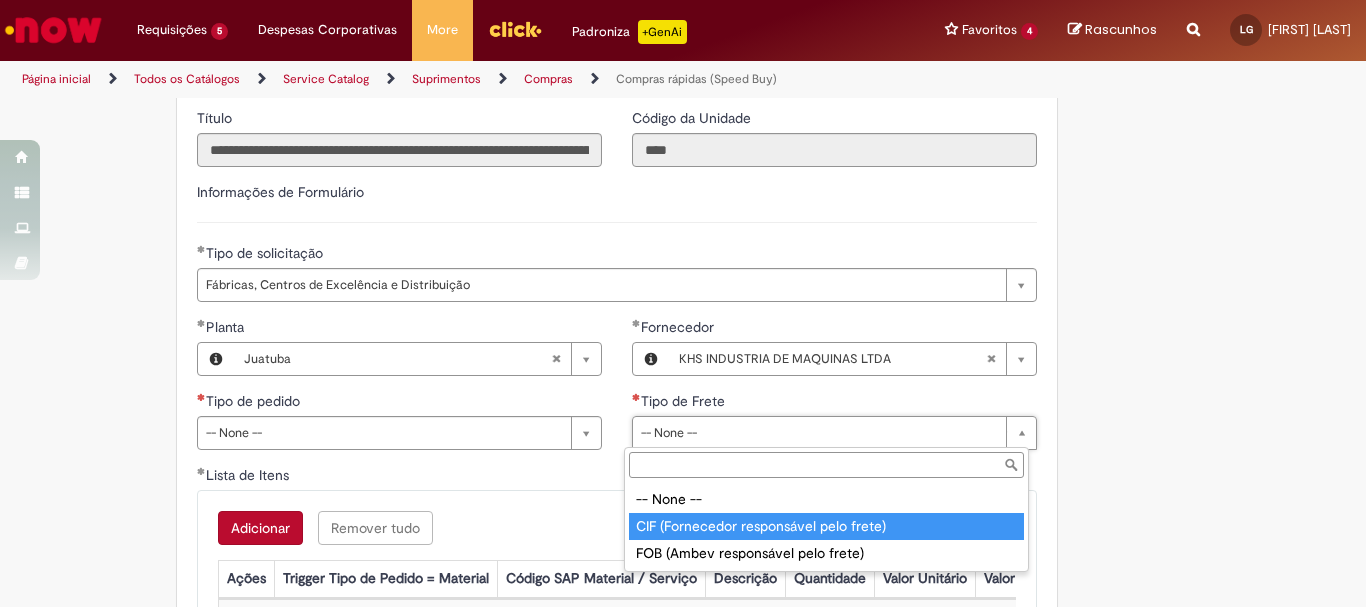 type on "**********" 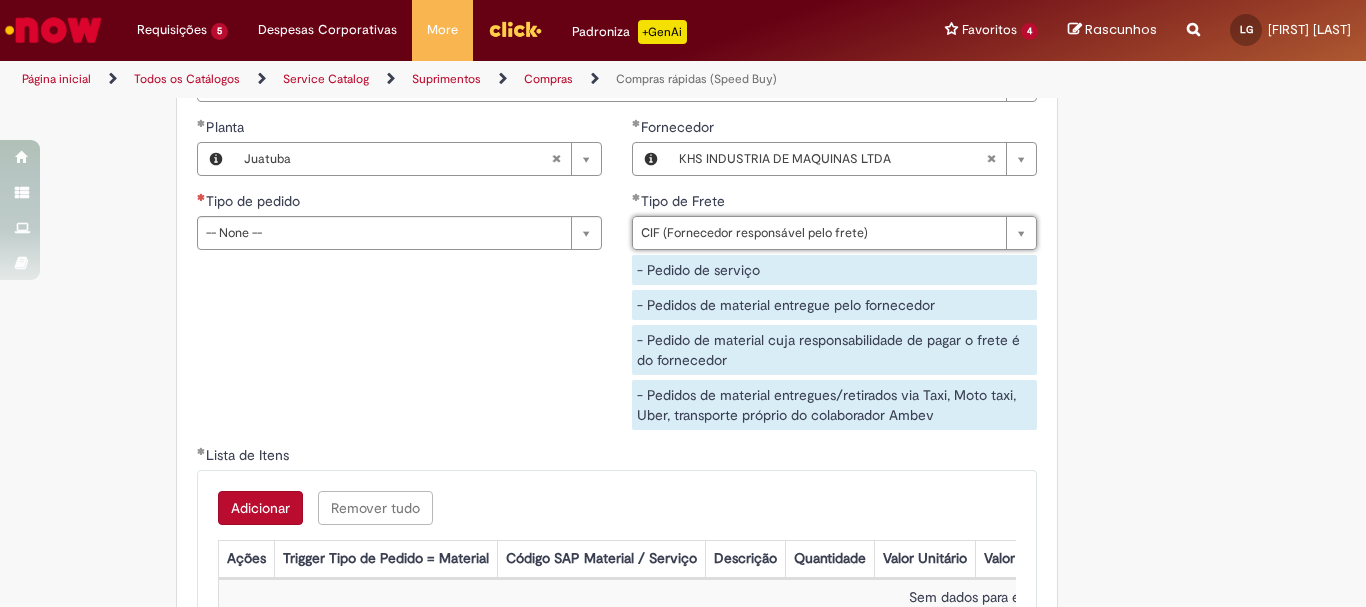 scroll, scrollTop: 3100, scrollLeft: 0, axis: vertical 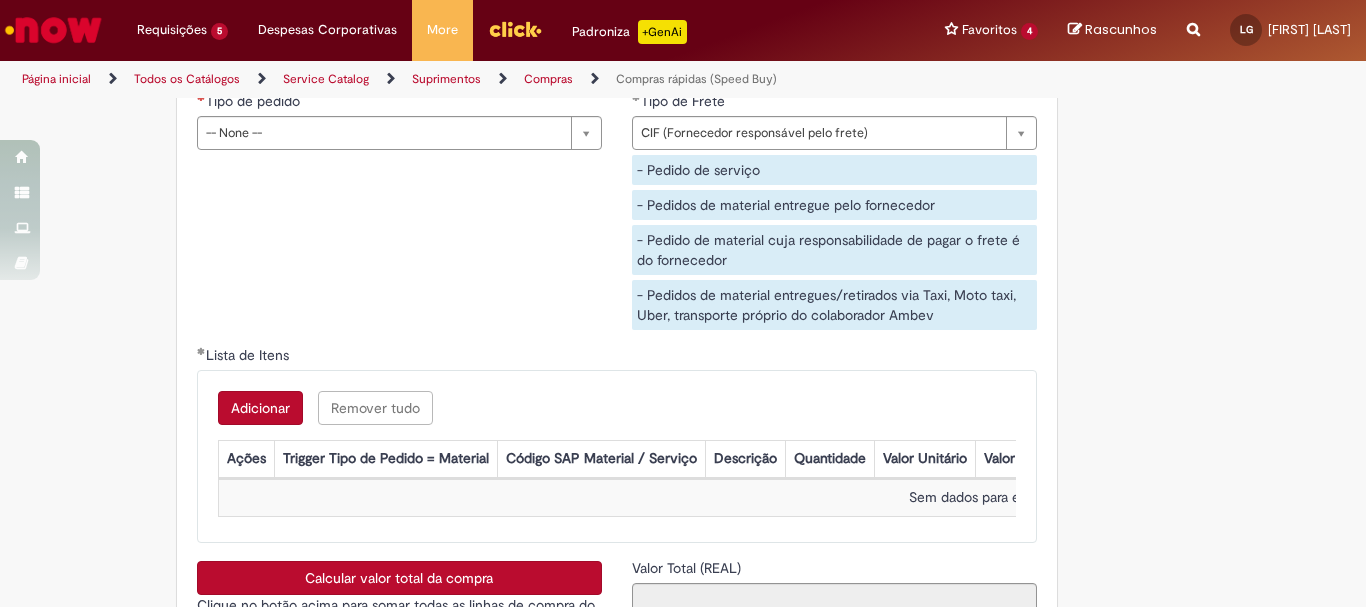 click on "Adicionar" at bounding box center [260, 408] 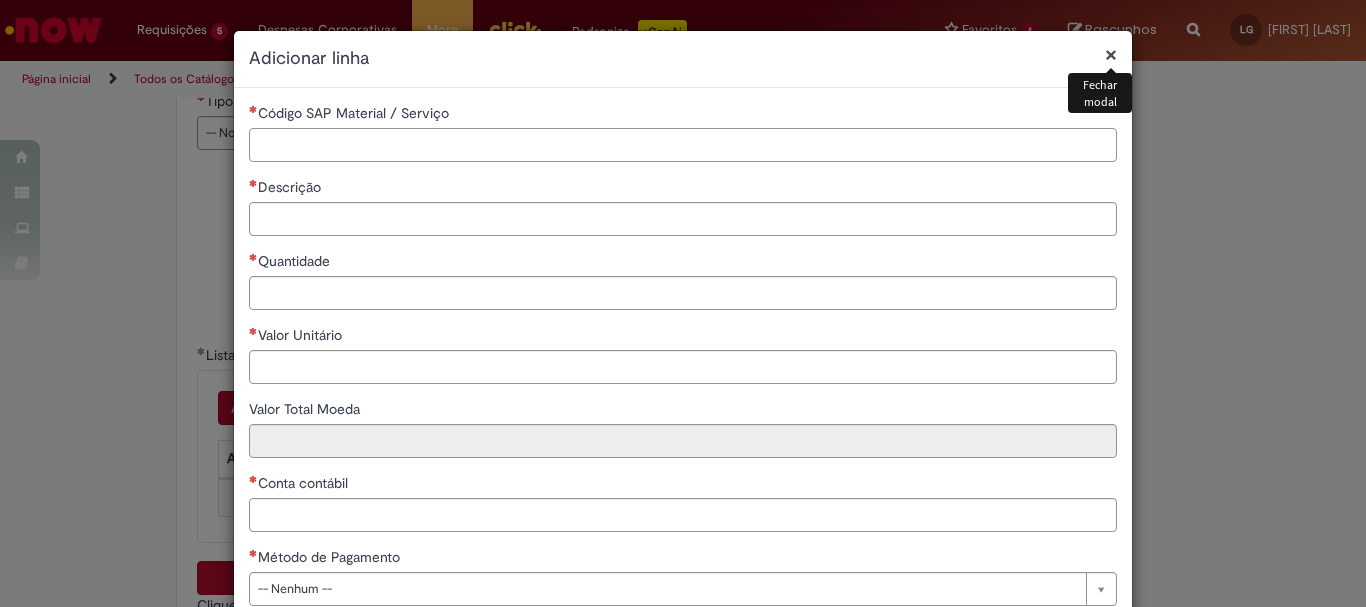 click on "Código SAP Material / Serviço" at bounding box center (683, 145) 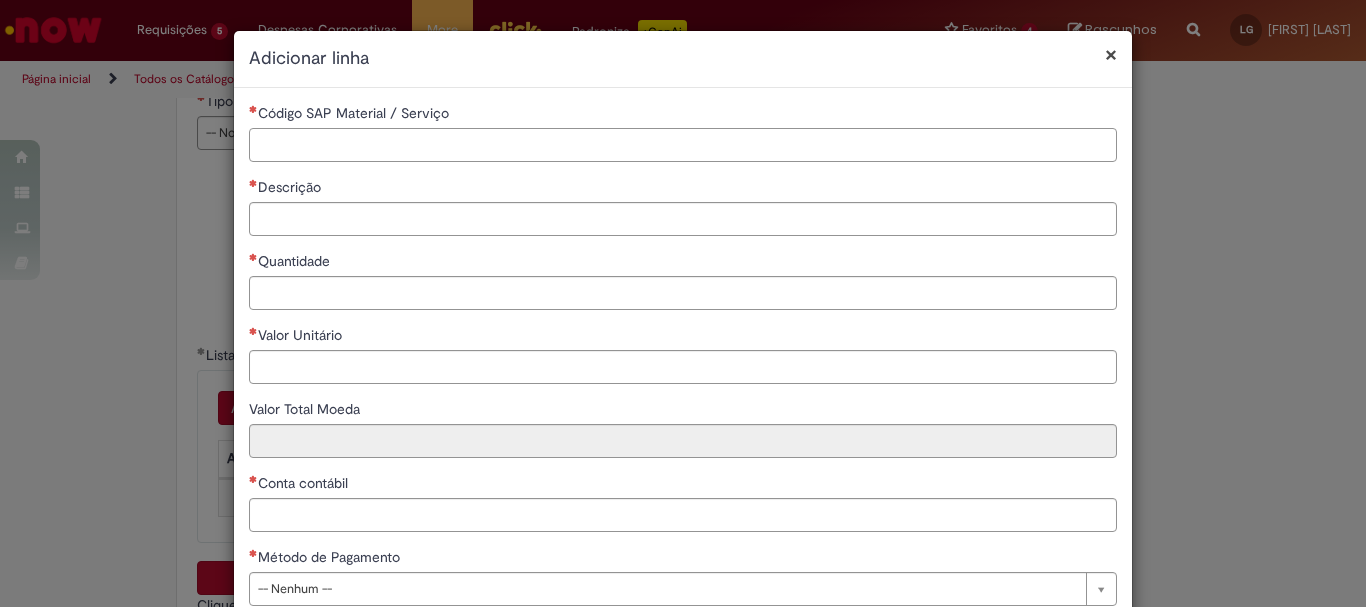 paste on "********" 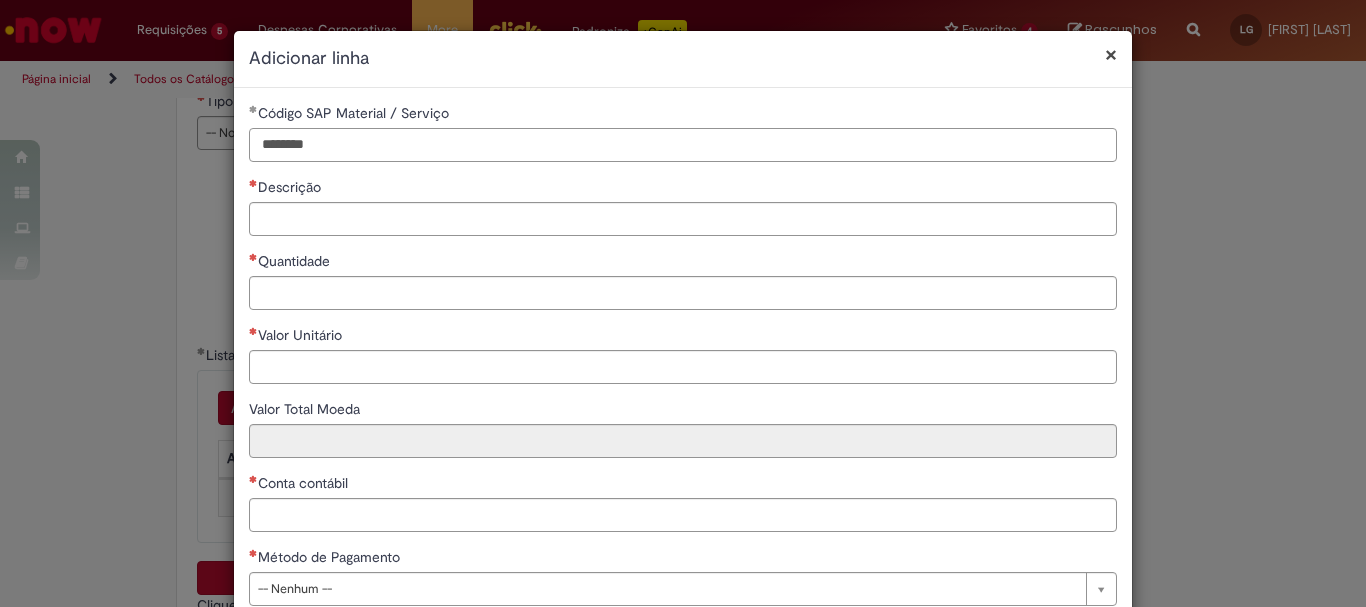 type on "********" 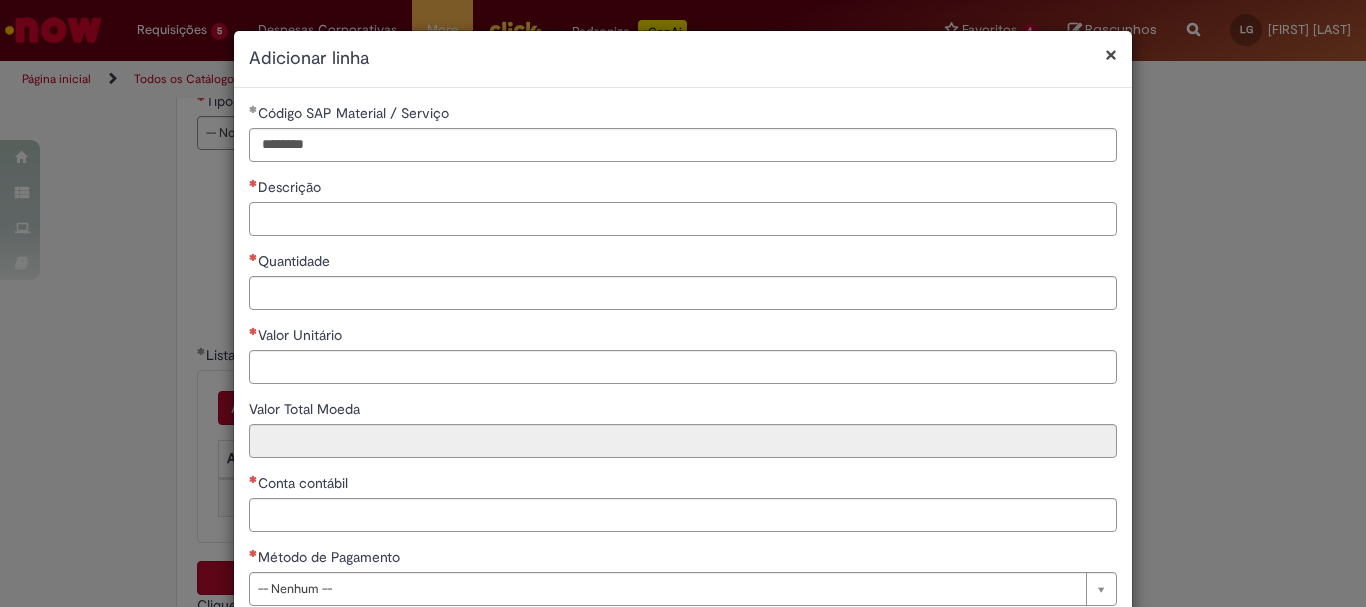 click on "Descrição" at bounding box center (683, 219) 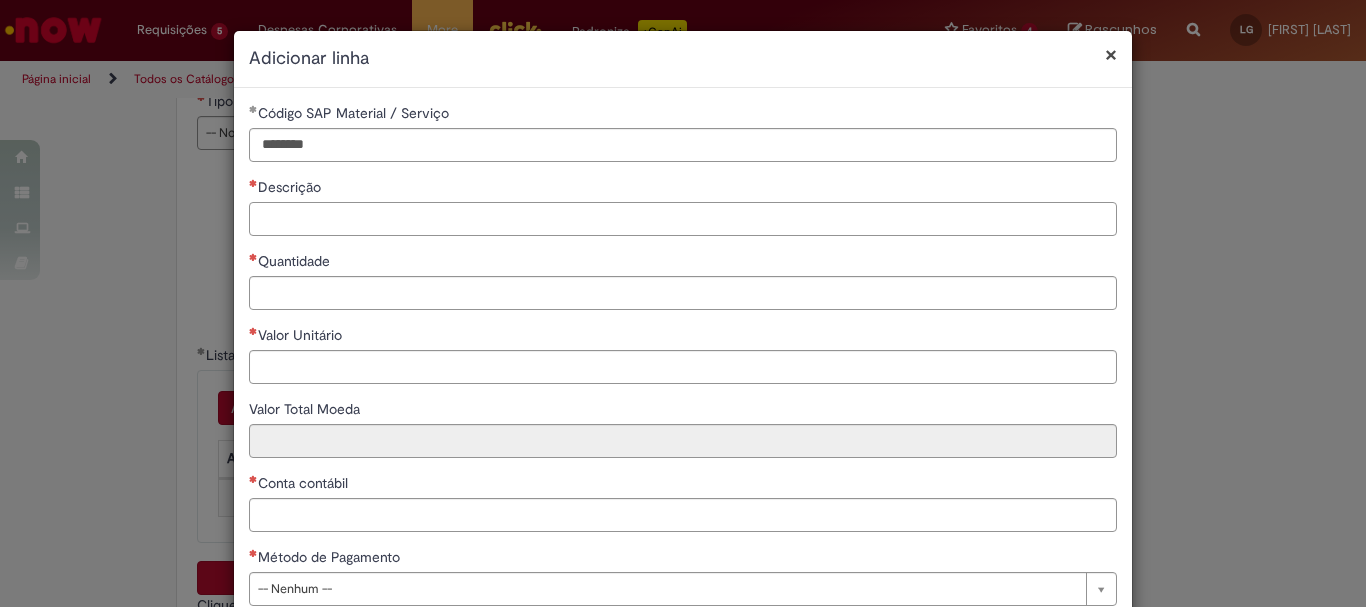 paste on "**********" 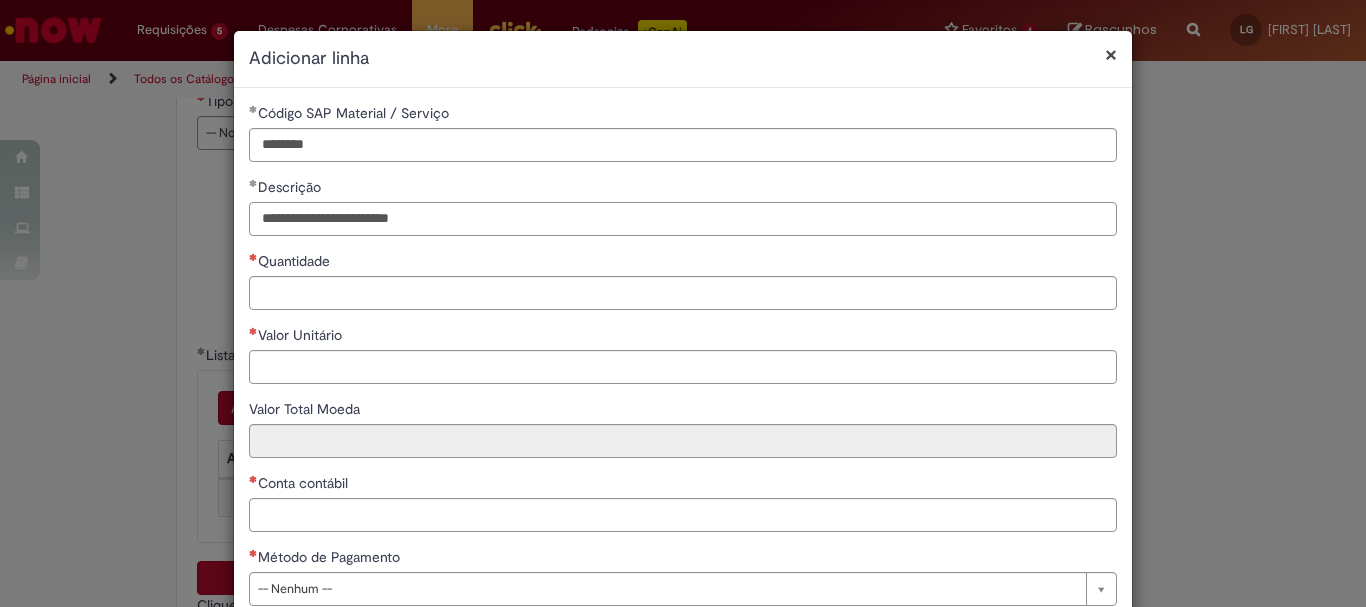 type on "**********" 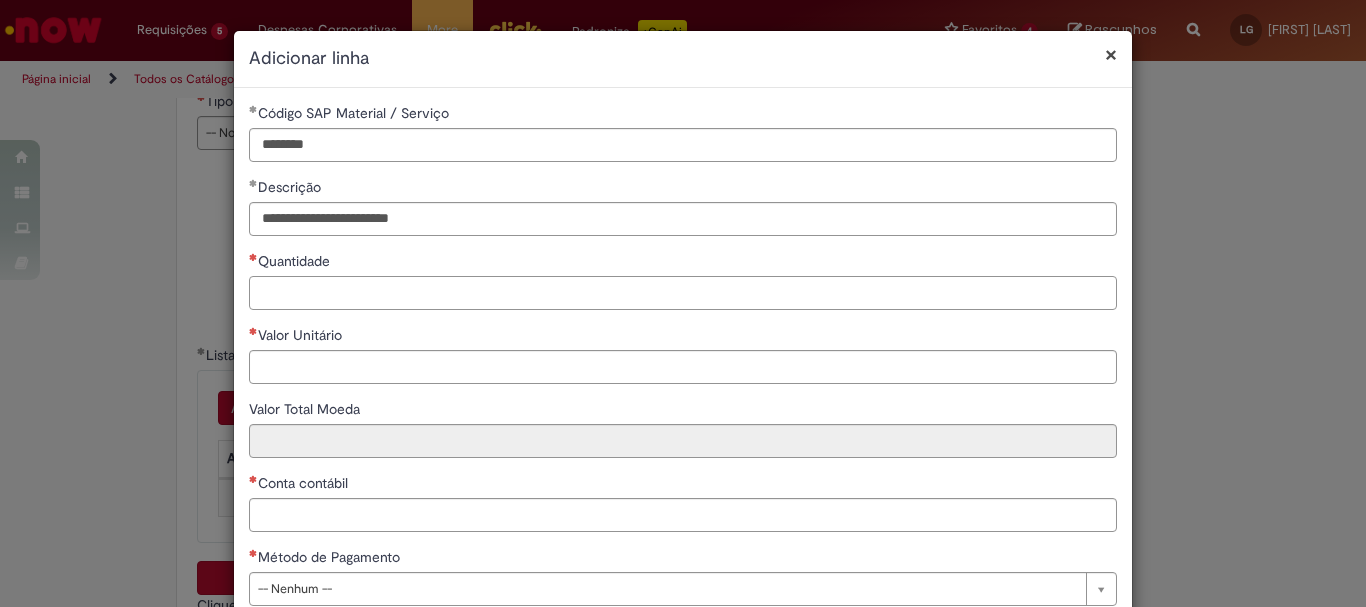 click on "Quantidade" at bounding box center [683, 293] 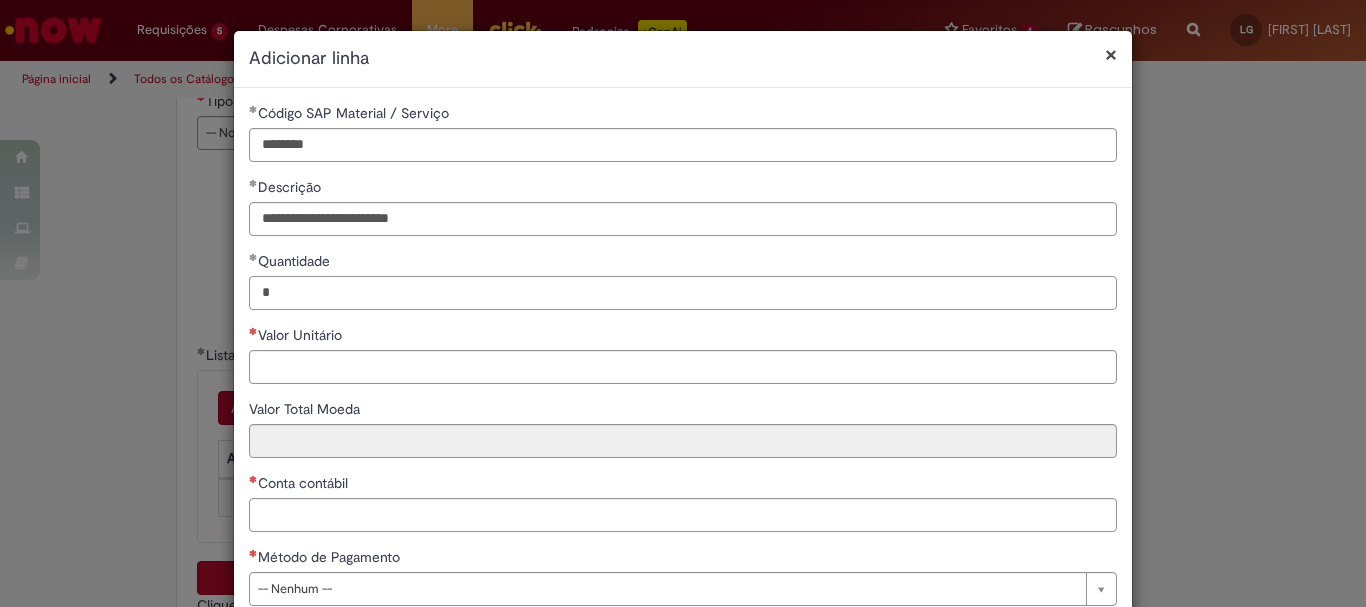 type on "*" 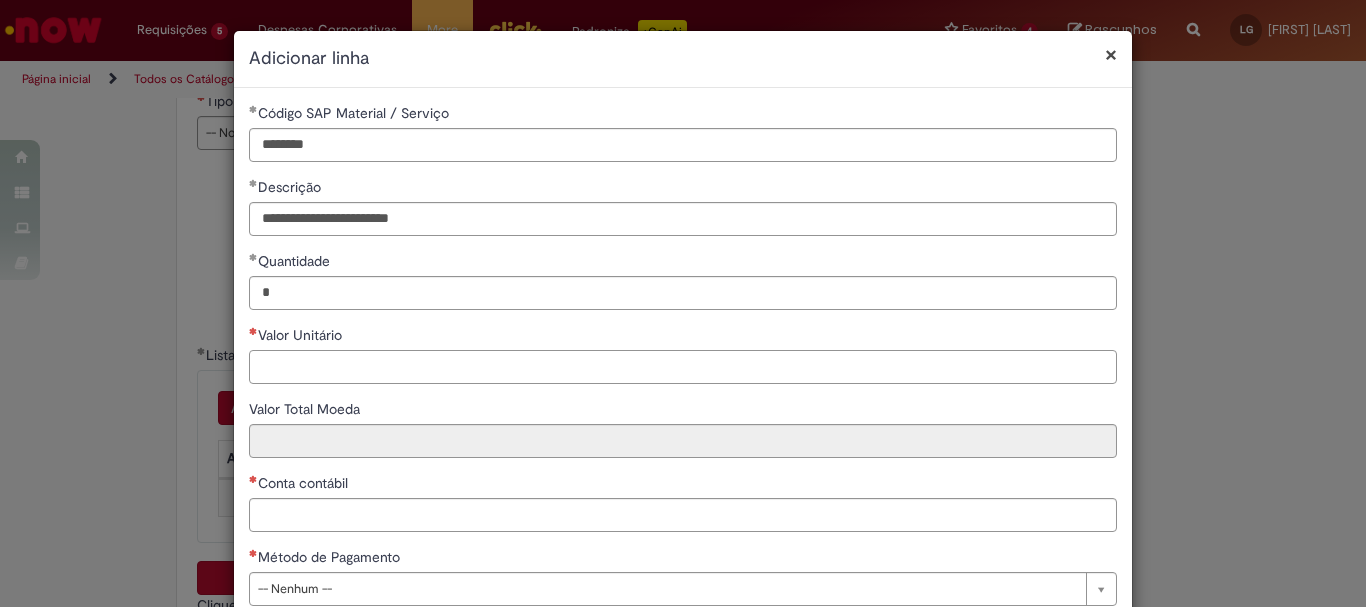 click on "Valor Unitário" at bounding box center [683, 367] 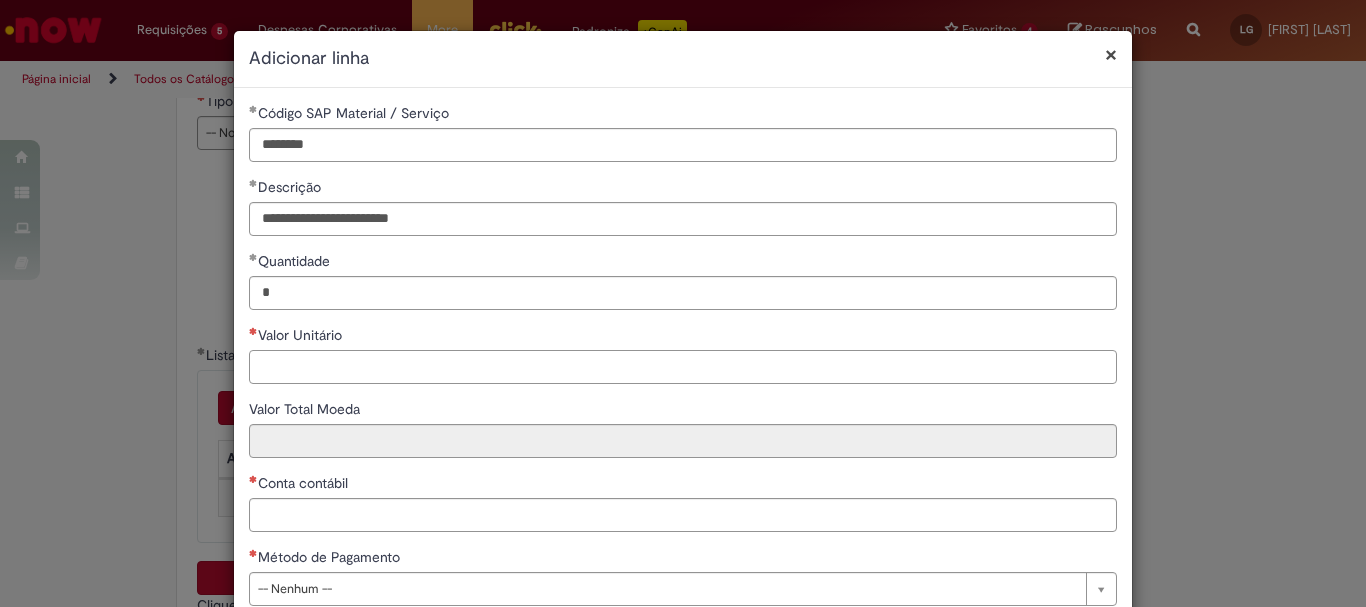 paste on "*****" 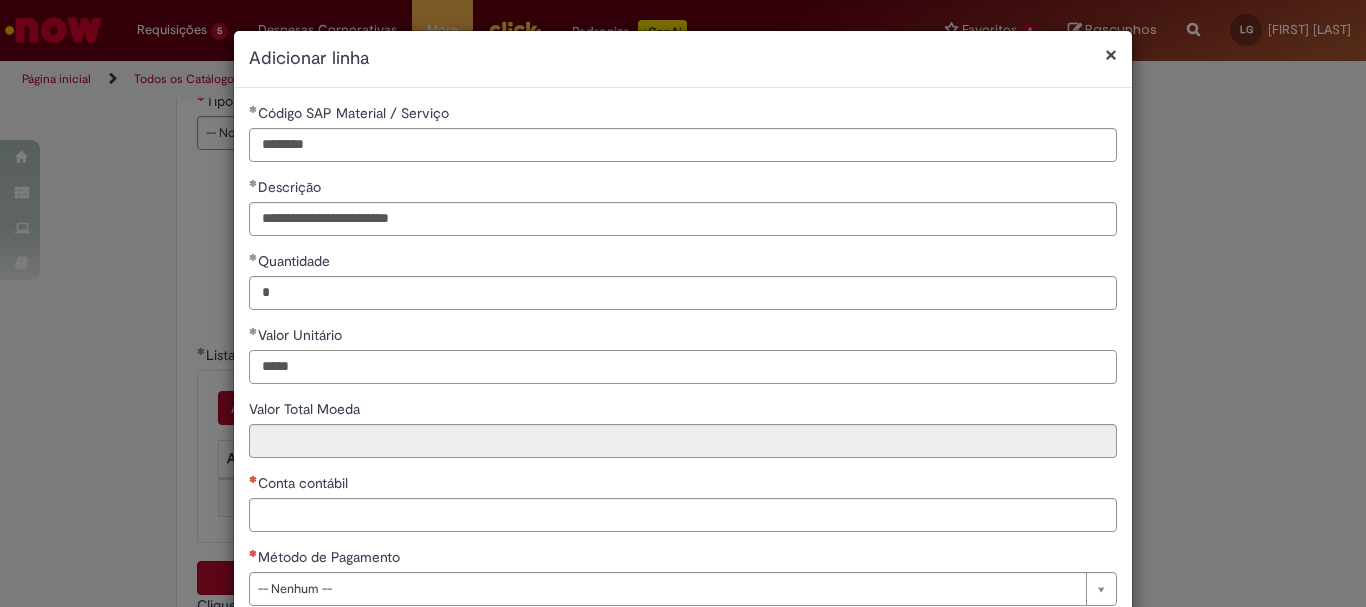 type on "*****" 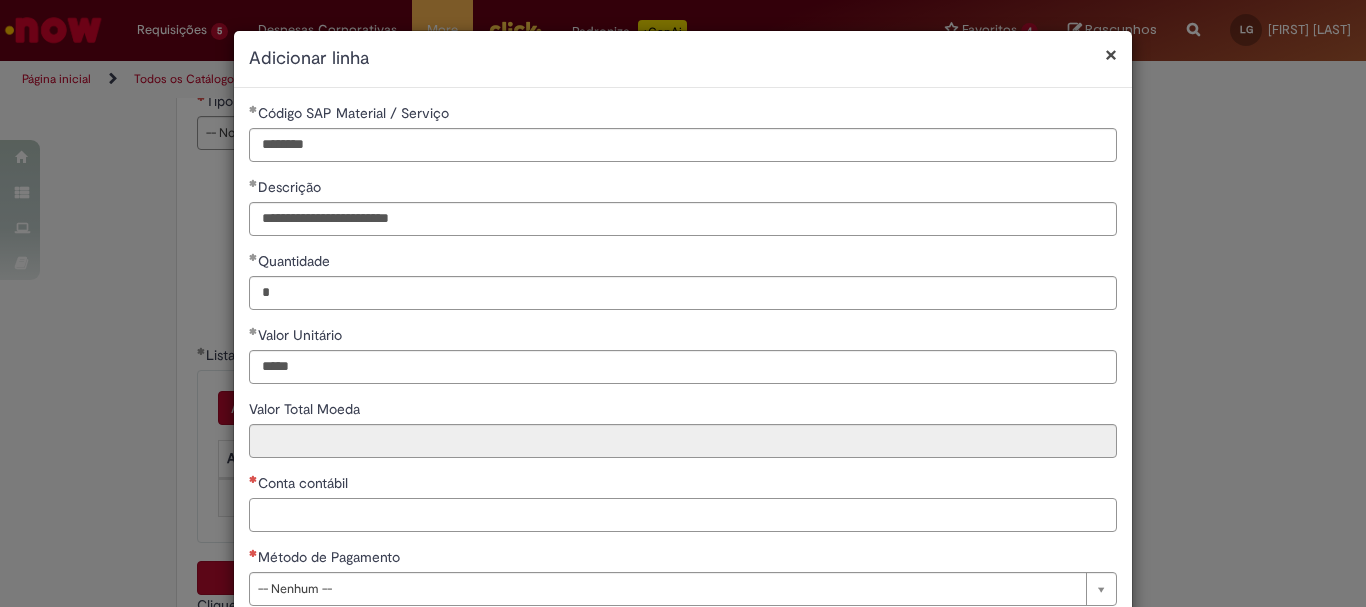 type on "******" 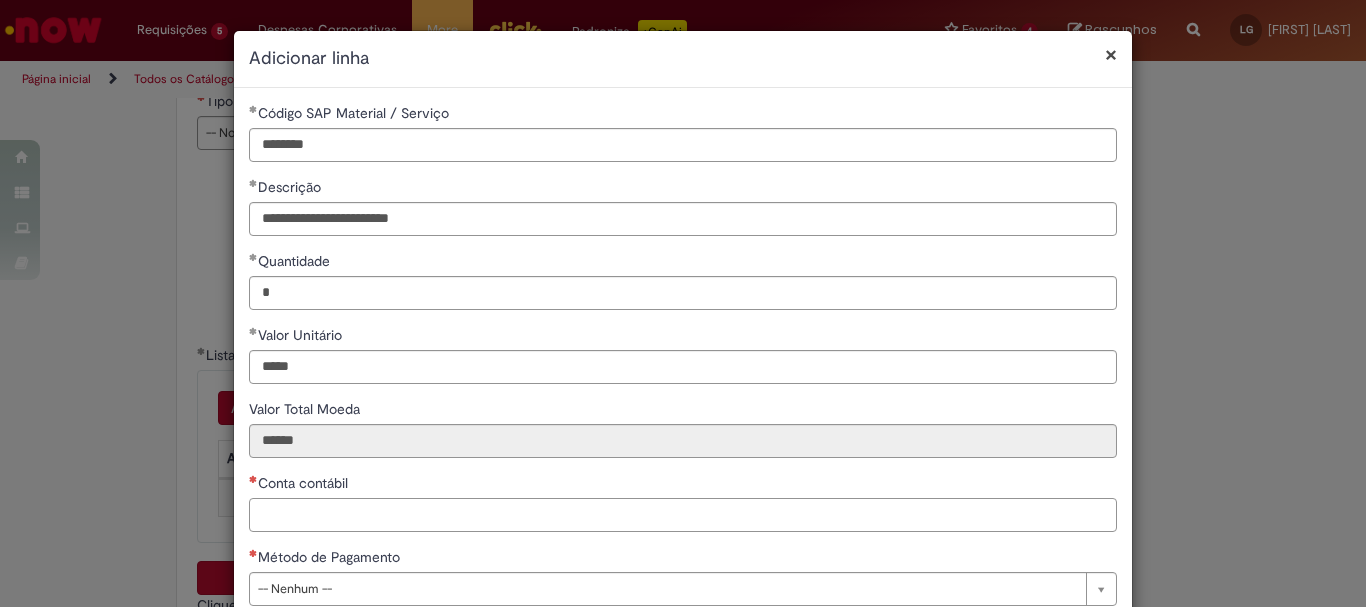click on "Conta contábil" at bounding box center [683, 515] 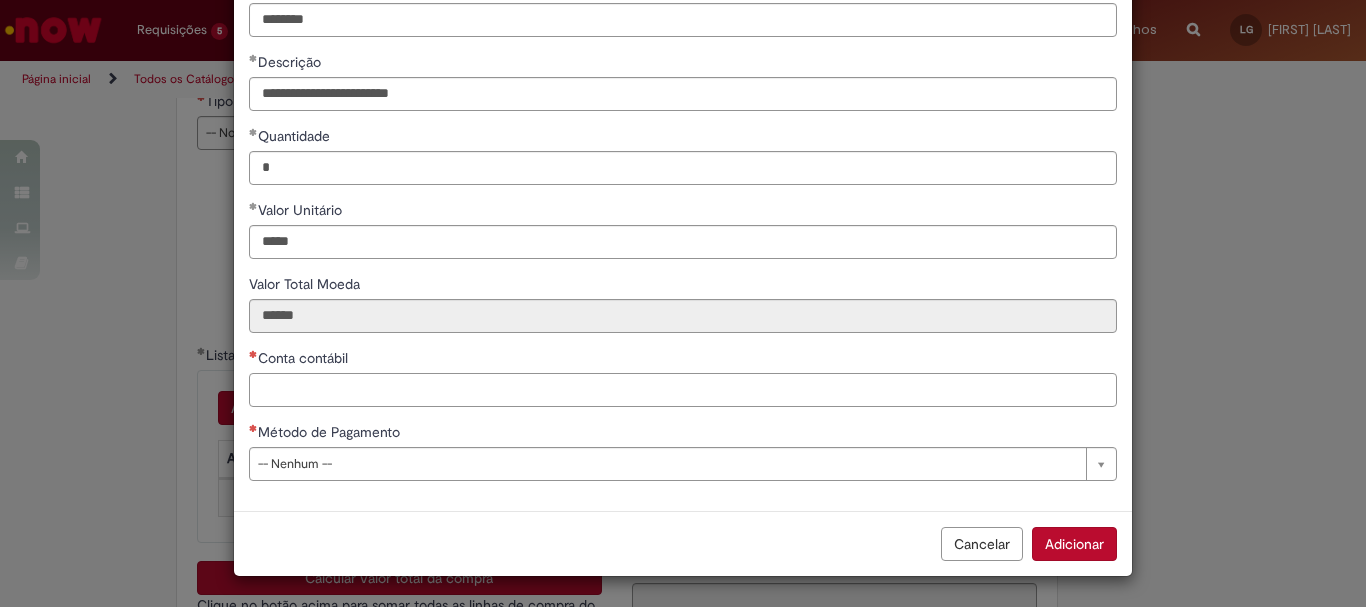 click on "Conta contábil" at bounding box center (683, 390) 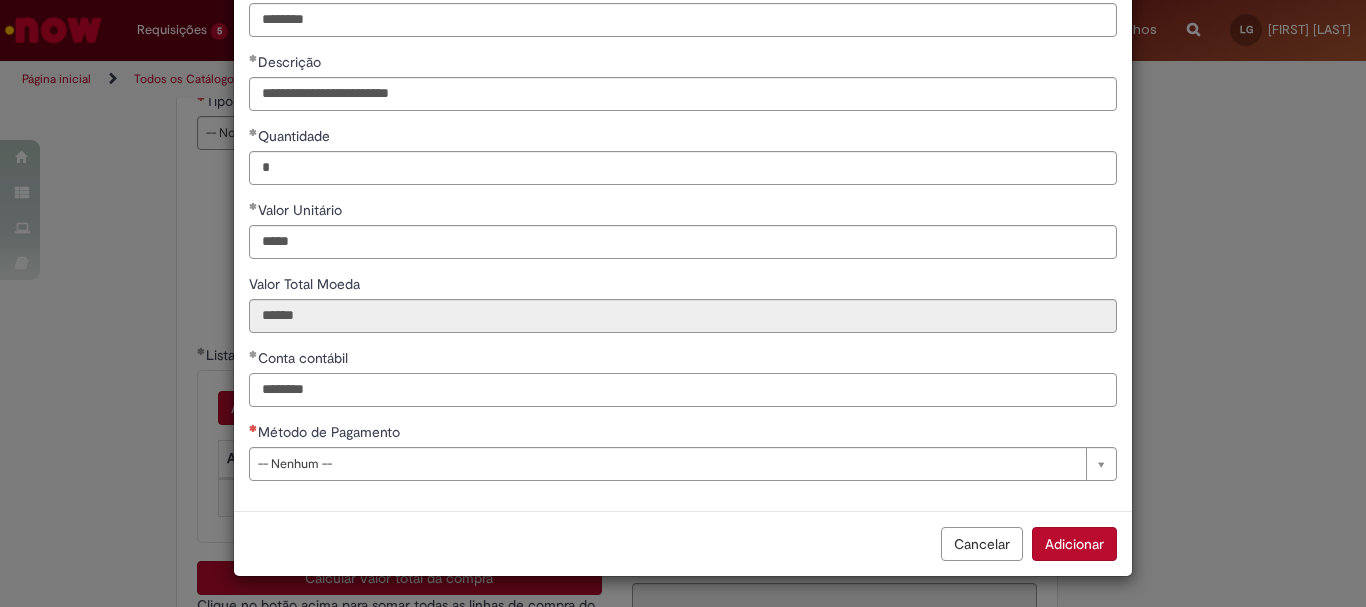 type on "********" 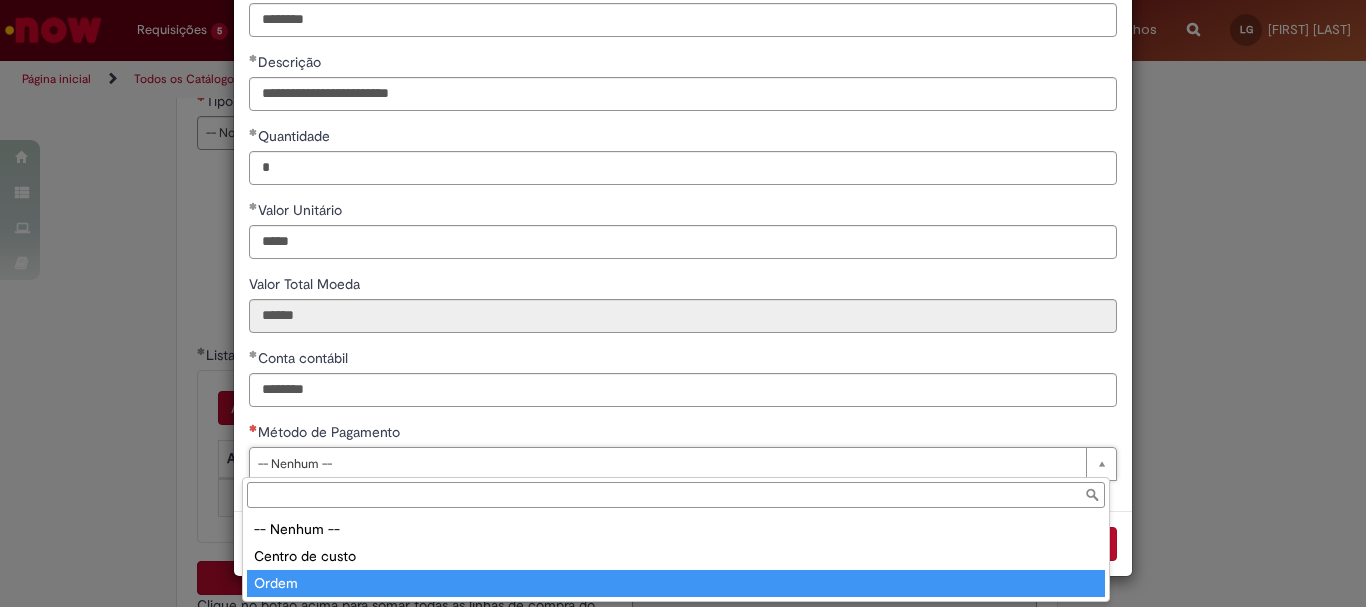 type on "*****" 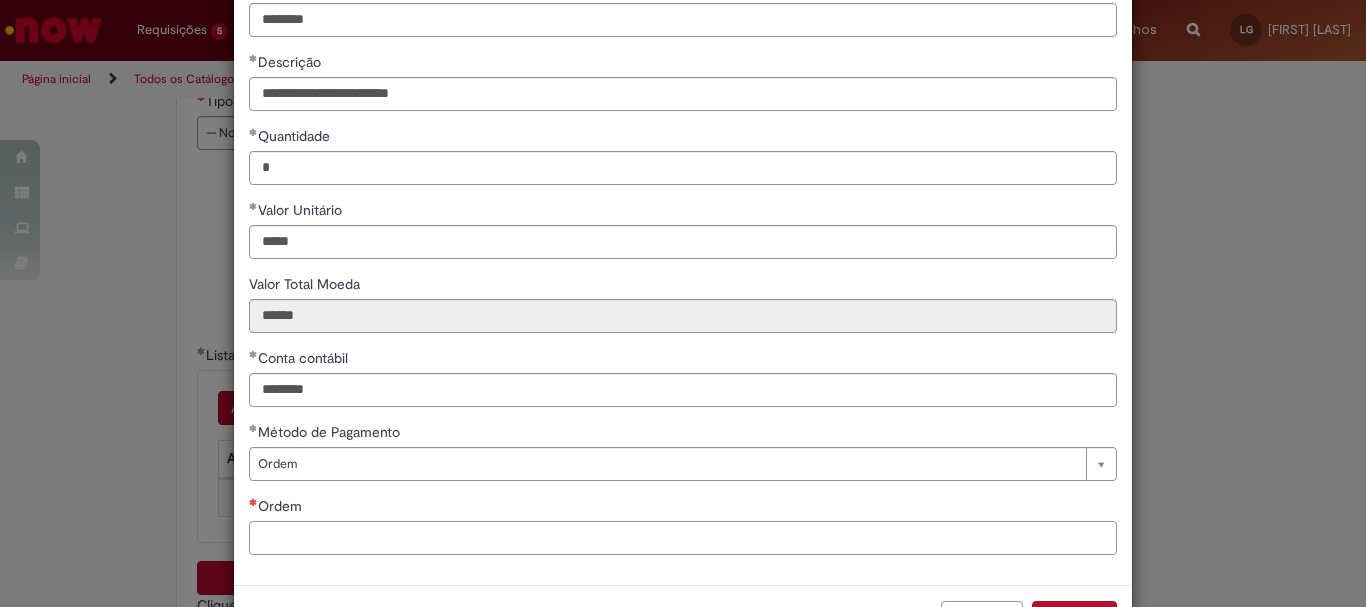 click on "Ordem" at bounding box center (683, 538) 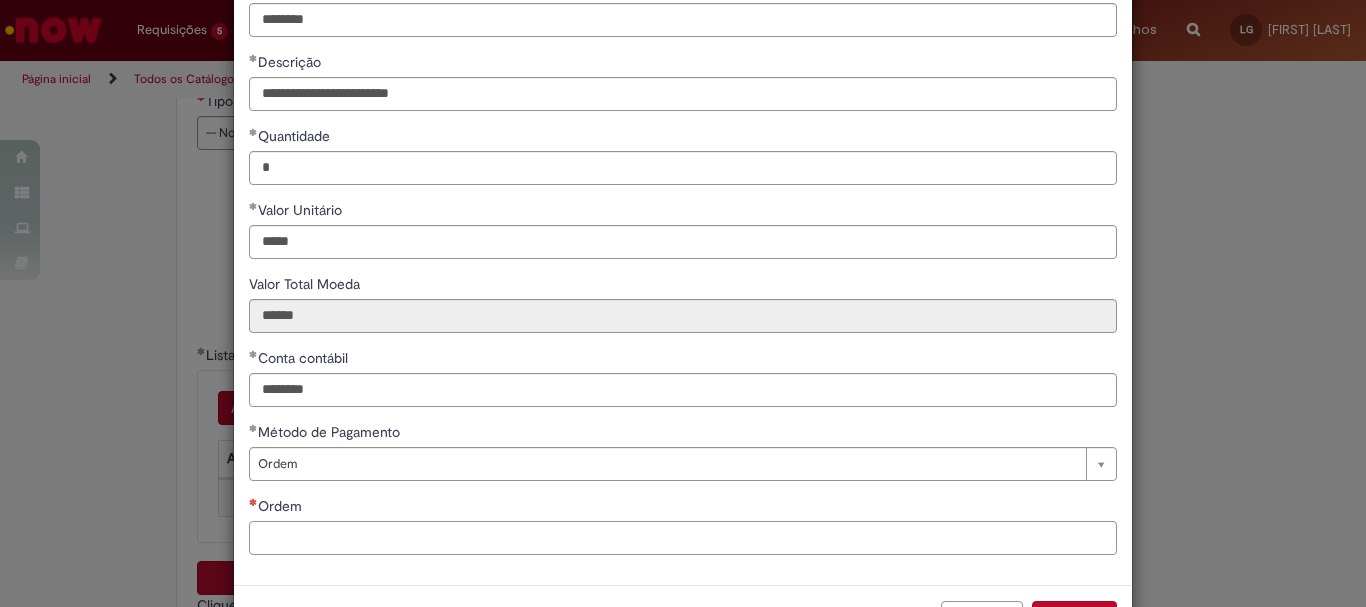 paste on "**********" 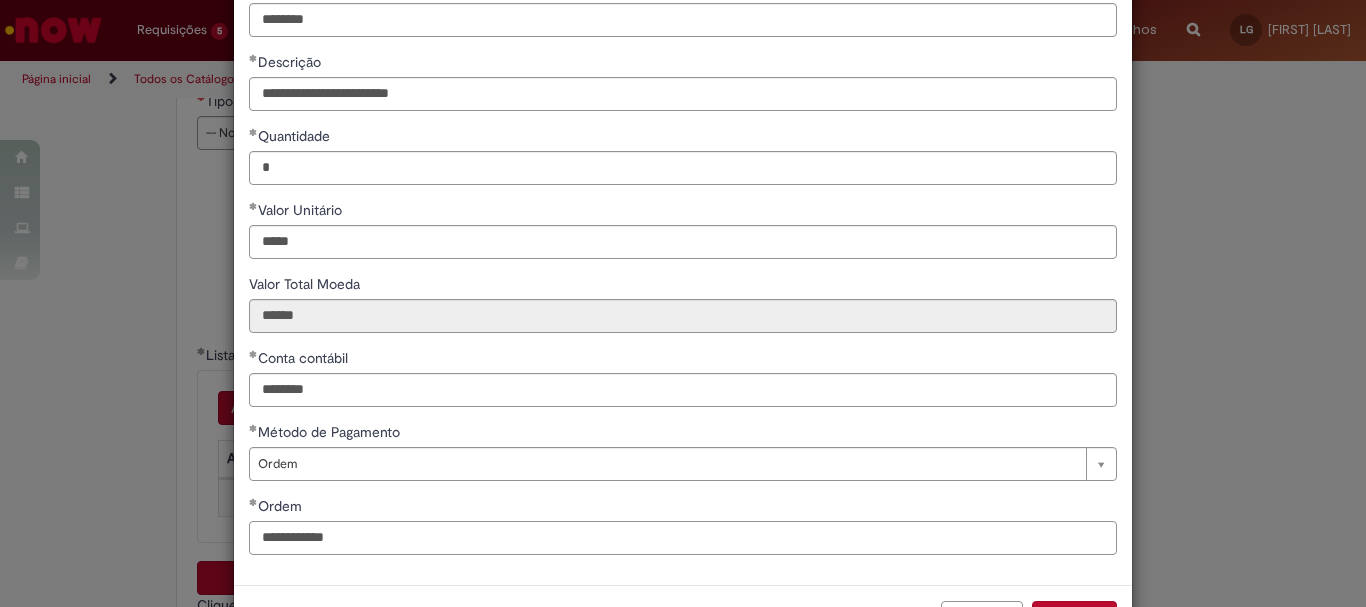 scroll, scrollTop: 199, scrollLeft: 0, axis: vertical 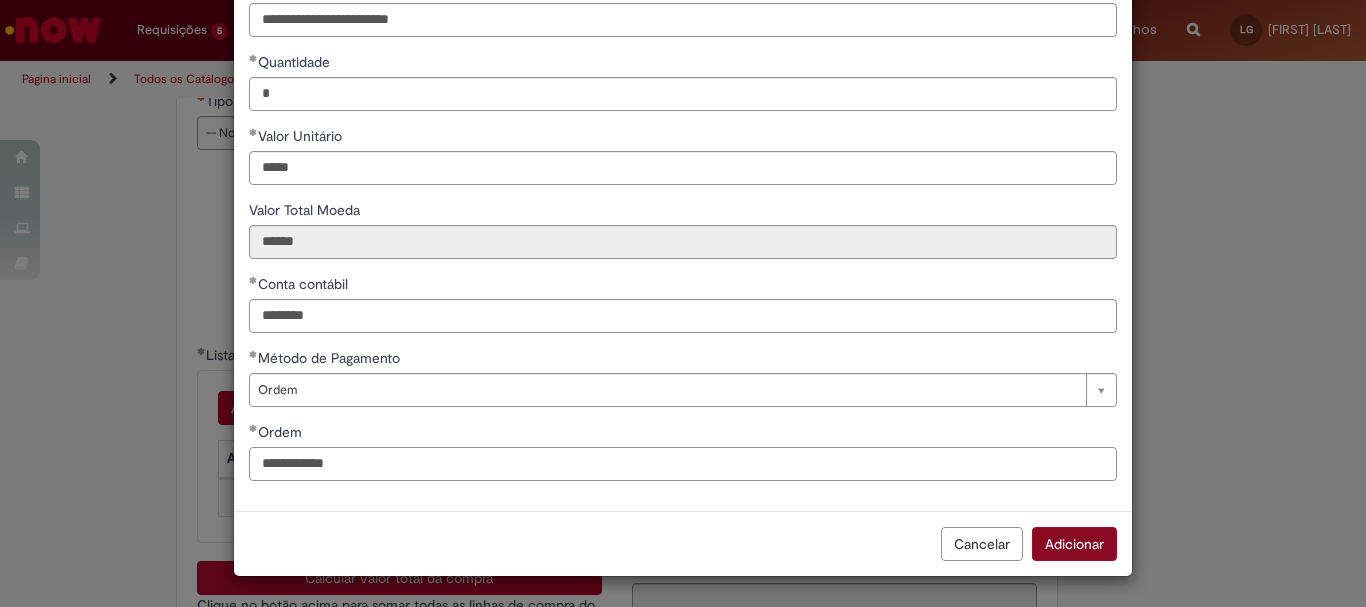 type on "**********" 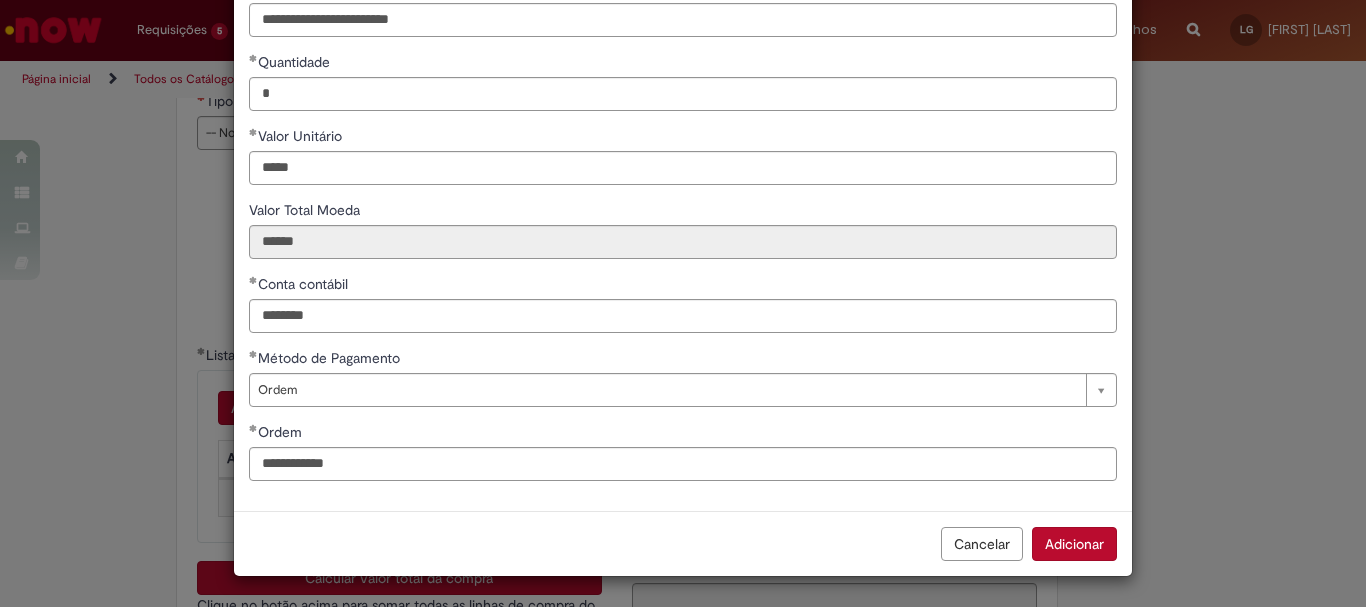 click on "Adicionar" at bounding box center (1074, 544) 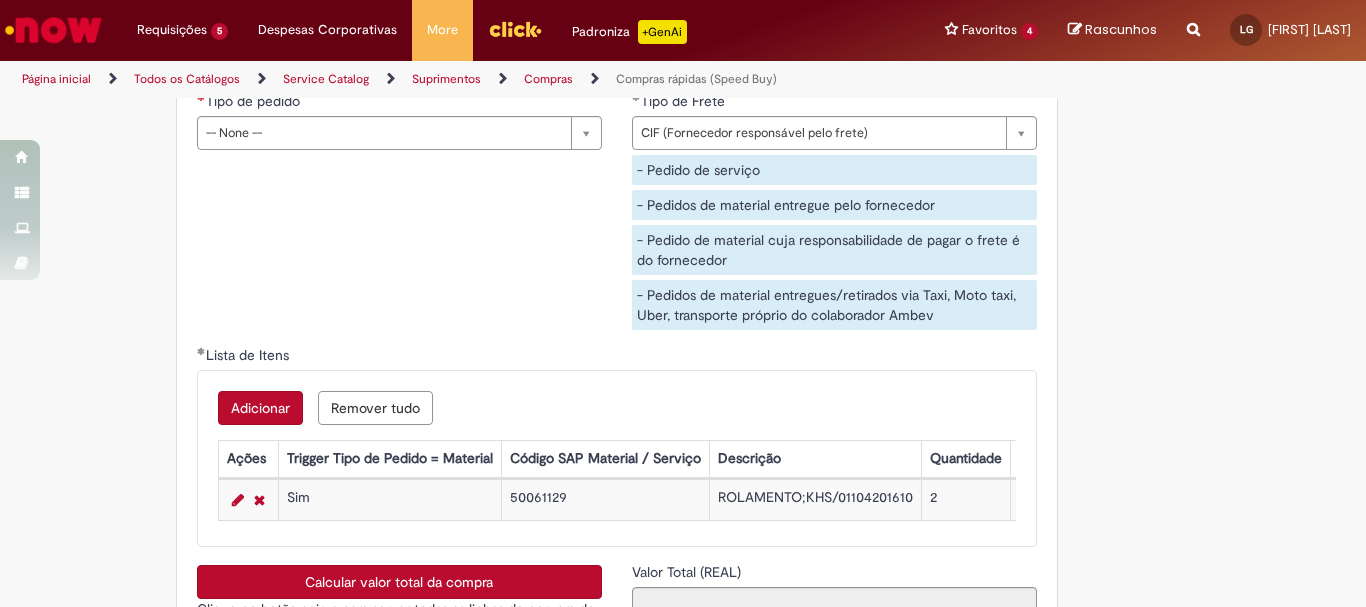 click on "Adicionar" at bounding box center [260, 408] 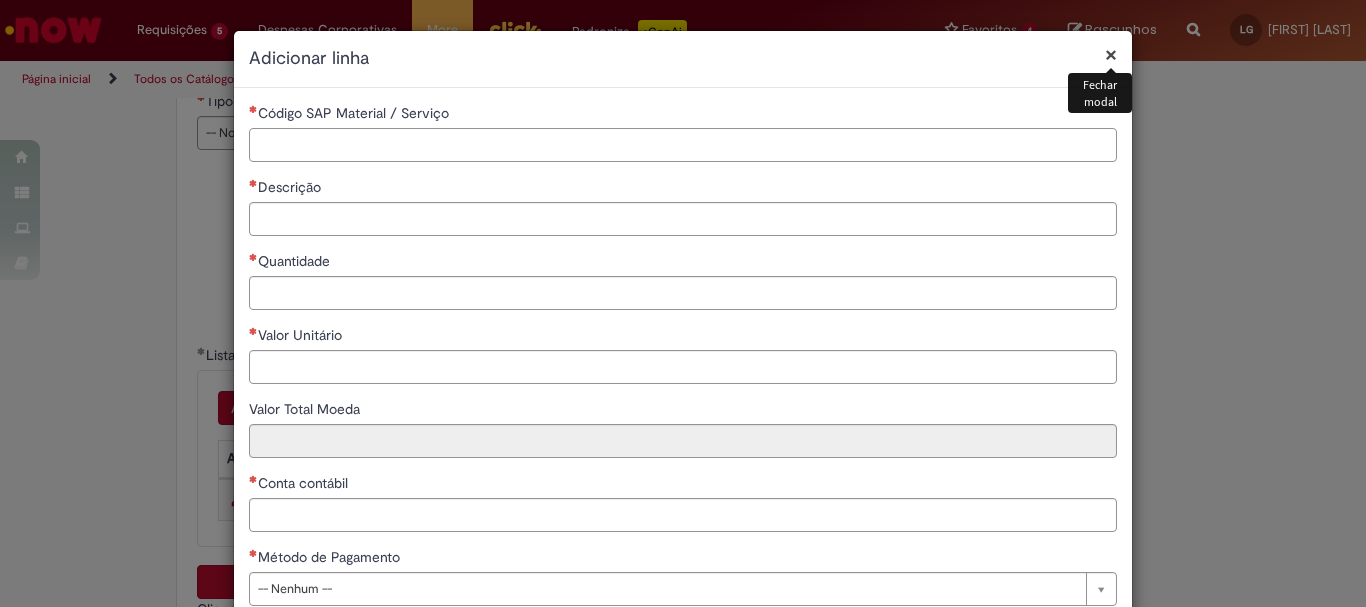 click on "Código SAP Material / Serviço" at bounding box center [683, 145] 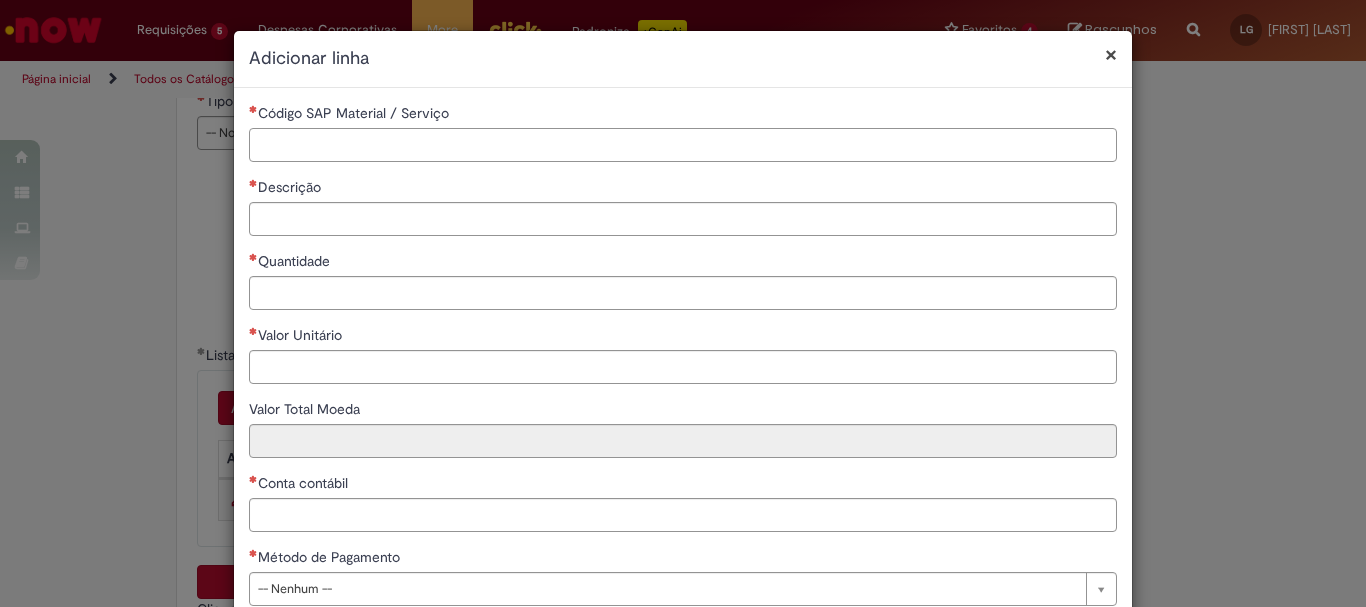 paste on "********" 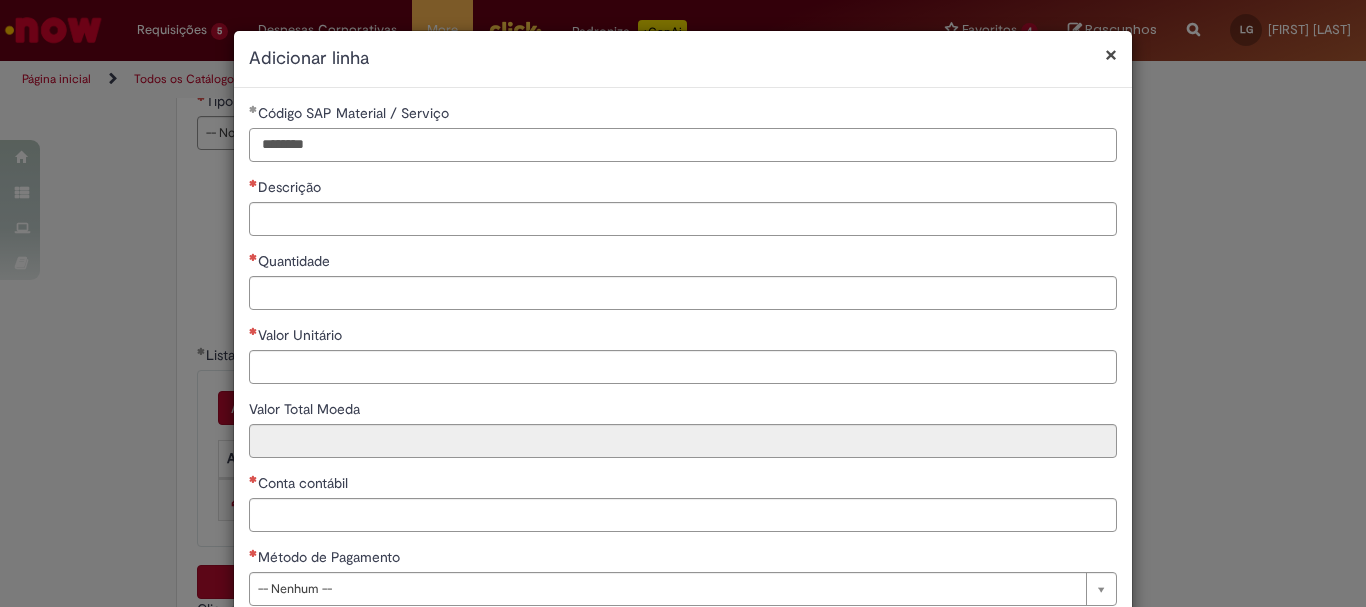 type on "********" 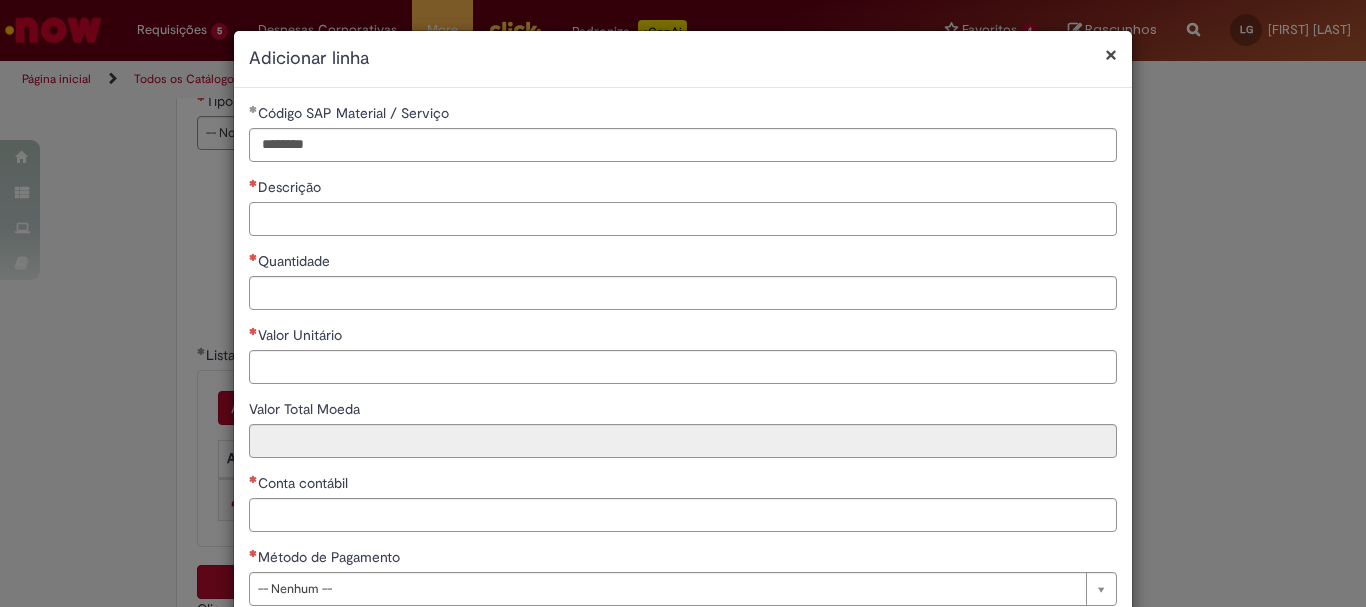 click on "Descrição" at bounding box center (683, 219) 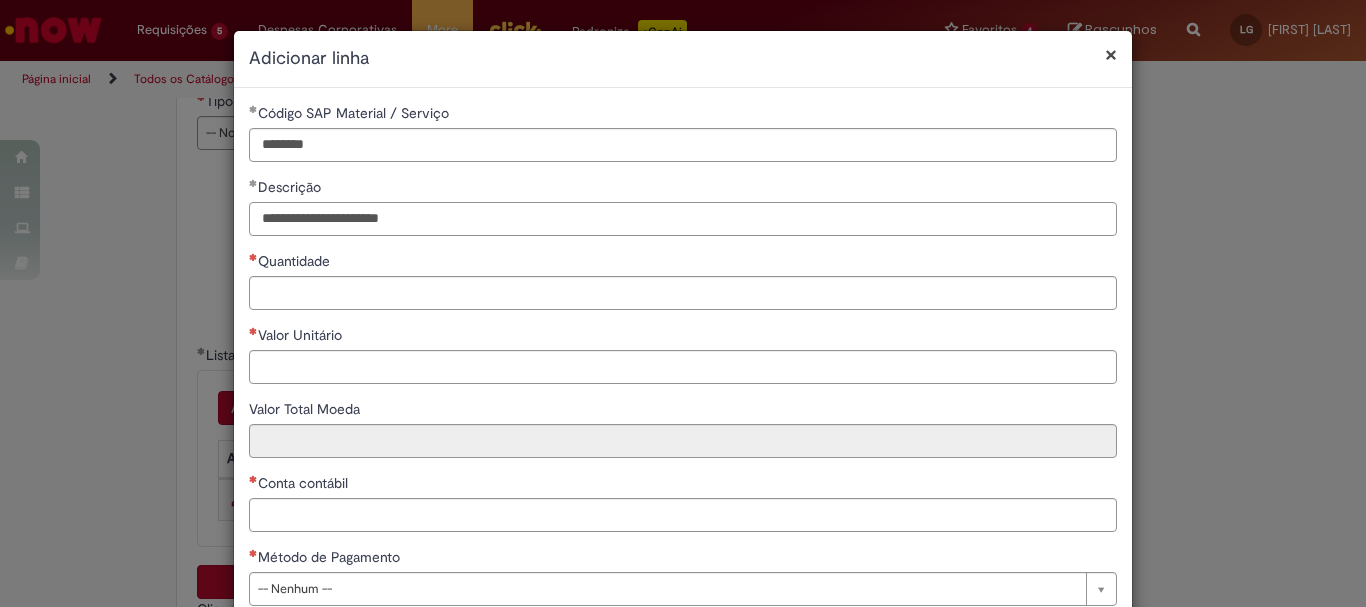 type on "**********" 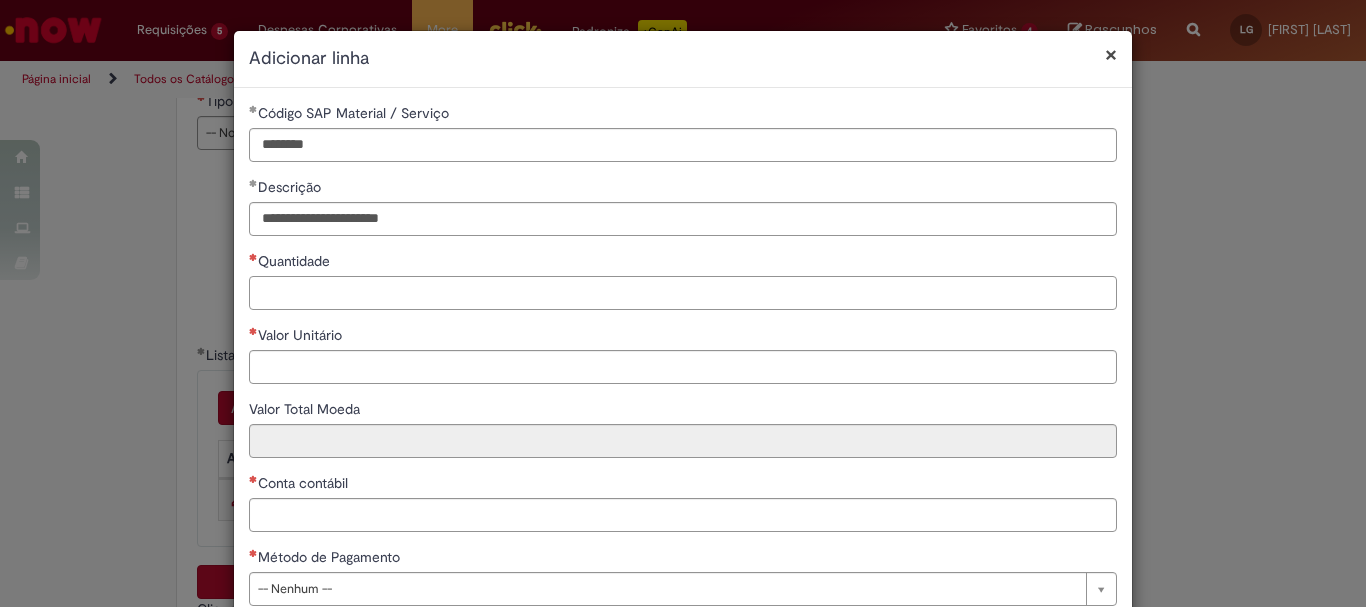 click on "Quantidade" at bounding box center (683, 293) 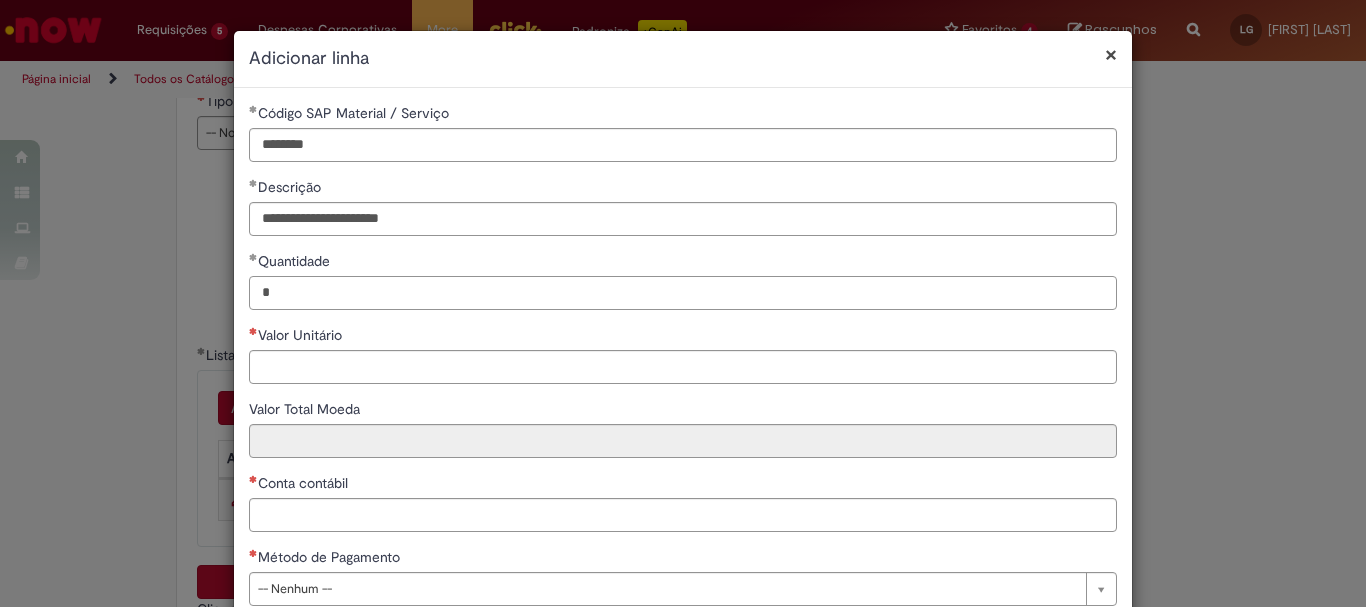 type on "*" 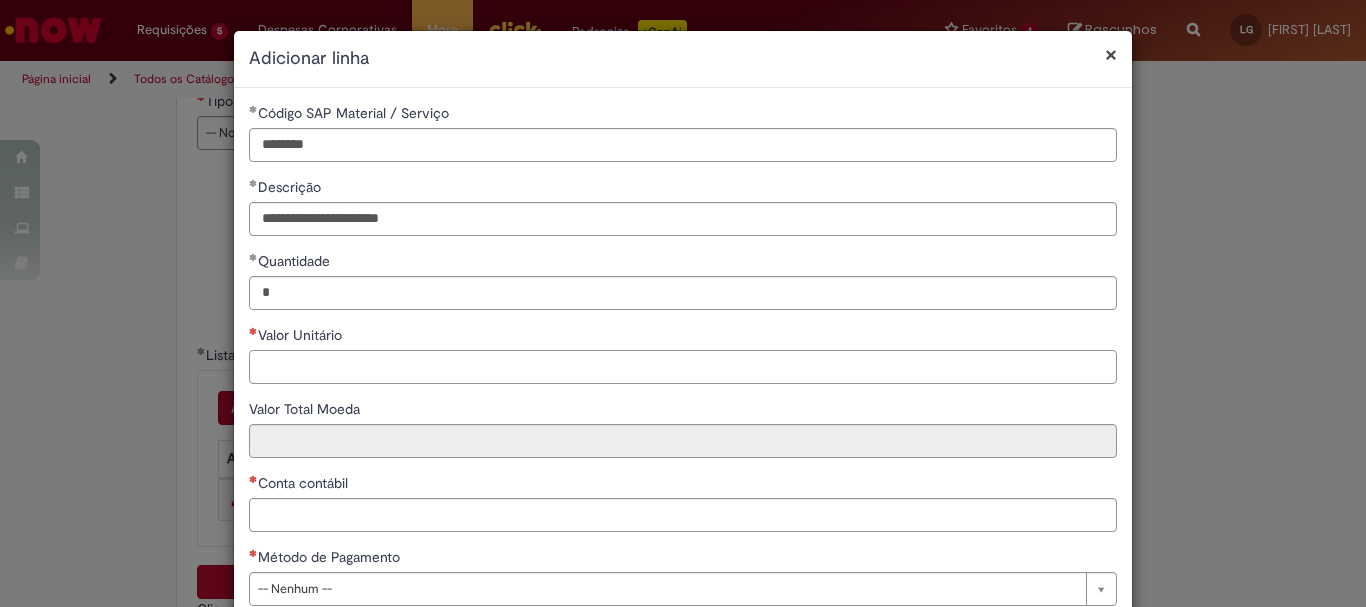click on "Valor Unitário" at bounding box center (683, 367) 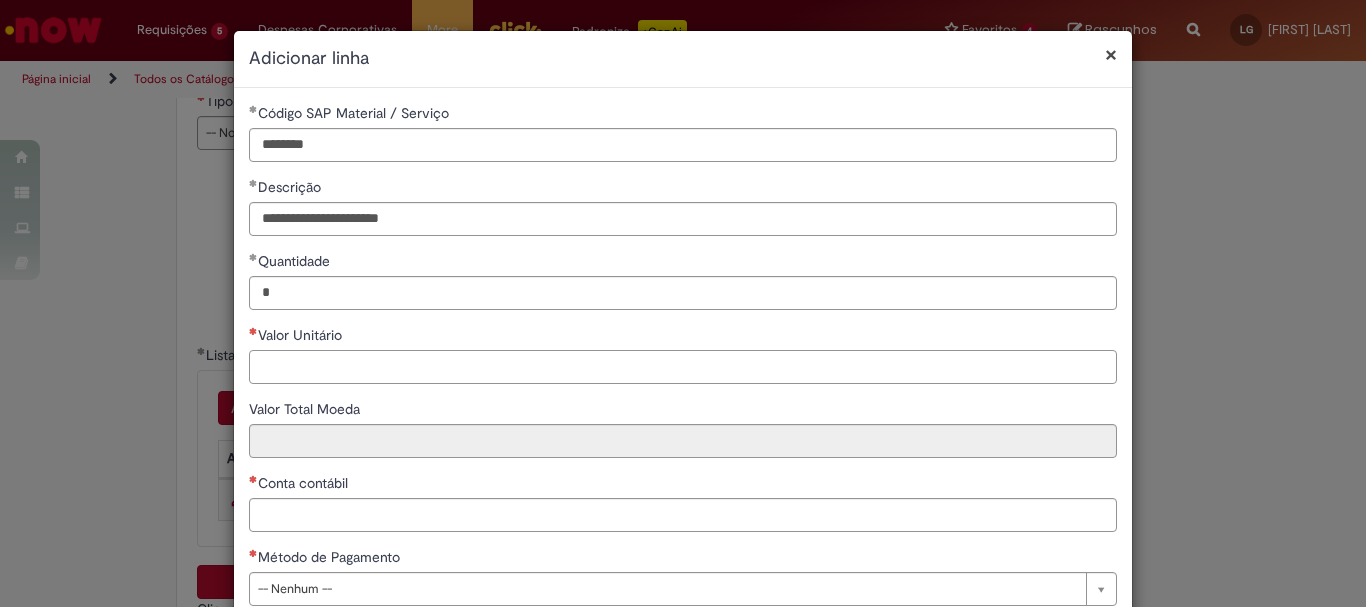 paste on "********" 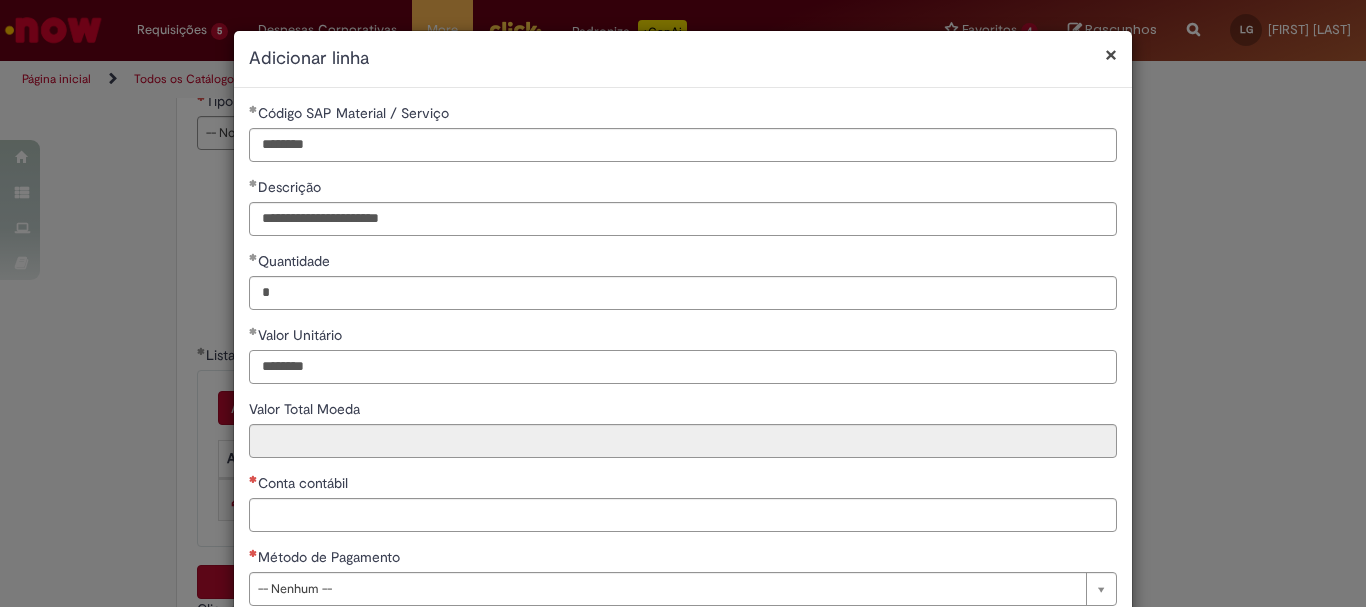 type on "********" 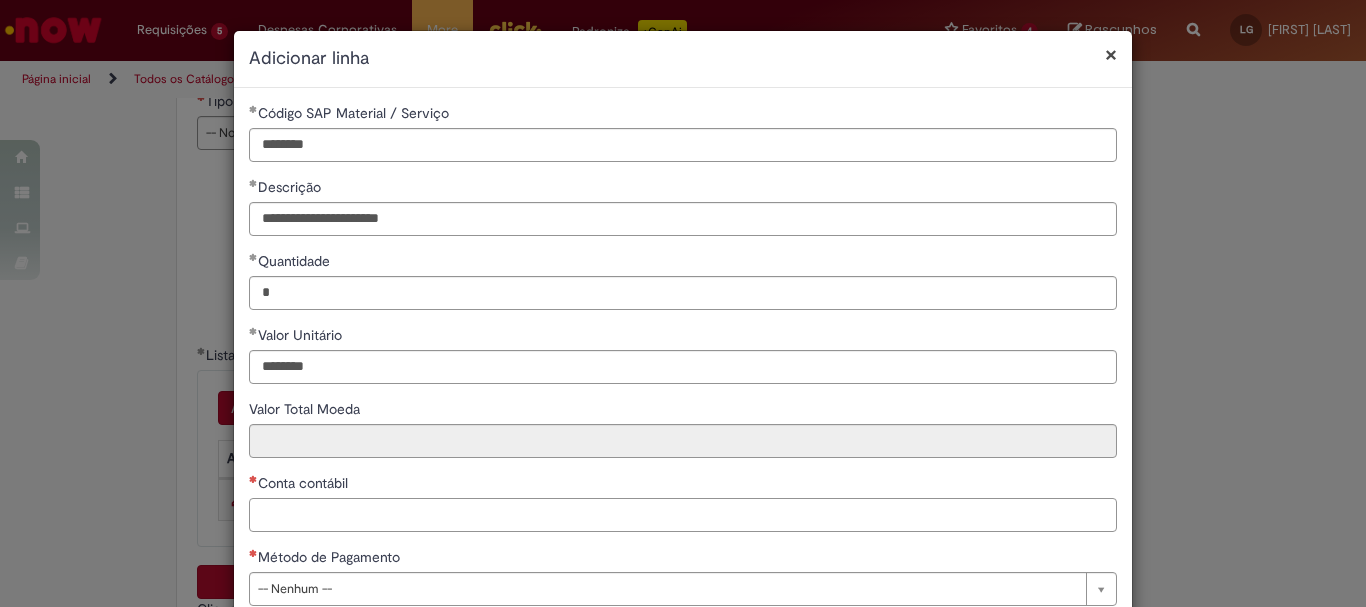 type on "********" 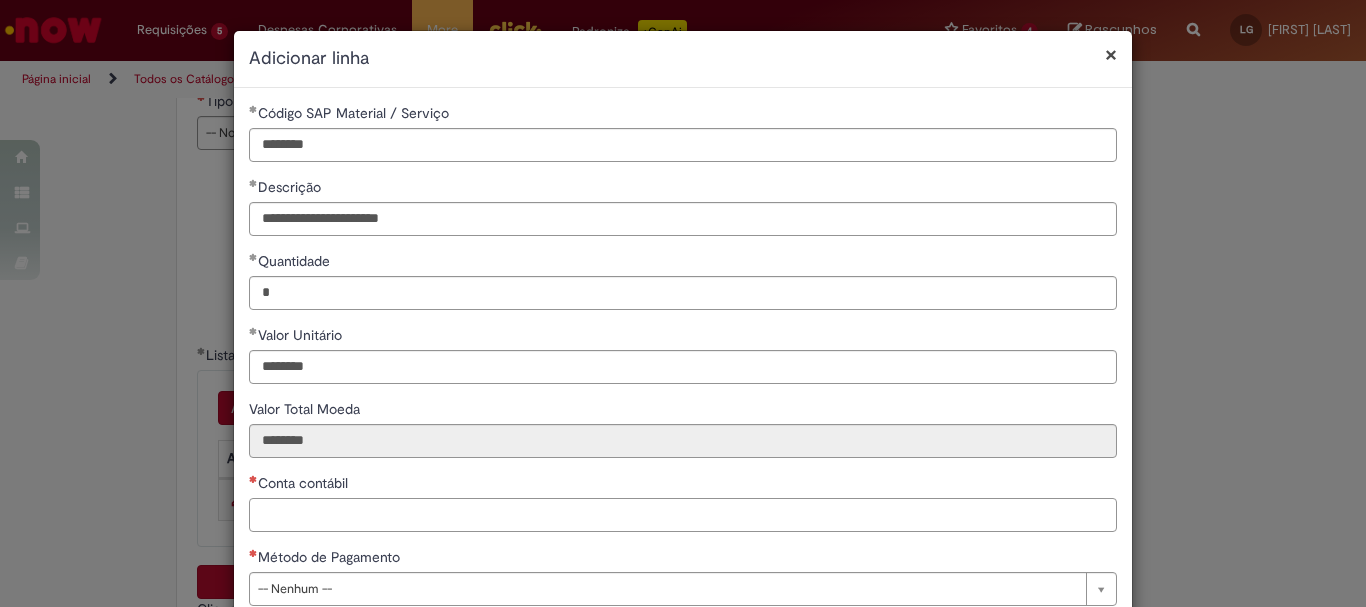 click on "Conta contábil" at bounding box center (683, 515) 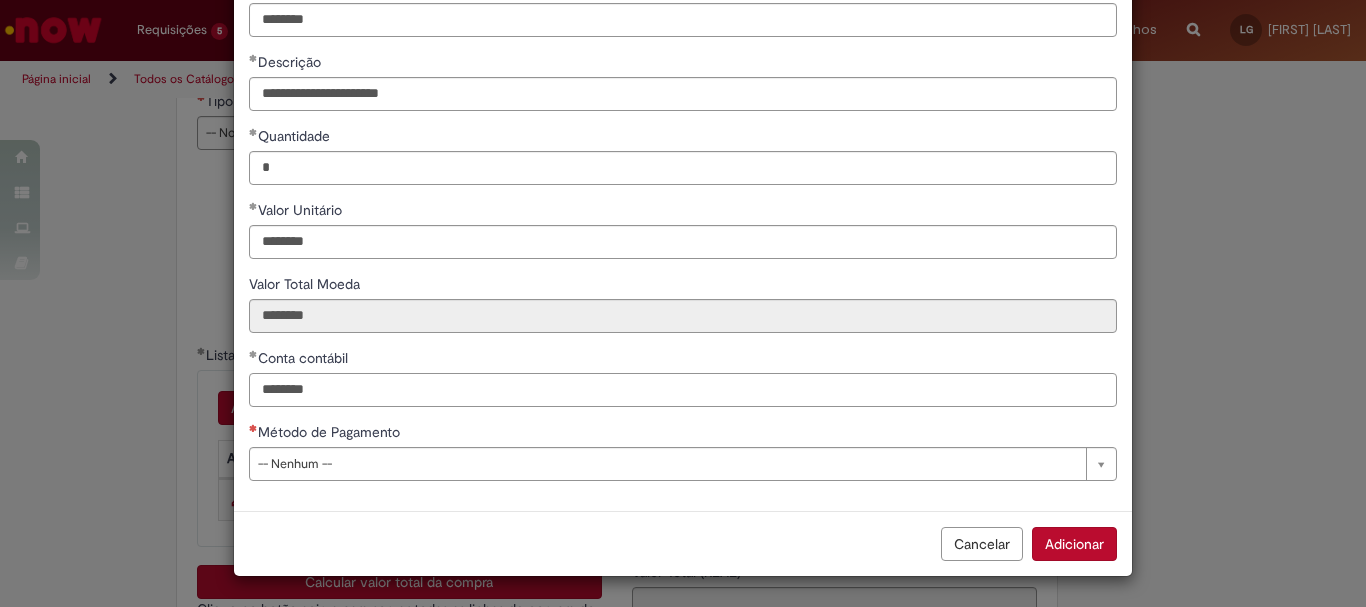 type on "********" 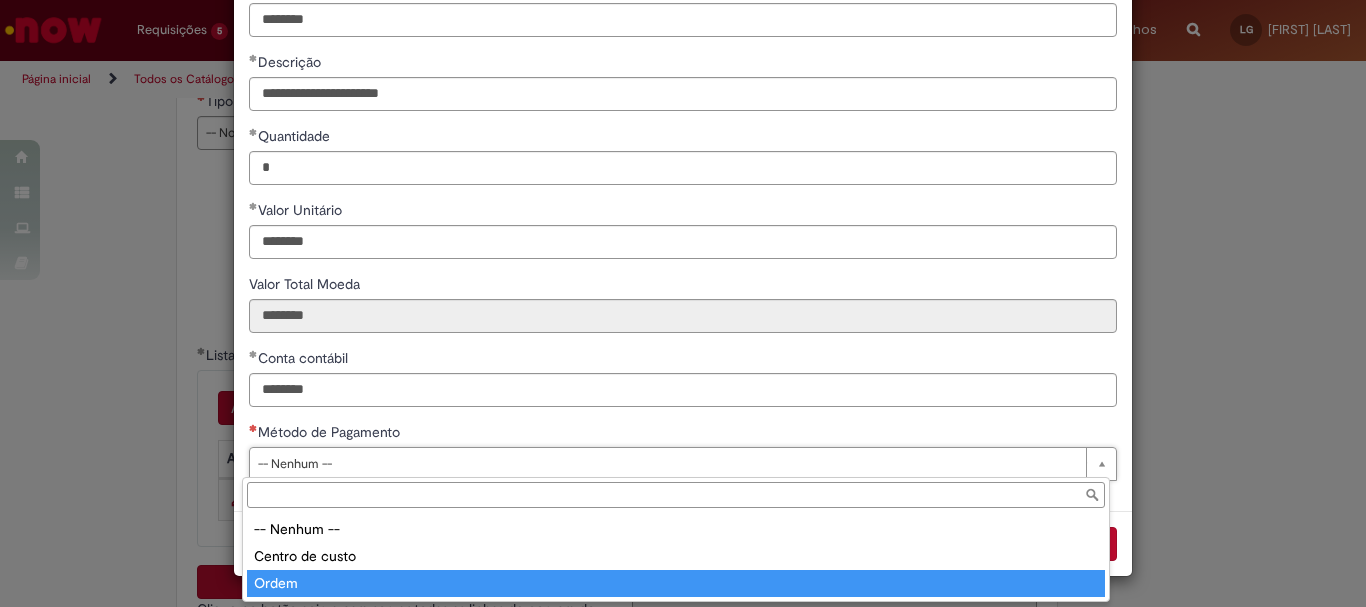 type on "*****" 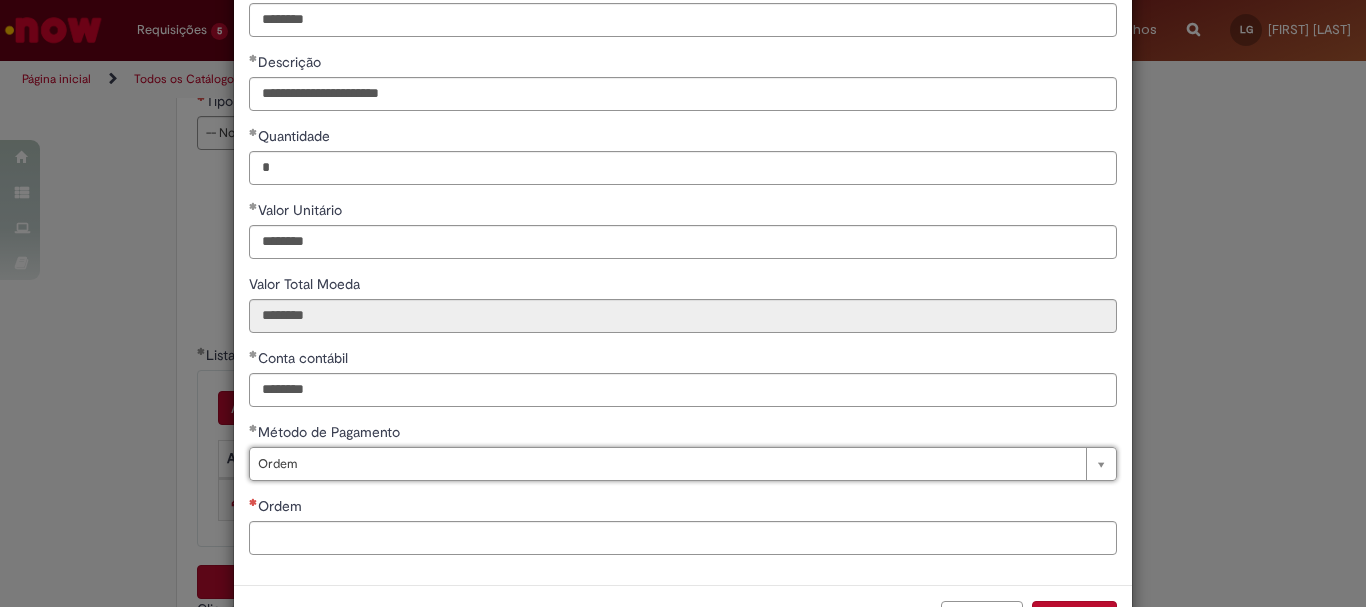 scroll, scrollTop: 199, scrollLeft: 0, axis: vertical 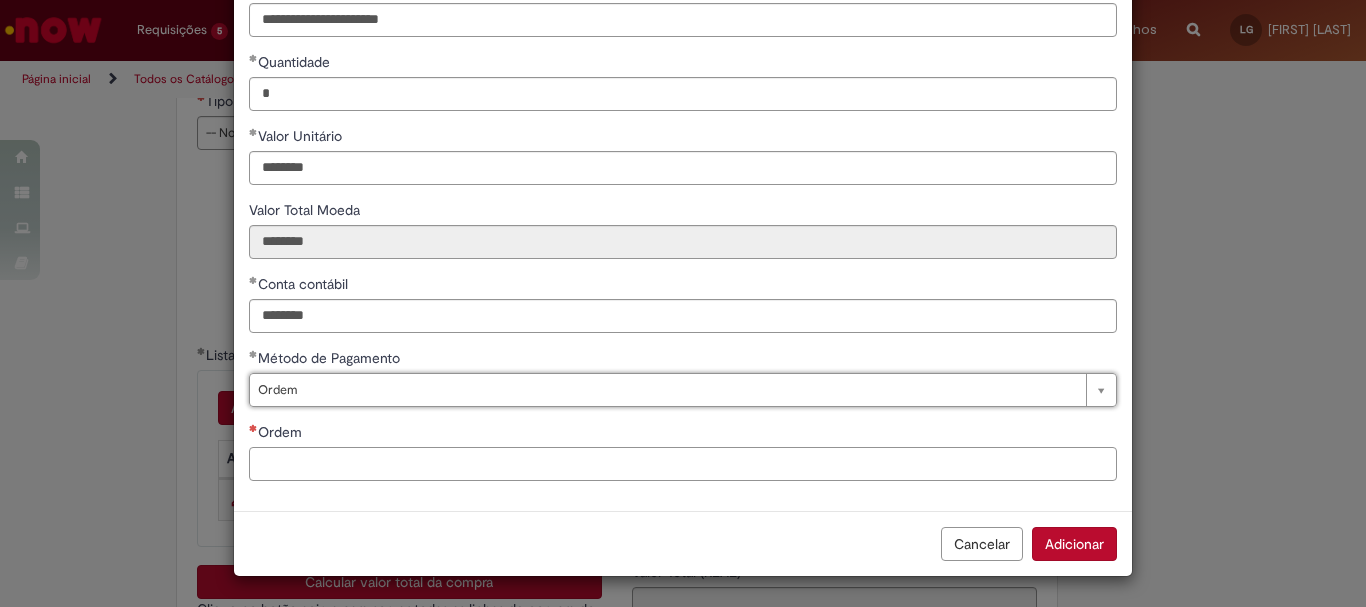 click on "Ordem" at bounding box center (683, 464) 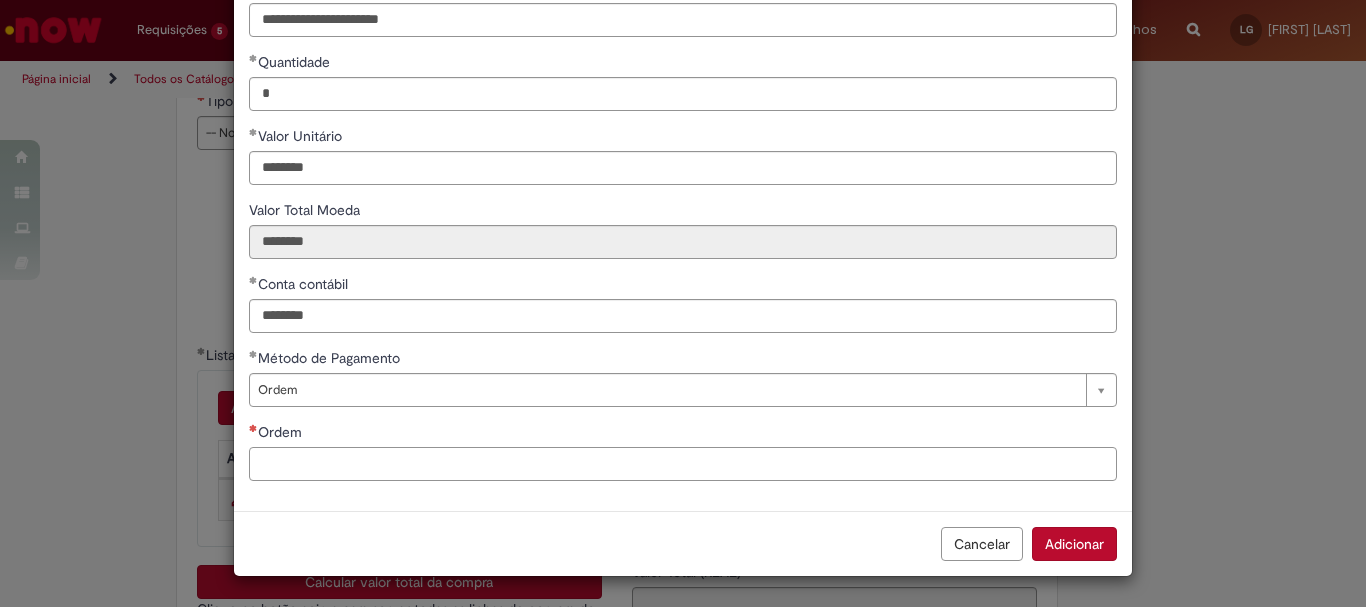 paste on "**********" 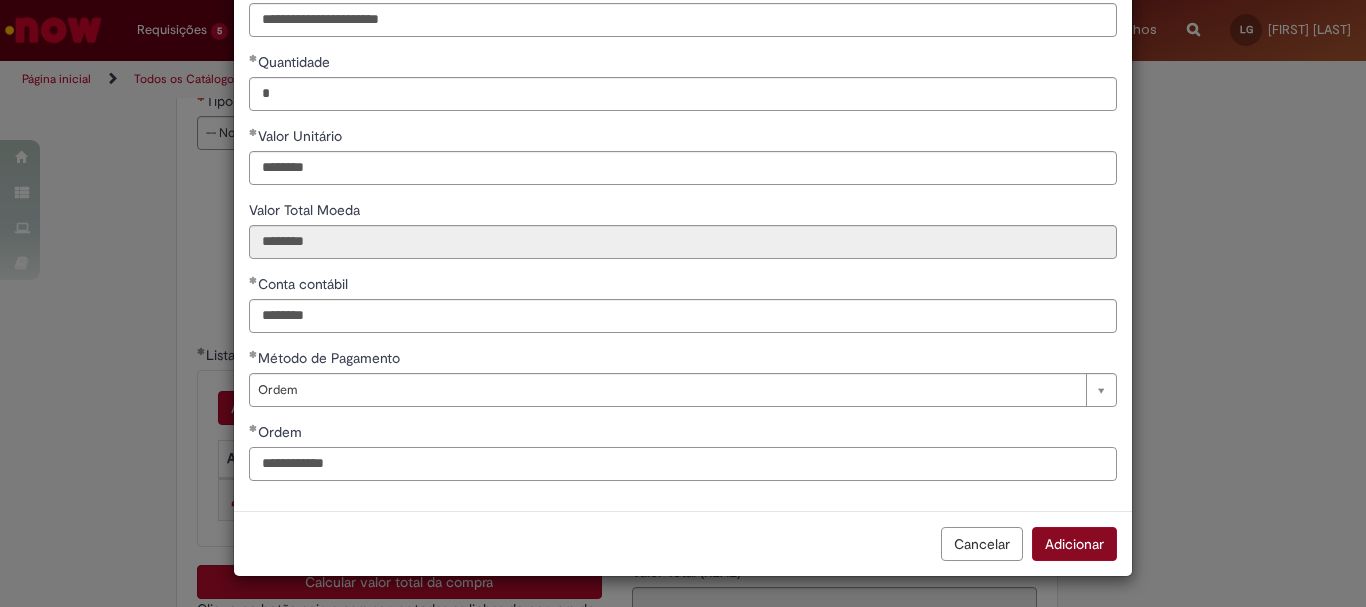 type on "**********" 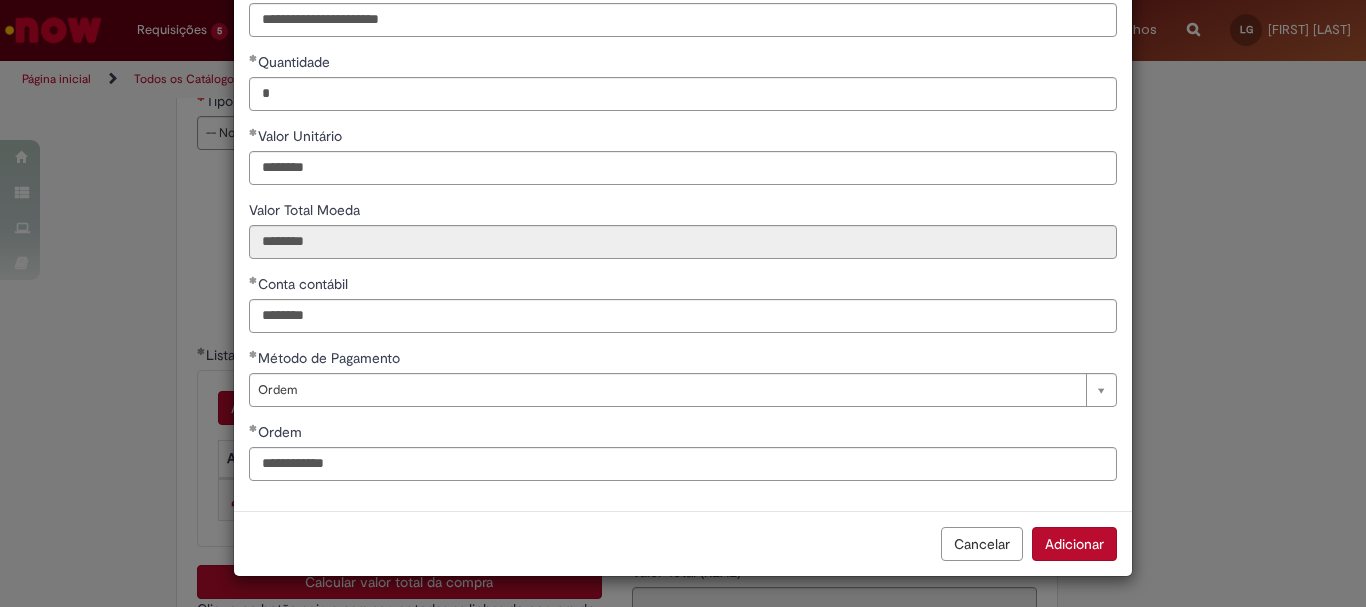 click on "Adicionar" at bounding box center (1074, 544) 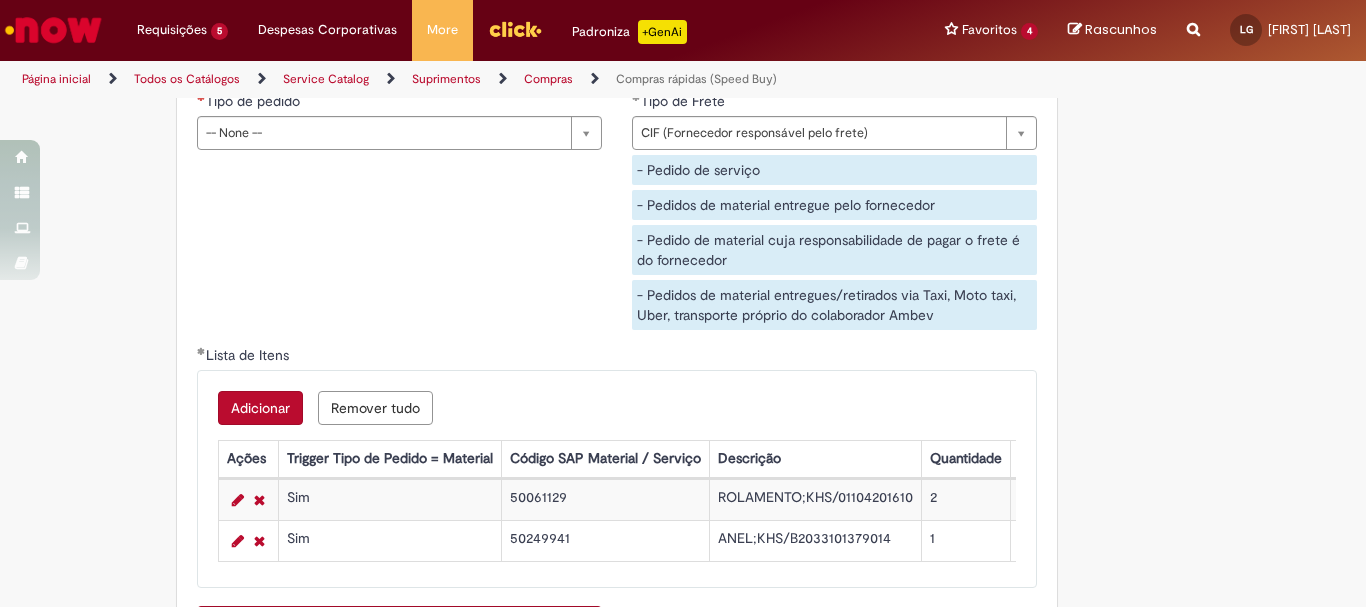 scroll, scrollTop: 3200, scrollLeft: 0, axis: vertical 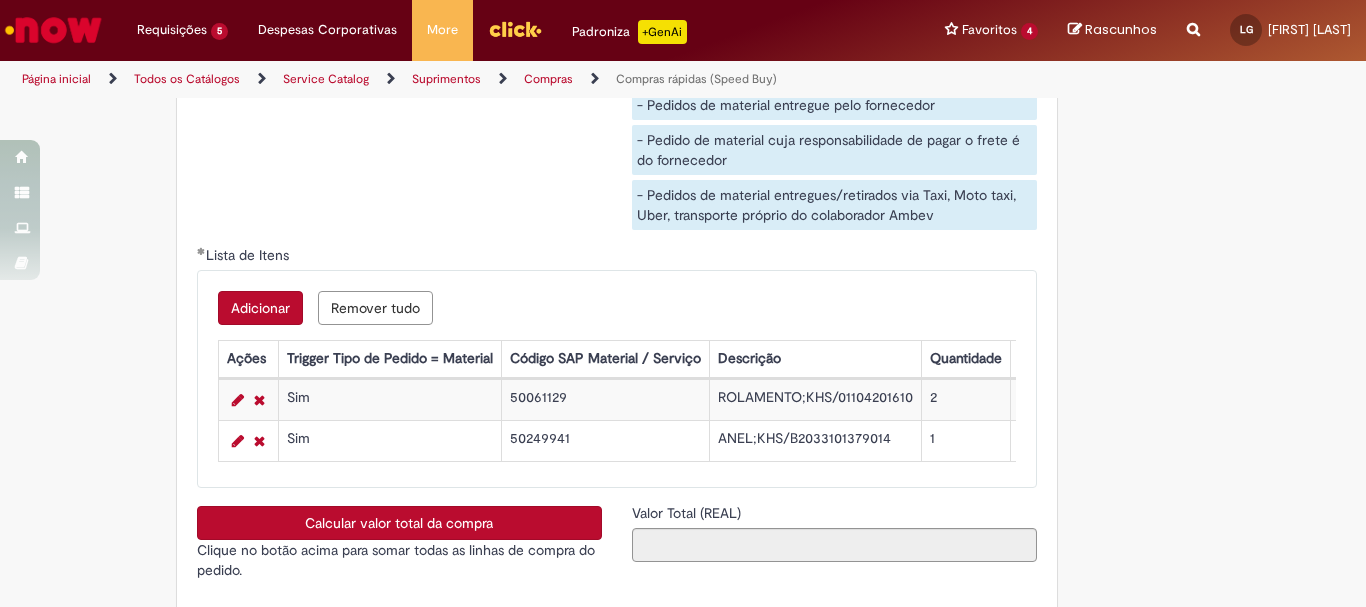 click on "Adicionar" at bounding box center [260, 308] 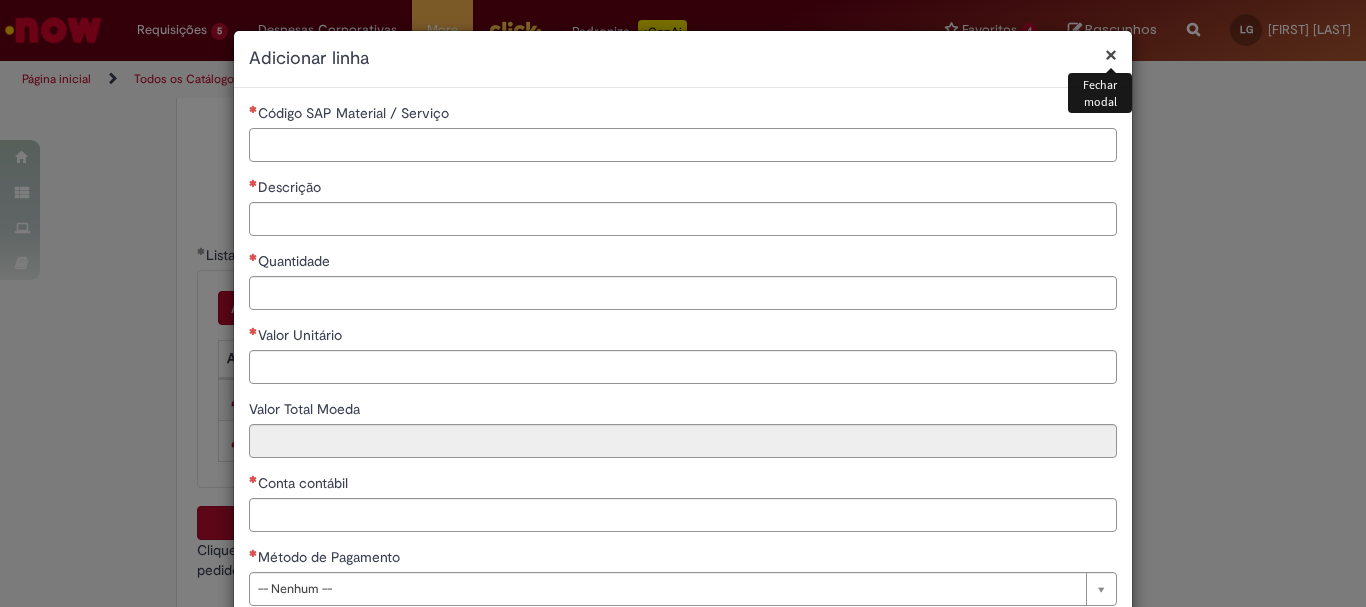 click on "Código SAP Material / Serviço" at bounding box center [683, 145] 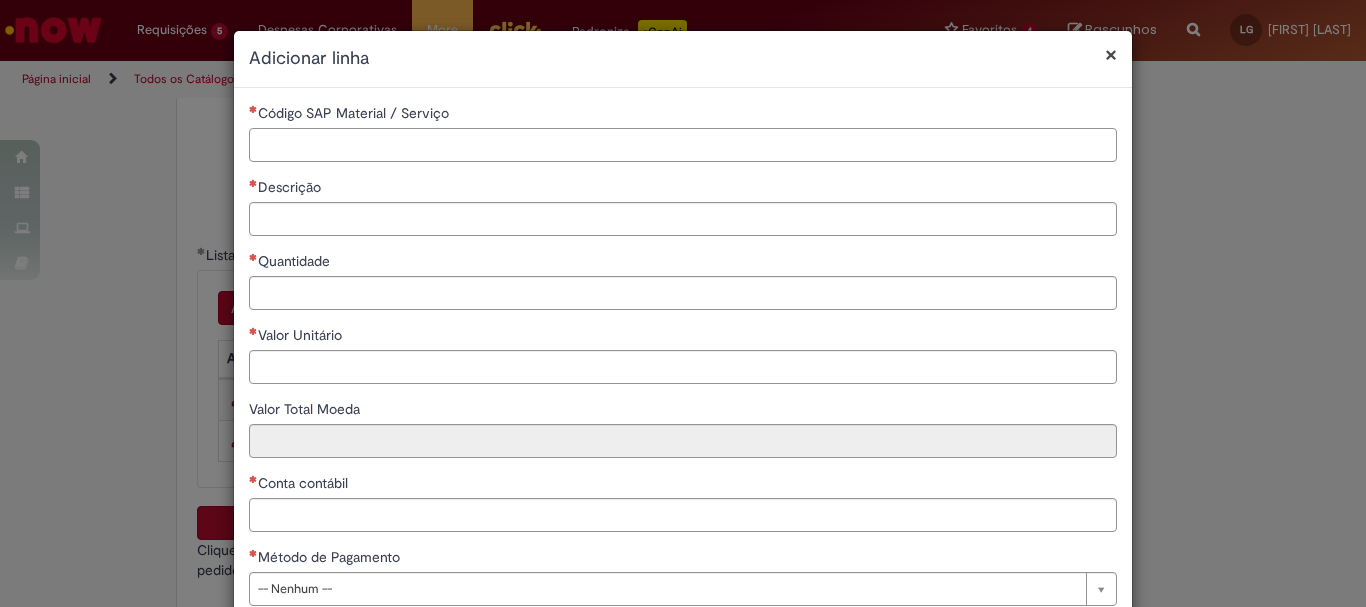 paste on "********" 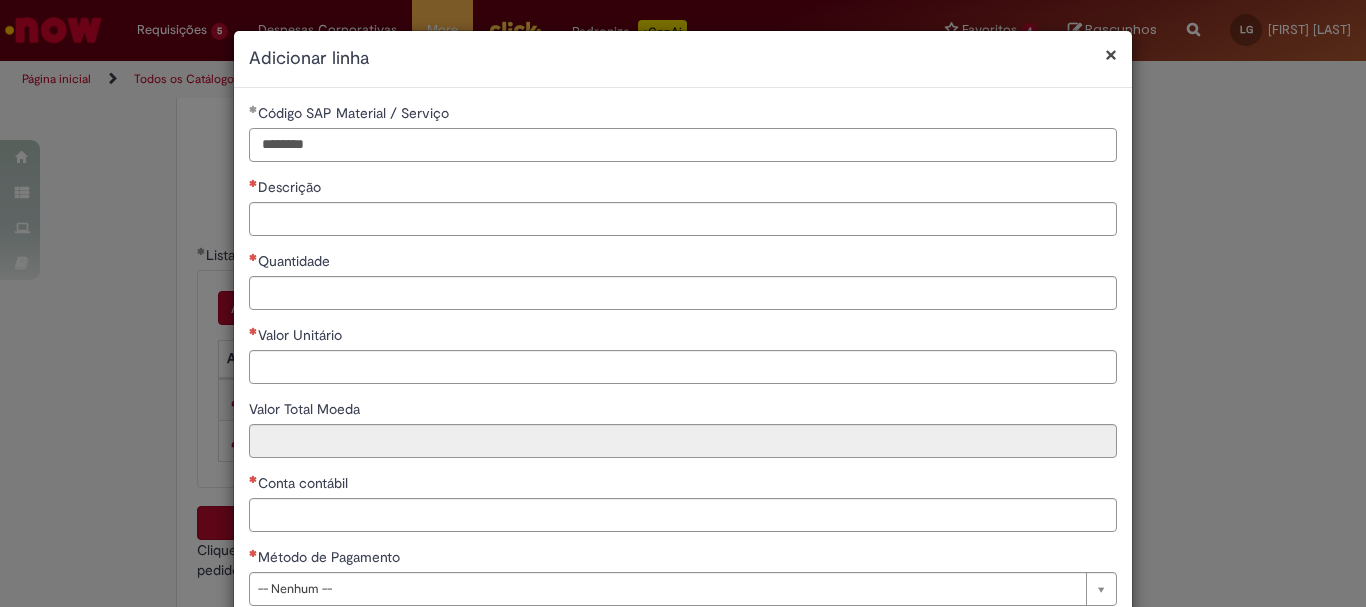 type on "********" 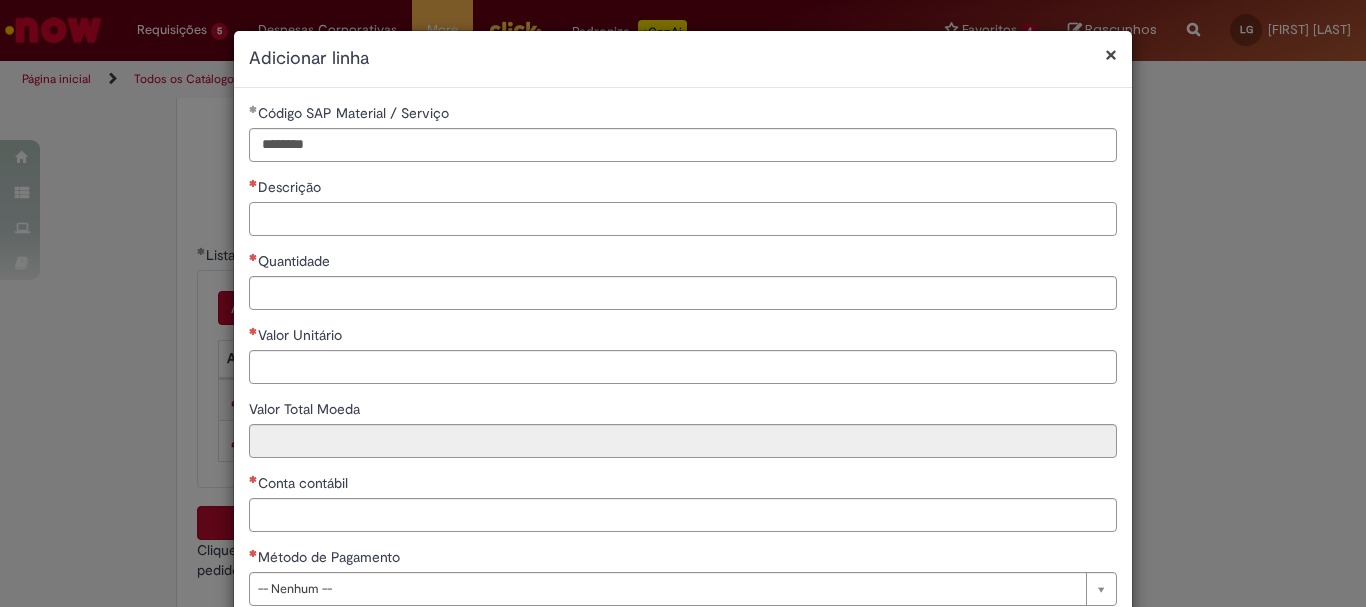 click on "Descrição" at bounding box center [683, 219] 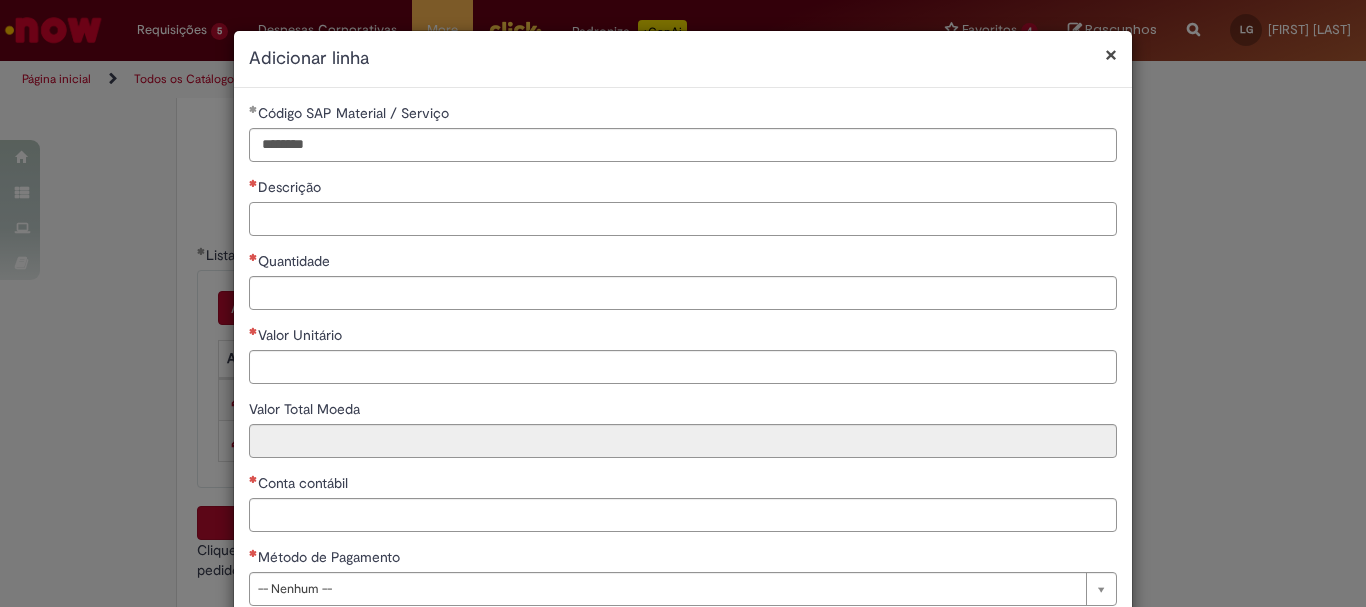 paste on "**********" 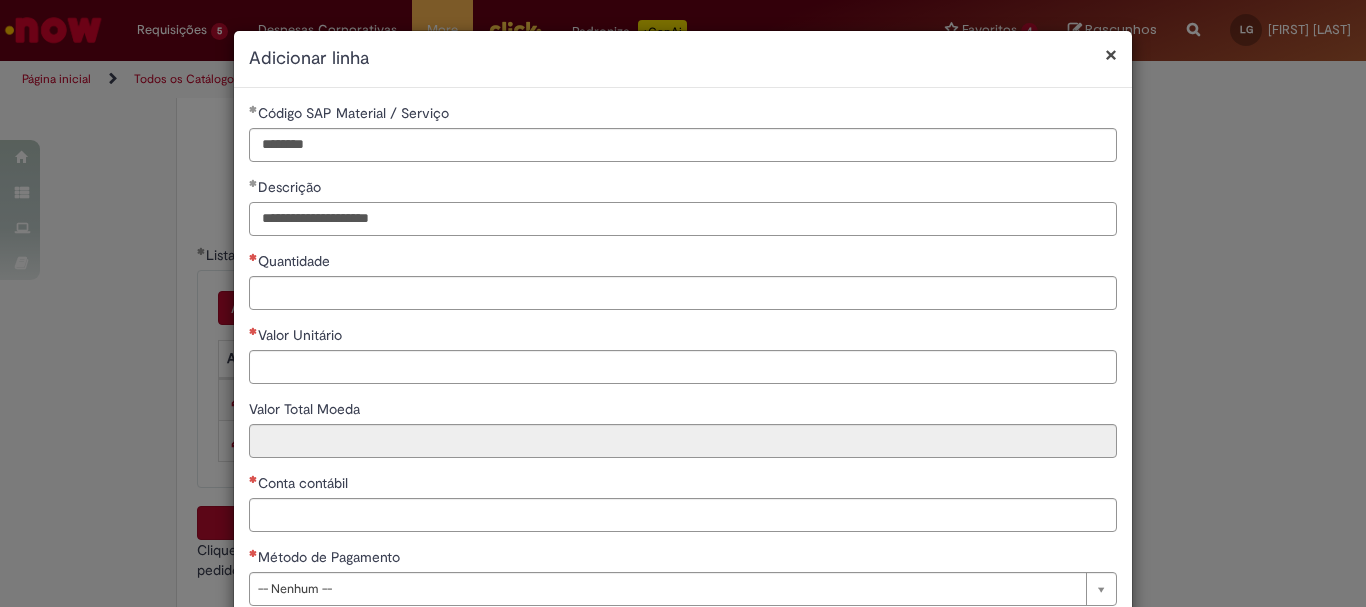 type on "**********" 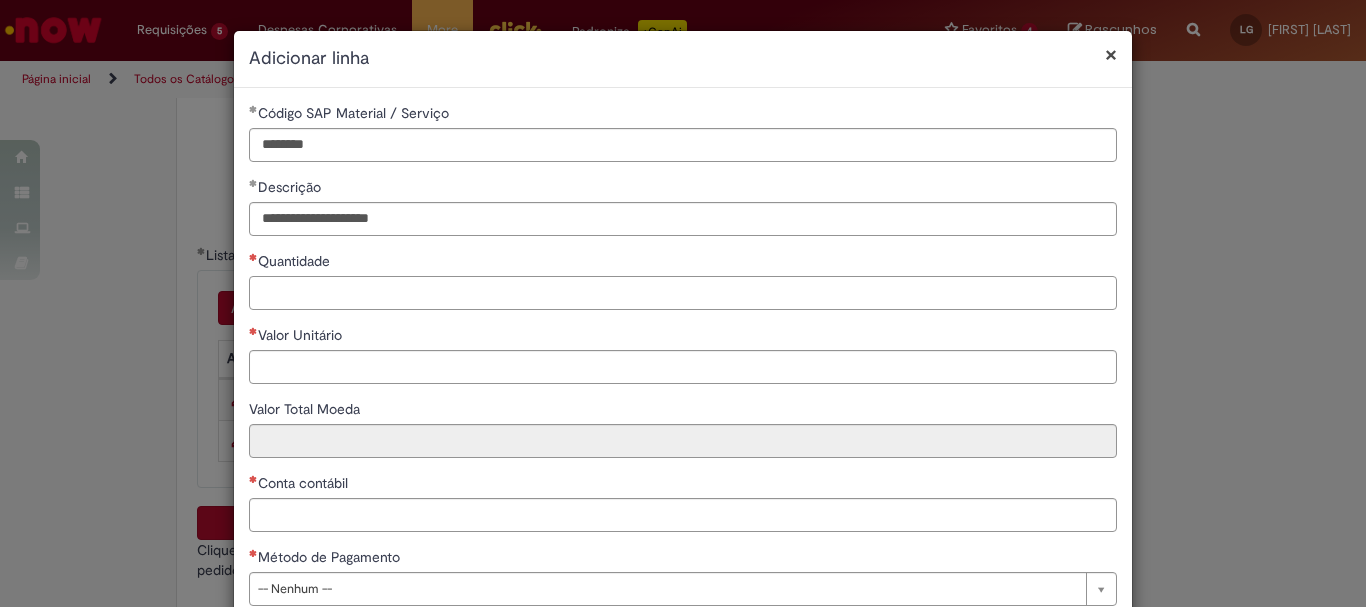 click on "Quantidade" at bounding box center (683, 293) 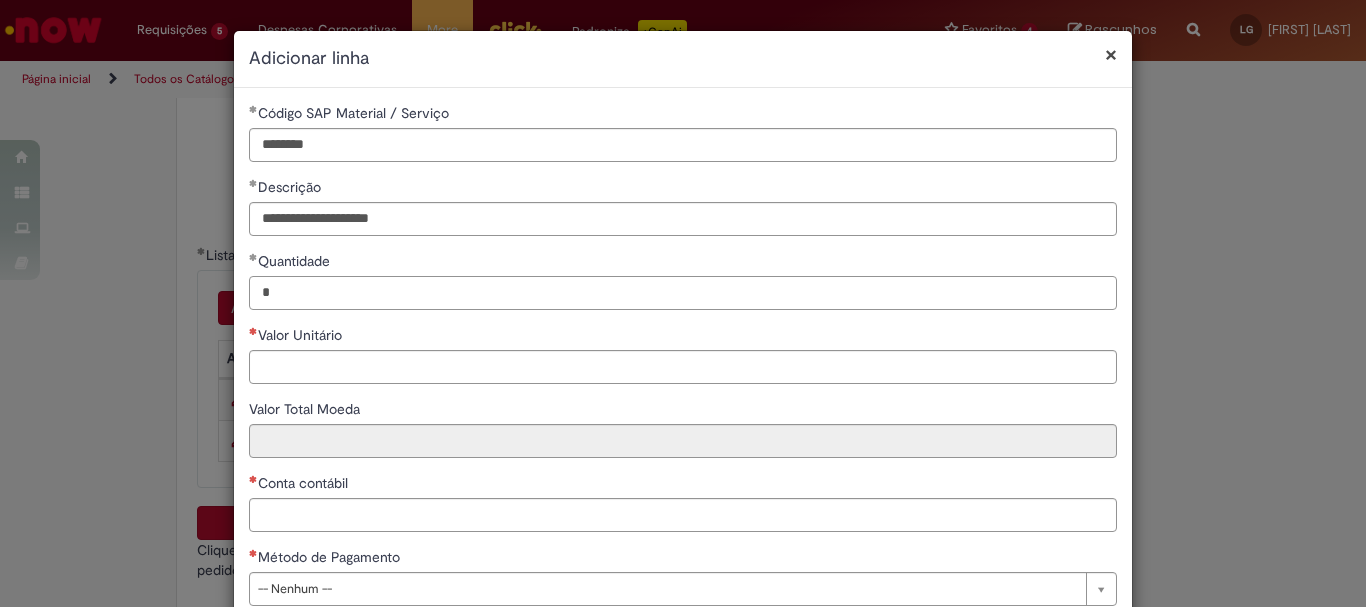 type on "*" 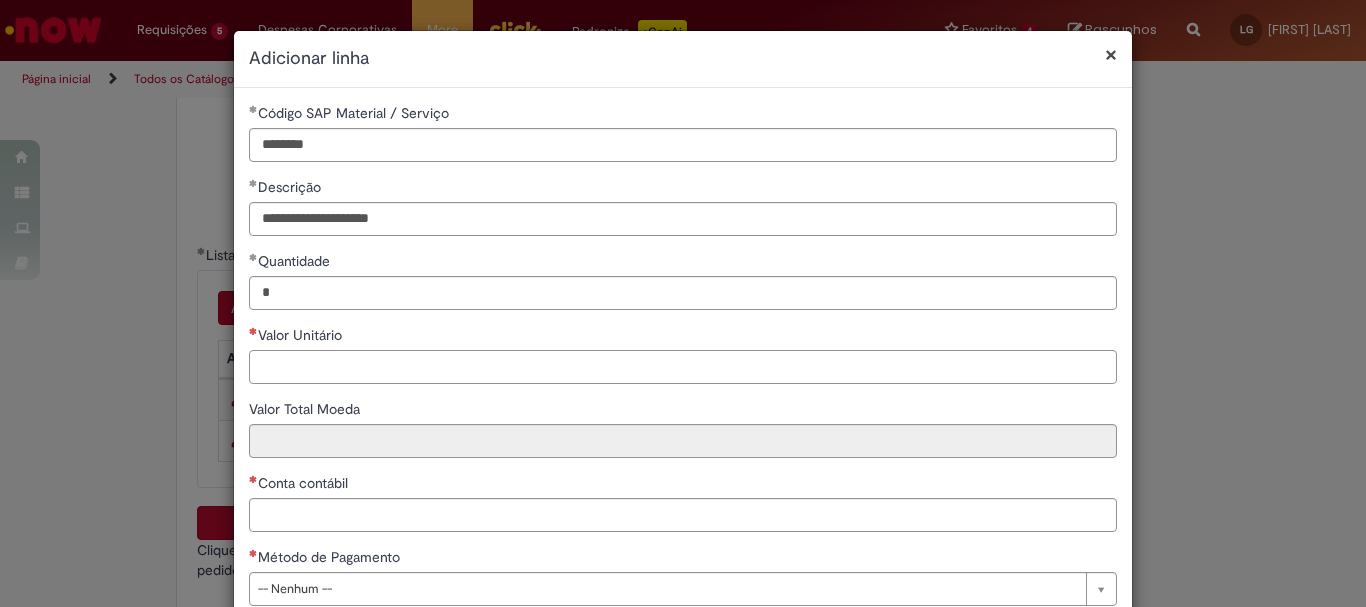click on "Valor Unitário" at bounding box center [683, 367] 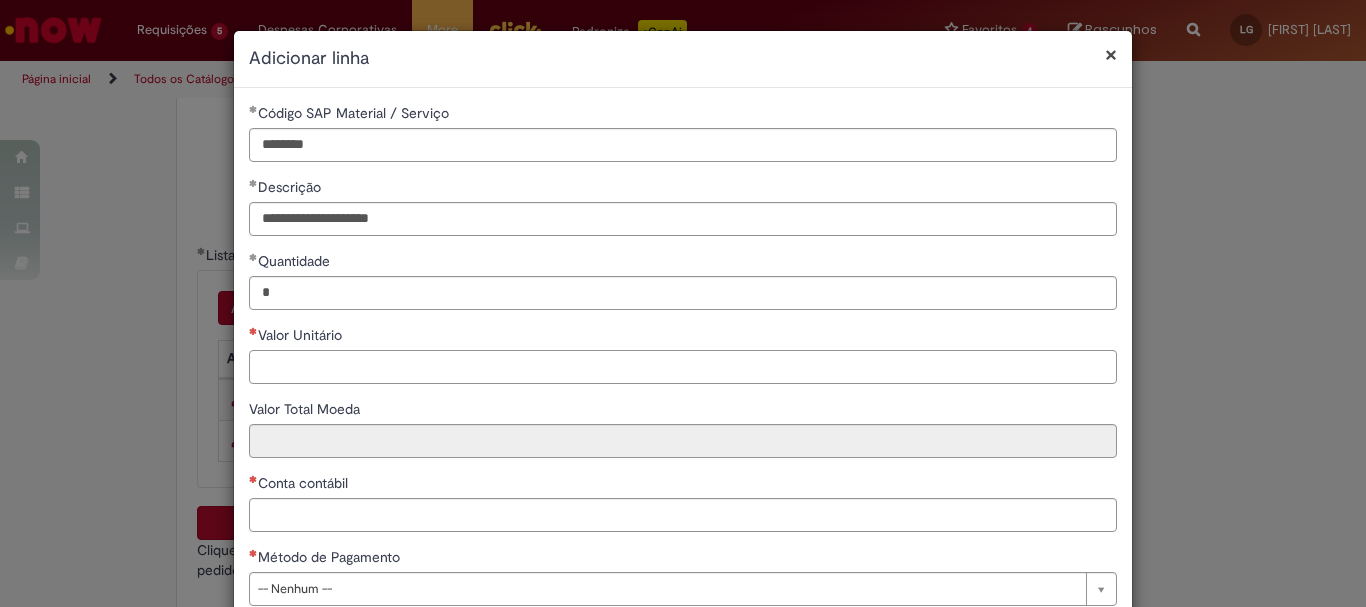 paste on "*****" 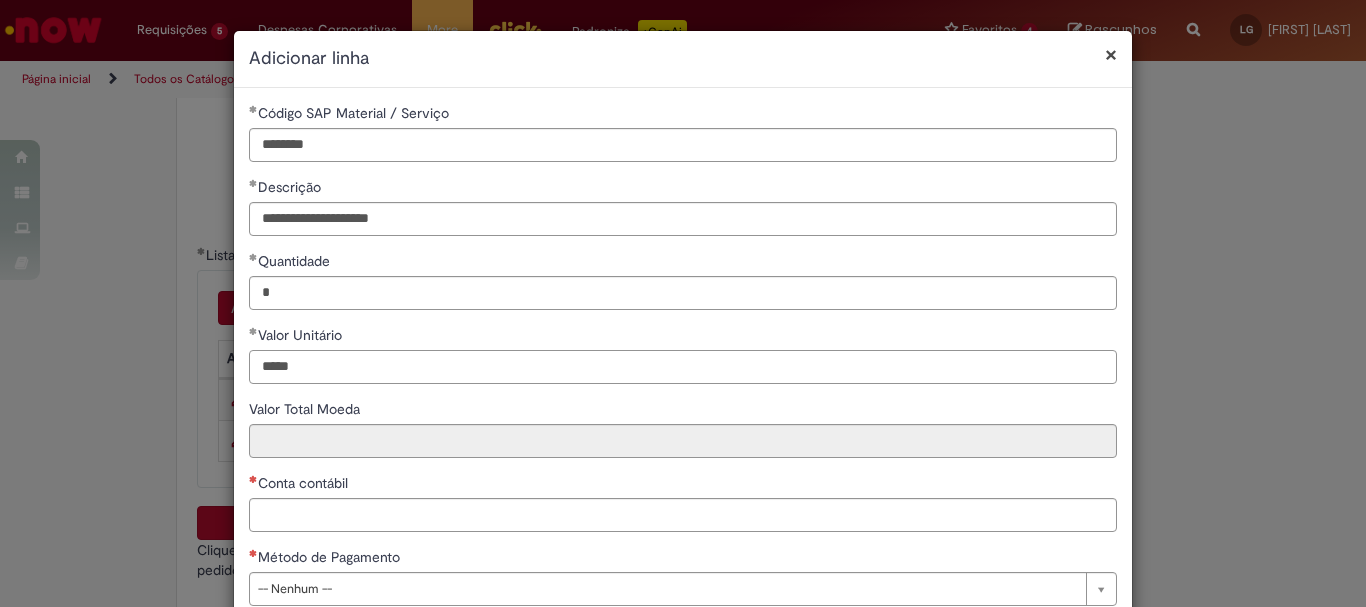 type on "*****" 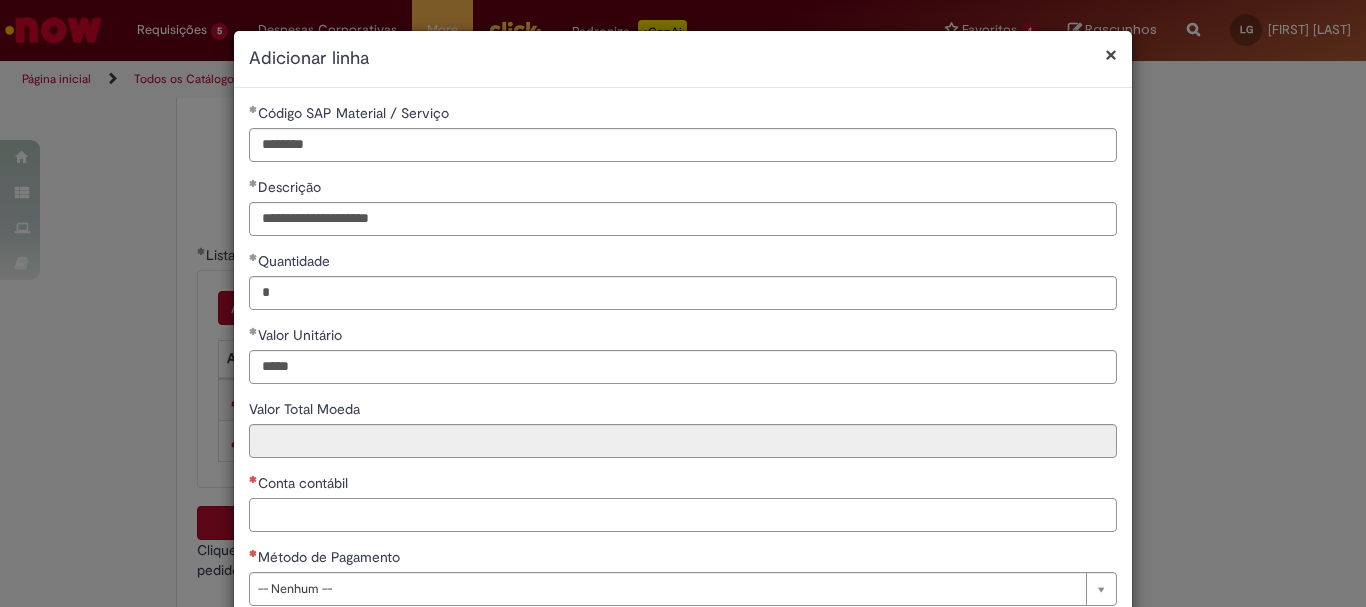 click on "Conta contábil" at bounding box center [683, 515] 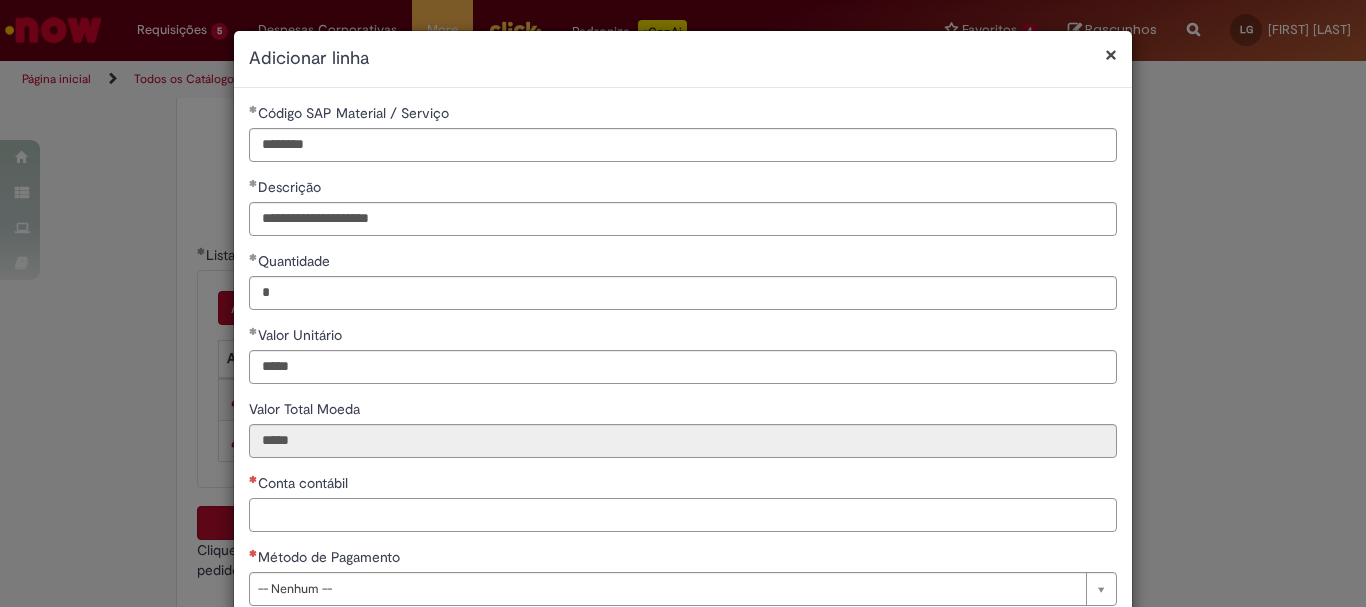 scroll, scrollTop: 100, scrollLeft: 0, axis: vertical 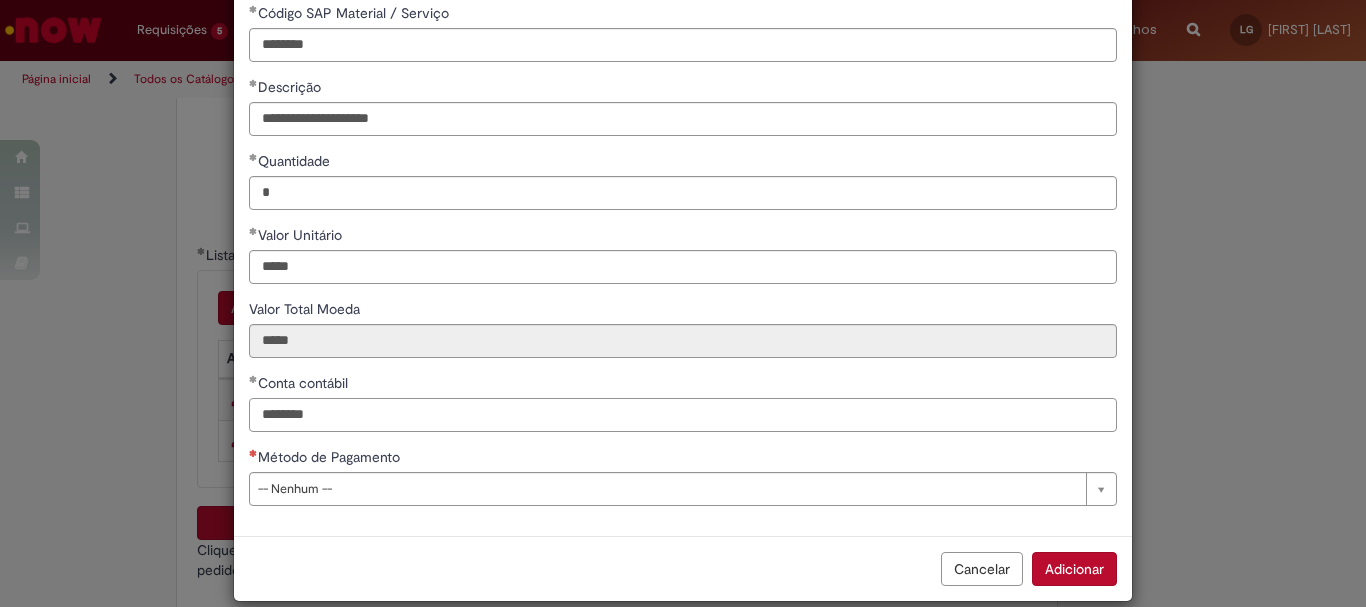 type on "********" 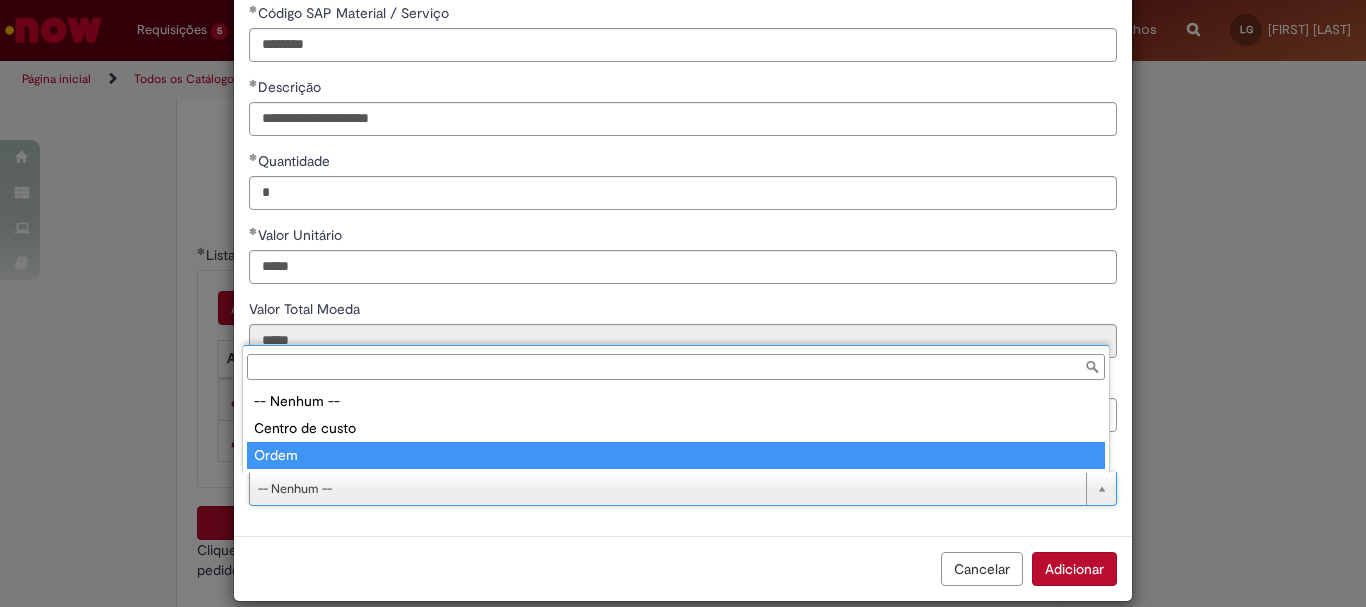 type on "*****" 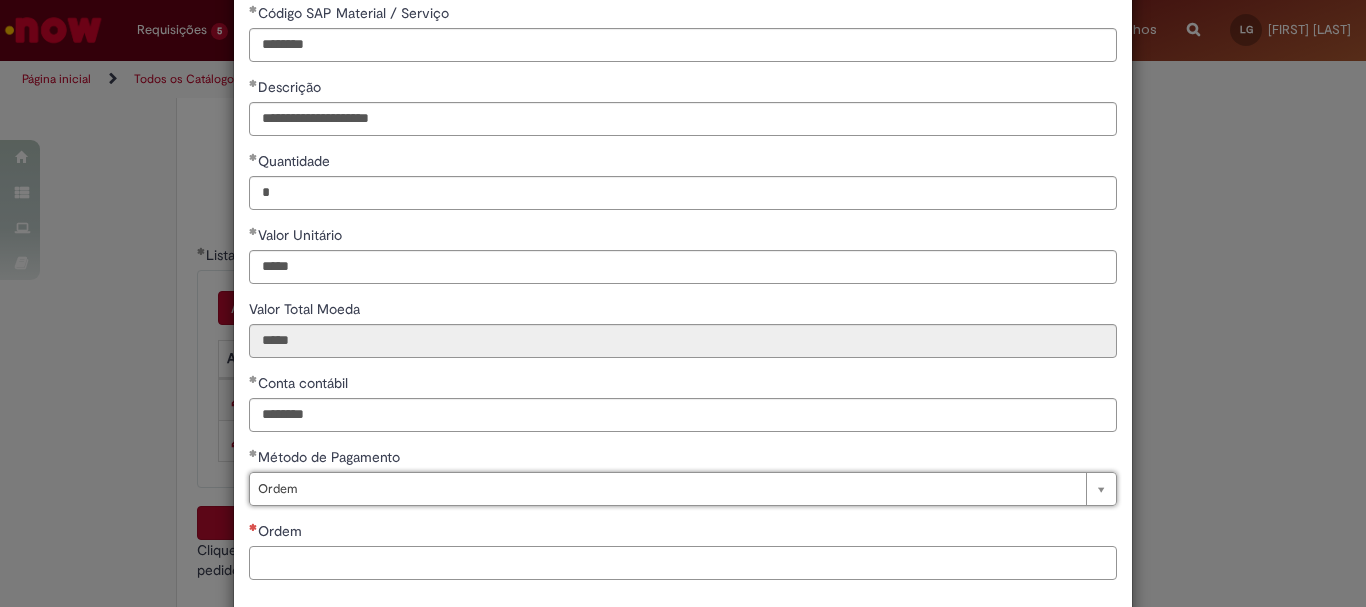 click on "Ordem" at bounding box center (683, 563) 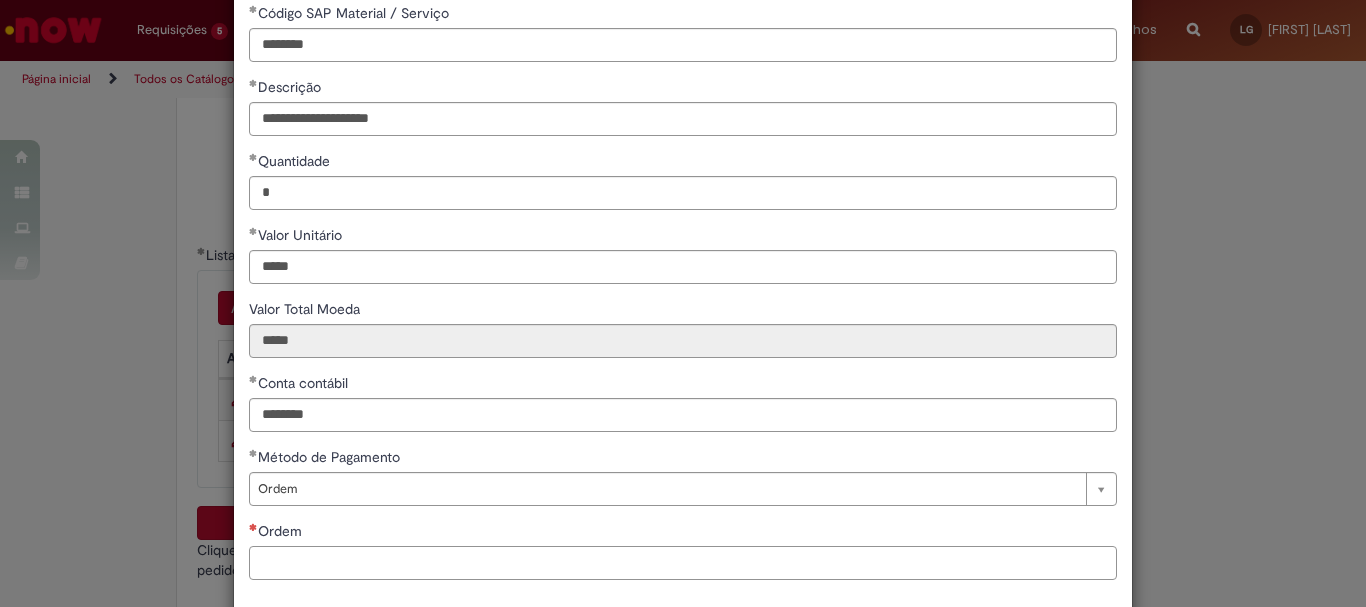 paste on "**********" 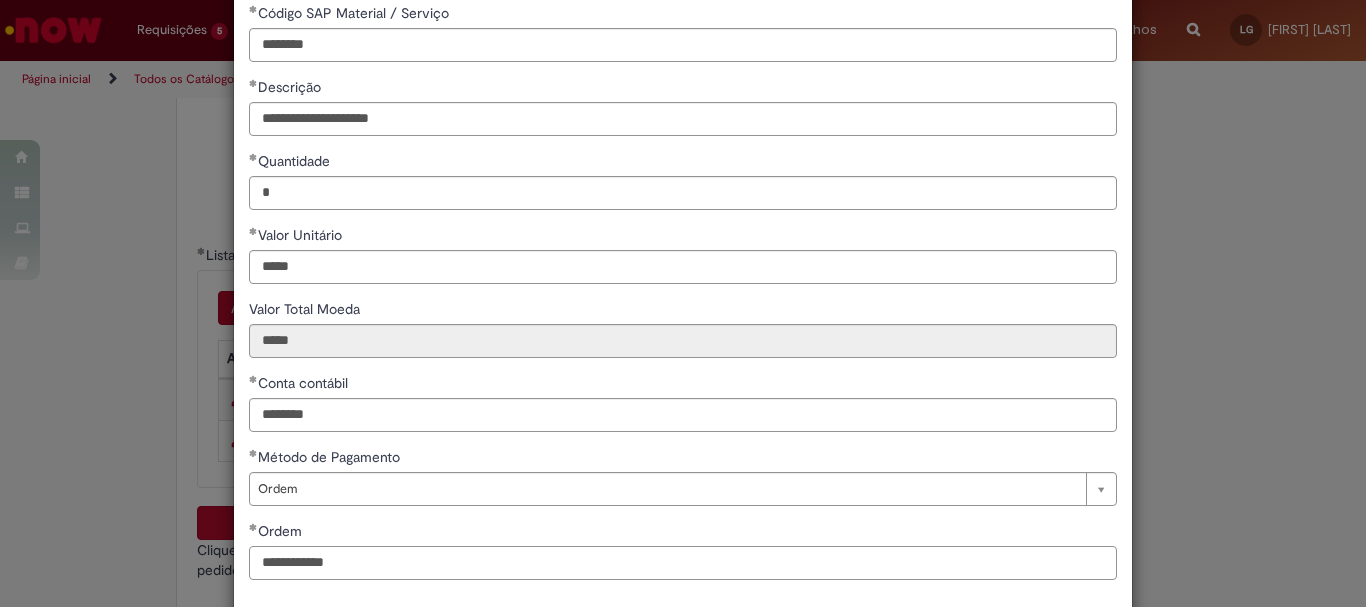 scroll, scrollTop: 199, scrollLeft: 0, axis: vertical 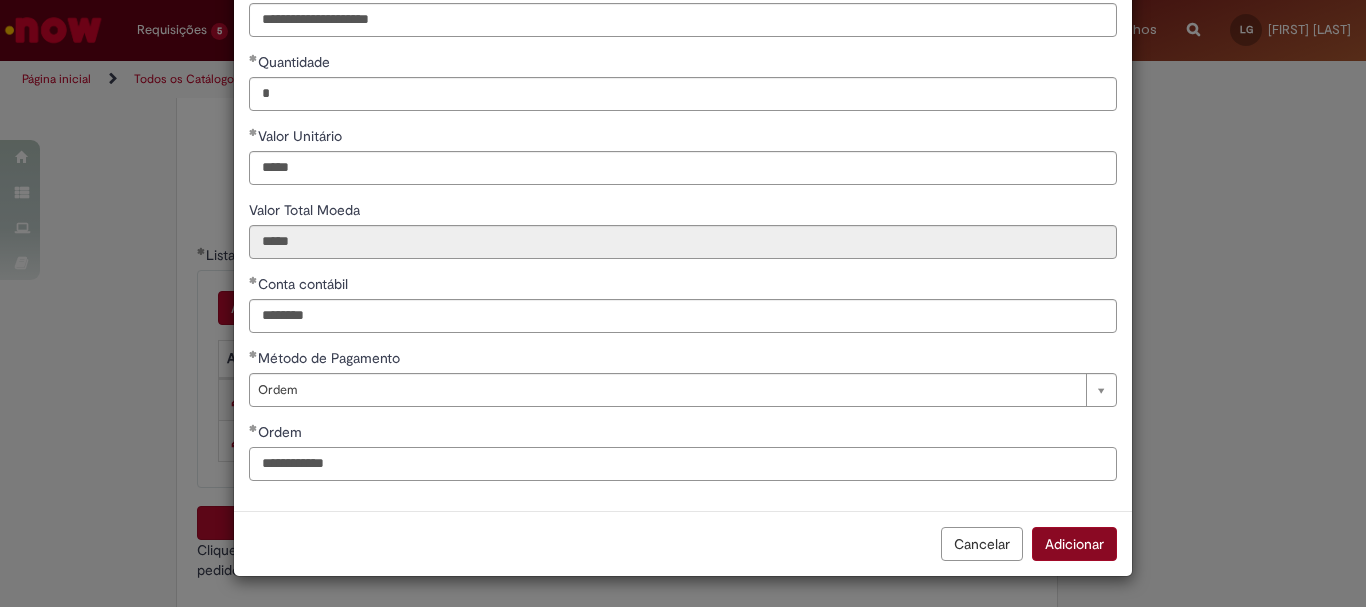 type on "**********" 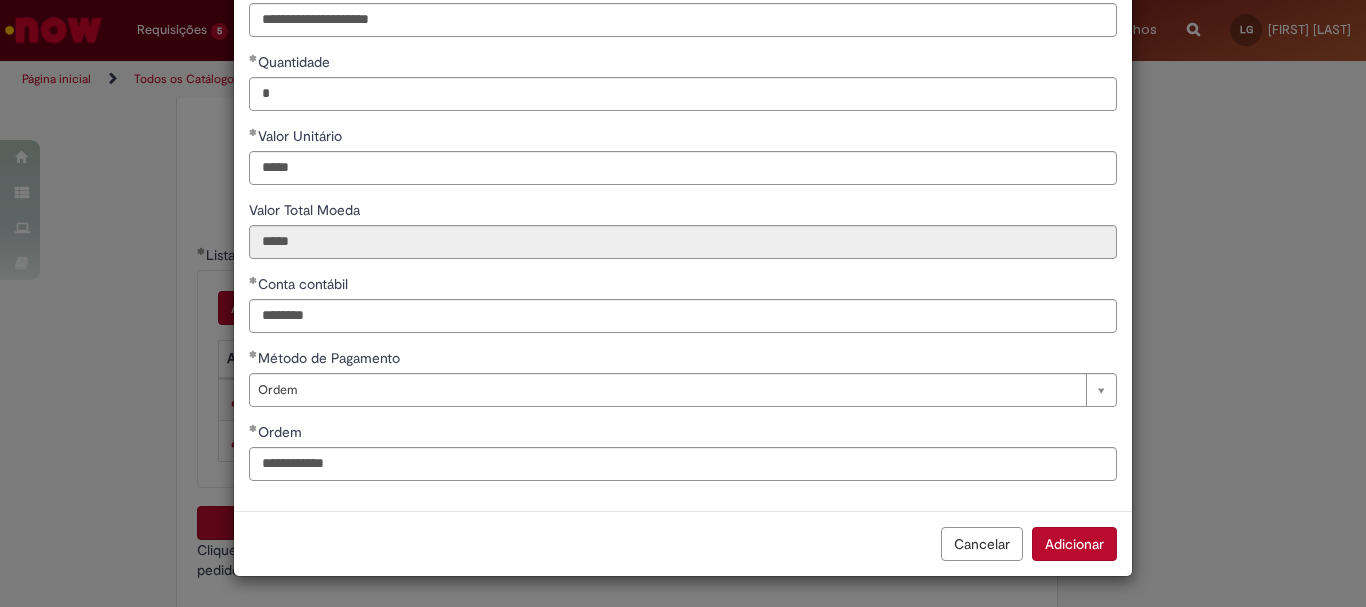 click on "Adicionar" at bounding box center (1074, 544) 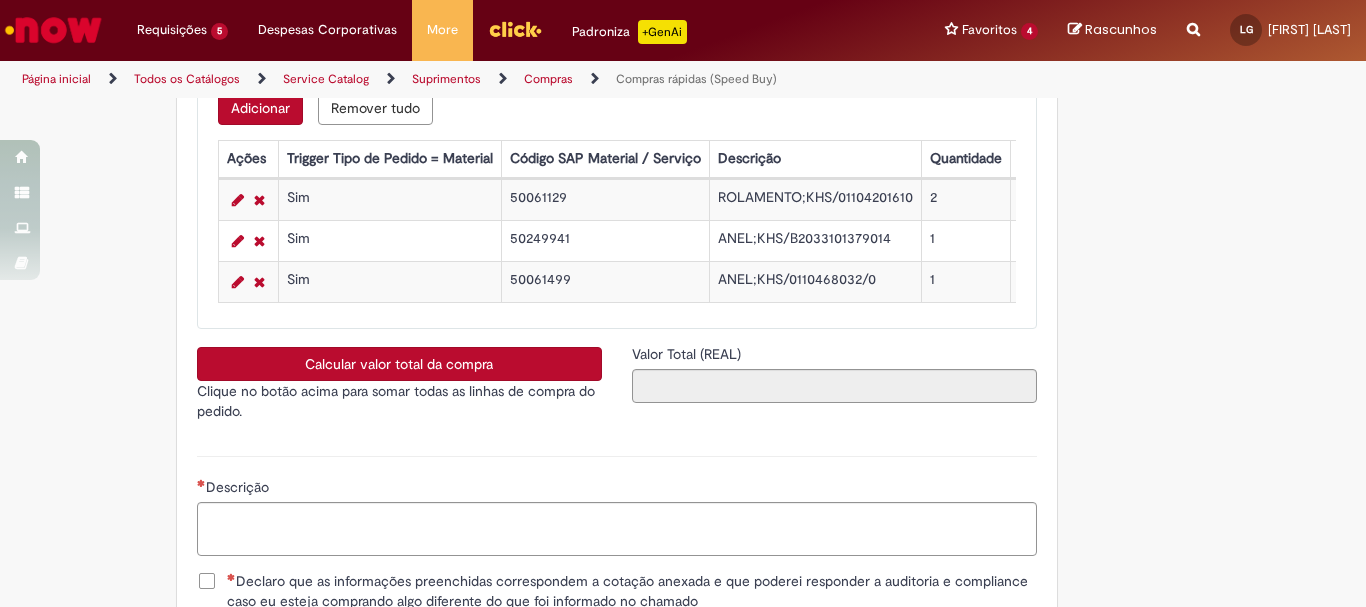 scroll, scrollTop: 3500, scrollLeft: 0, axis: vertical 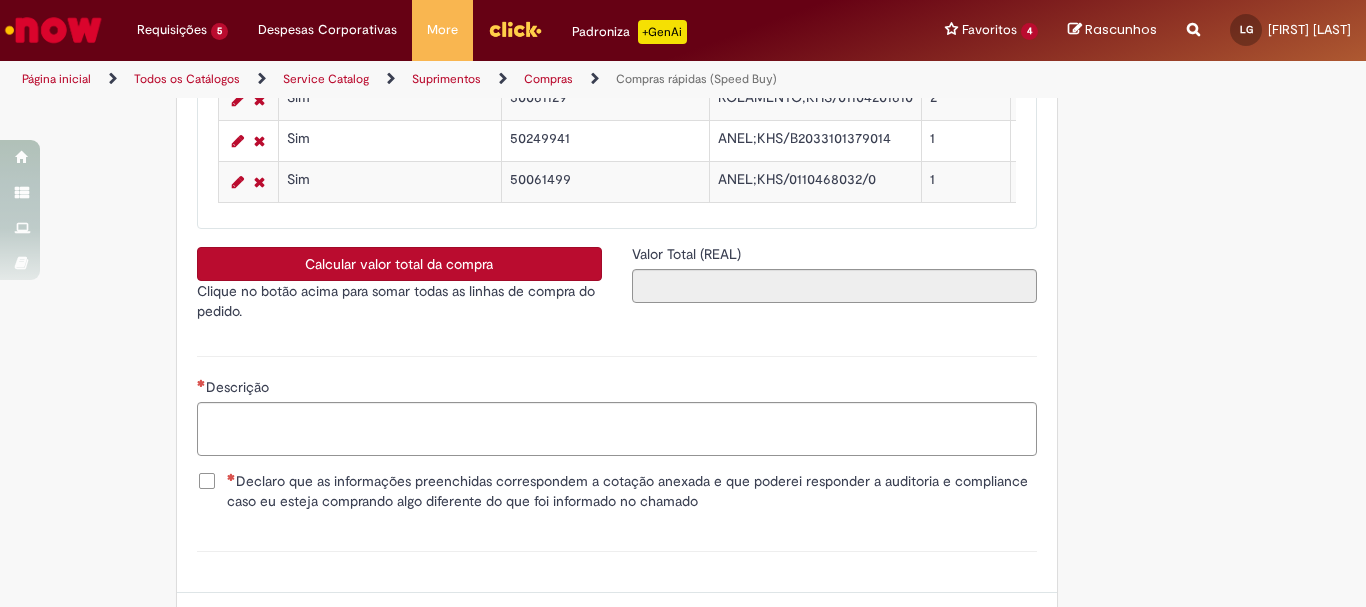 click on "Calcular valor total da compra" at bounding box center (399, 264) 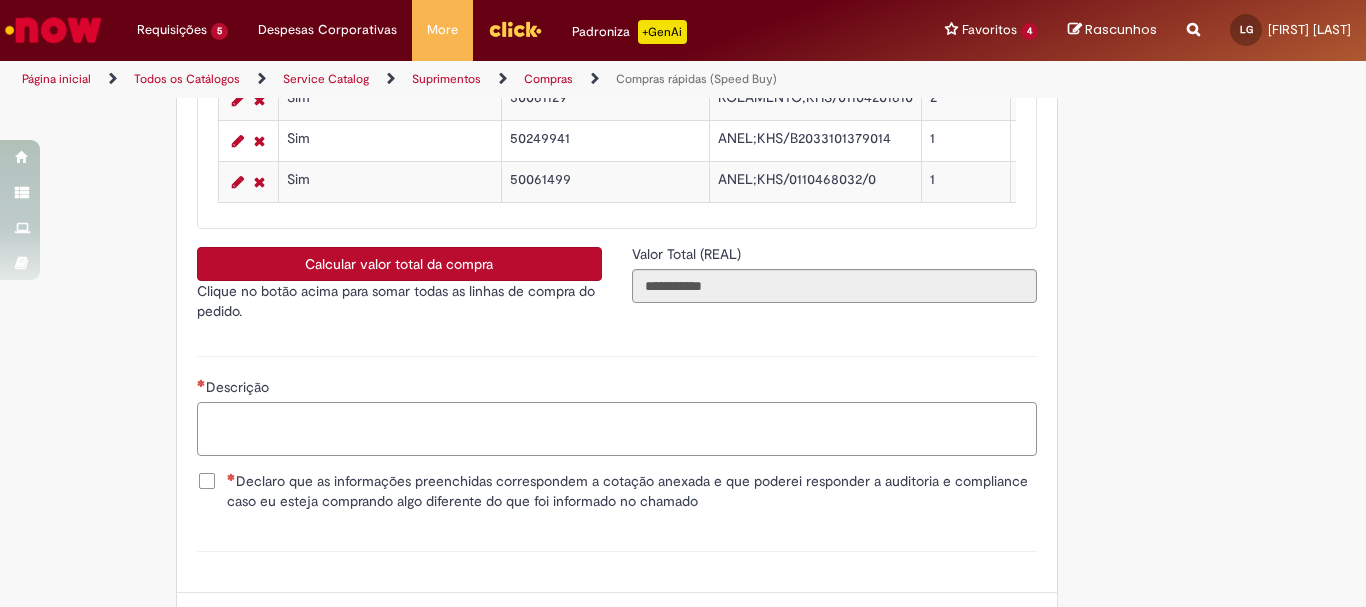 click on "Descrição" at bounding box center [617, 429] 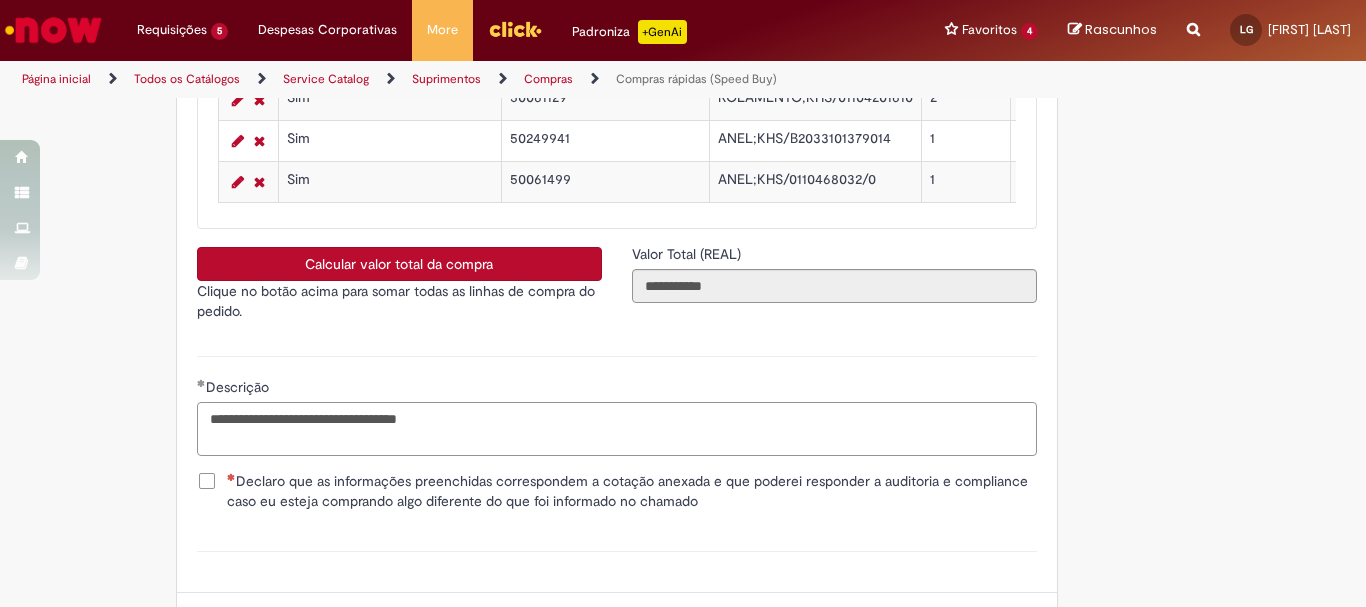 click on "**********" at bounding box center [617, 429] 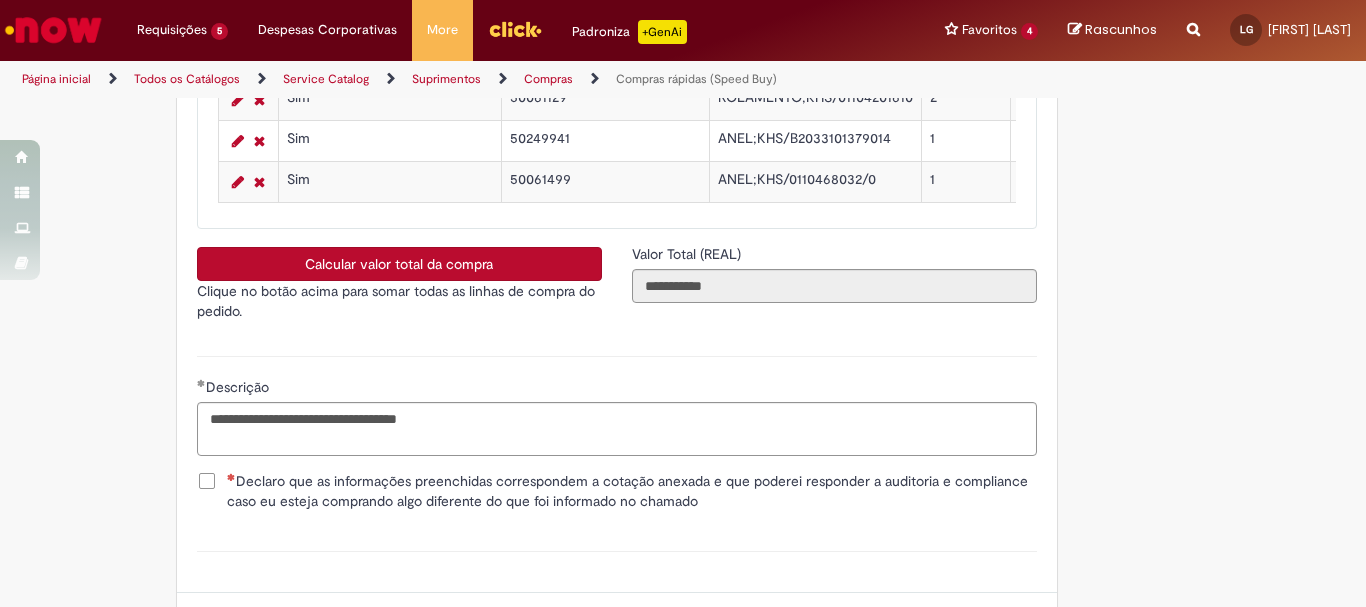 click on "Declaro que as informações preenchidas correspondem a cotação anexada e que poderei responder a auditoria e compliance caso eu esteja comprando algo diferente do que foi informado no chamado" at bounding box center [632, 491] 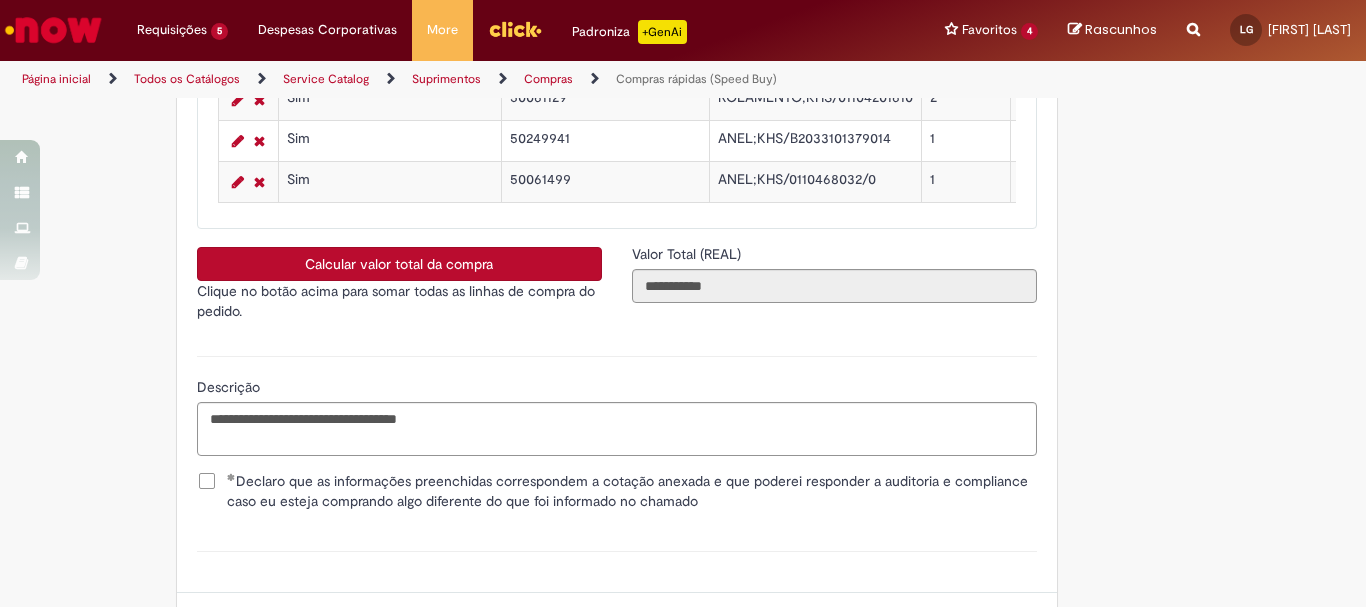 scroll, scrollTop: 3687, scrollLeft: 0, axis: vertical 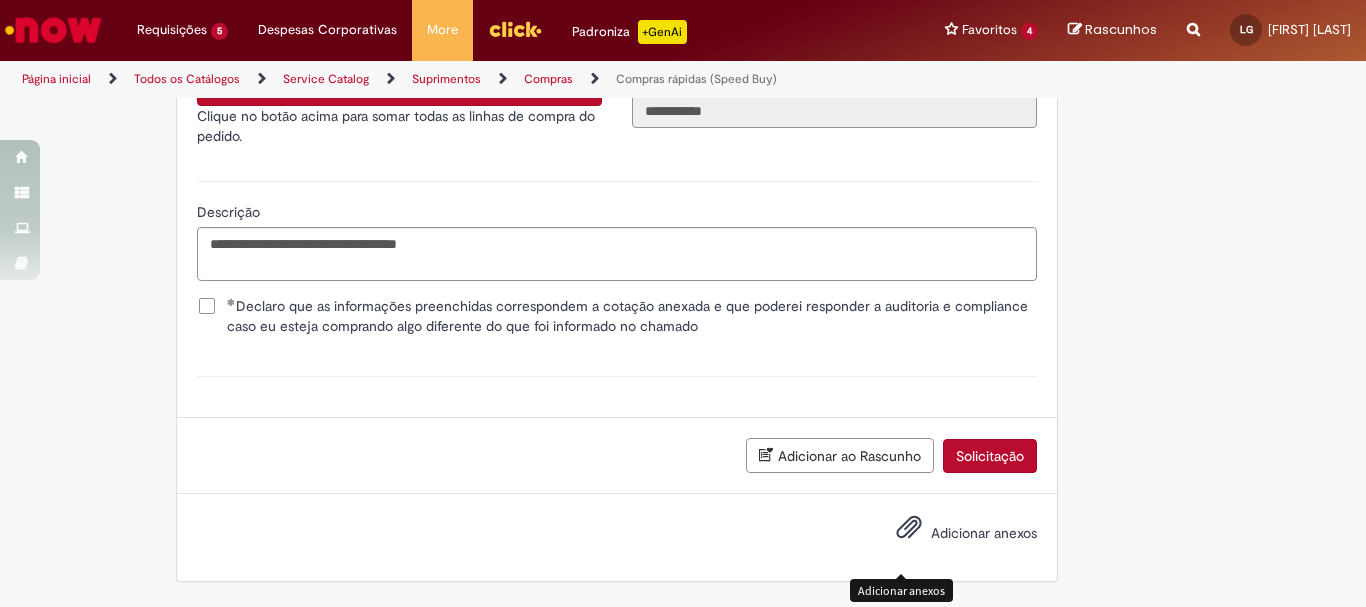 click on "Adicionar anexos" at bounding box center (909, 532) 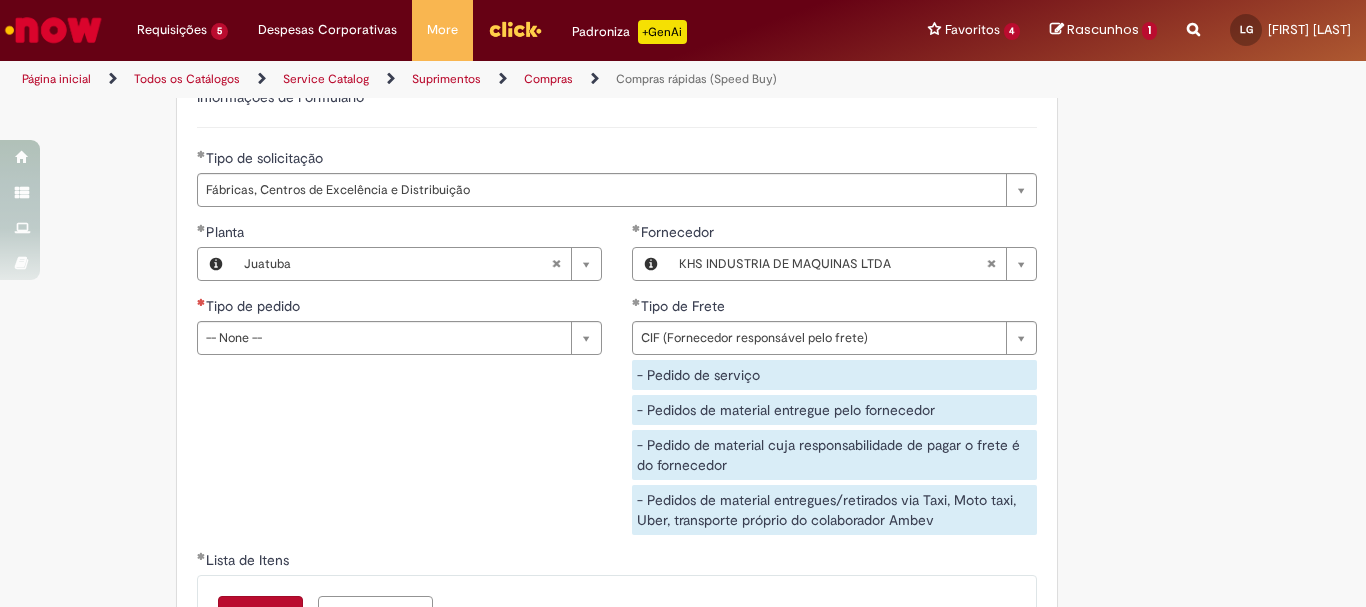 scroll, scrollTop: 0, scrollLeft: 0, axis: both 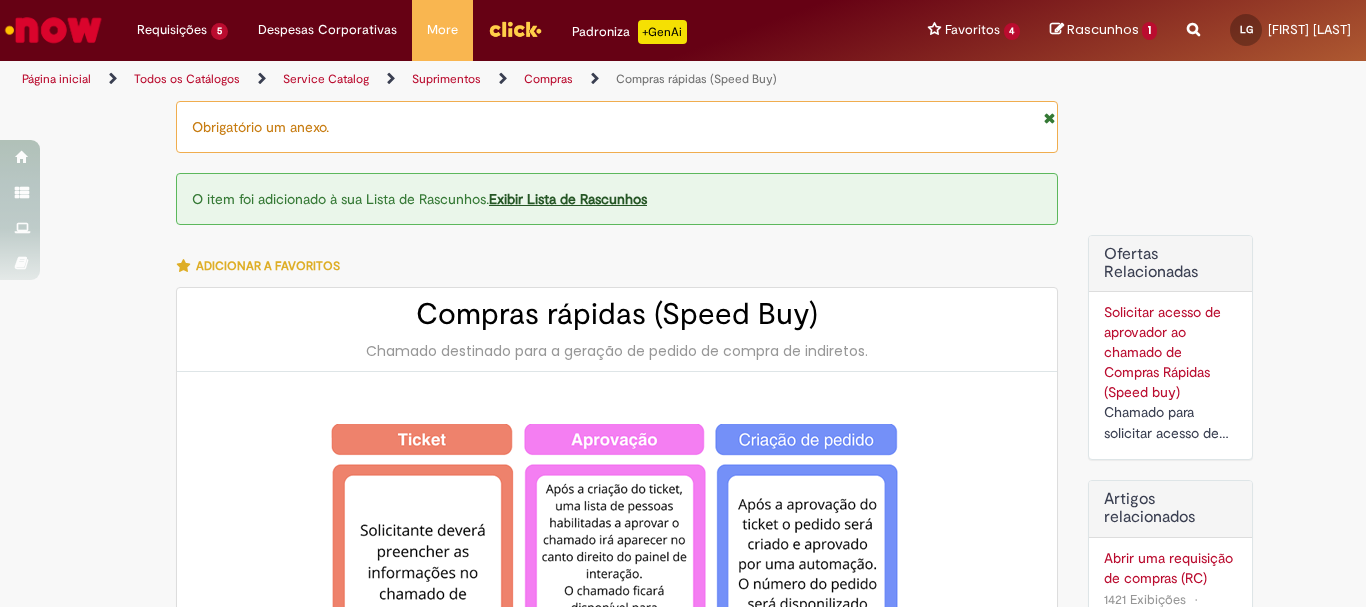 click on "Exibir Lista de Rascunhos" at bounding box center [568, 199] 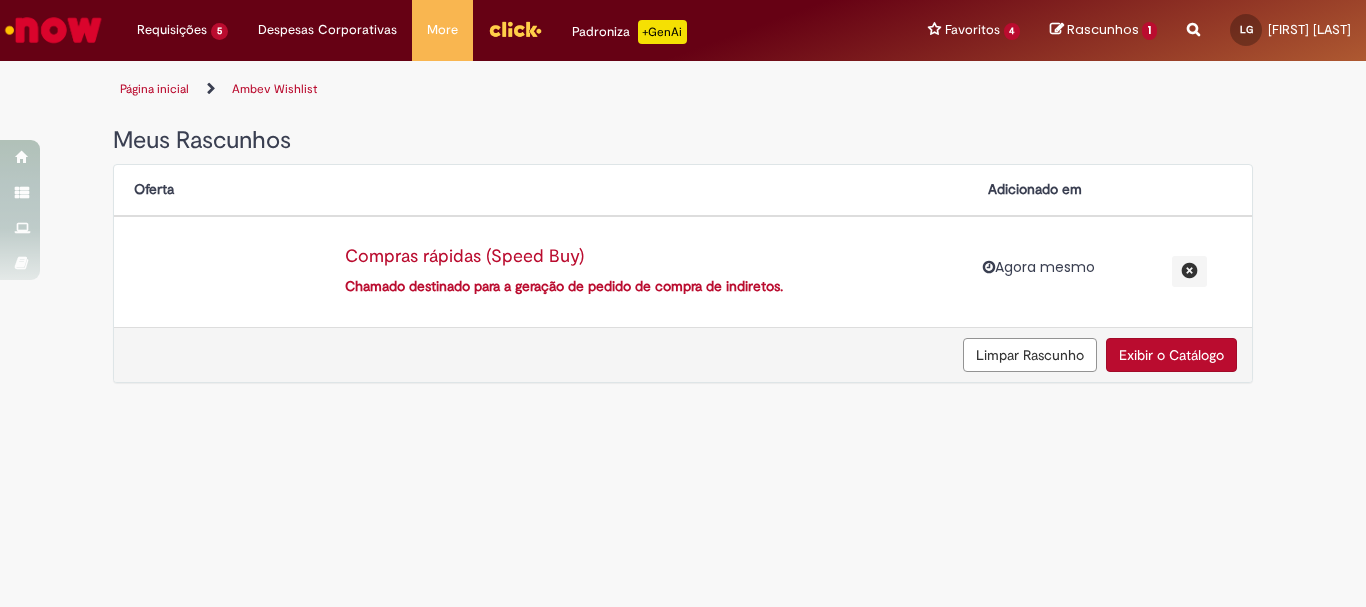 click on "Agora mesmo Agora mesmo" at bounding box center (1063, 271) 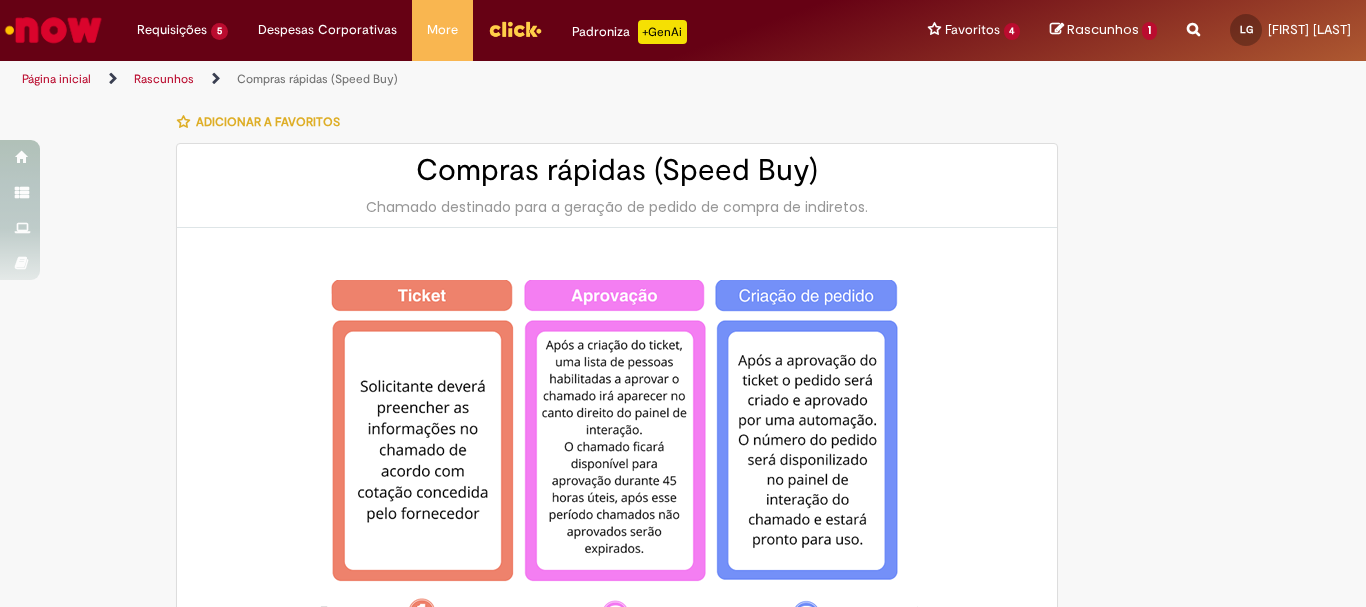 type on "********" 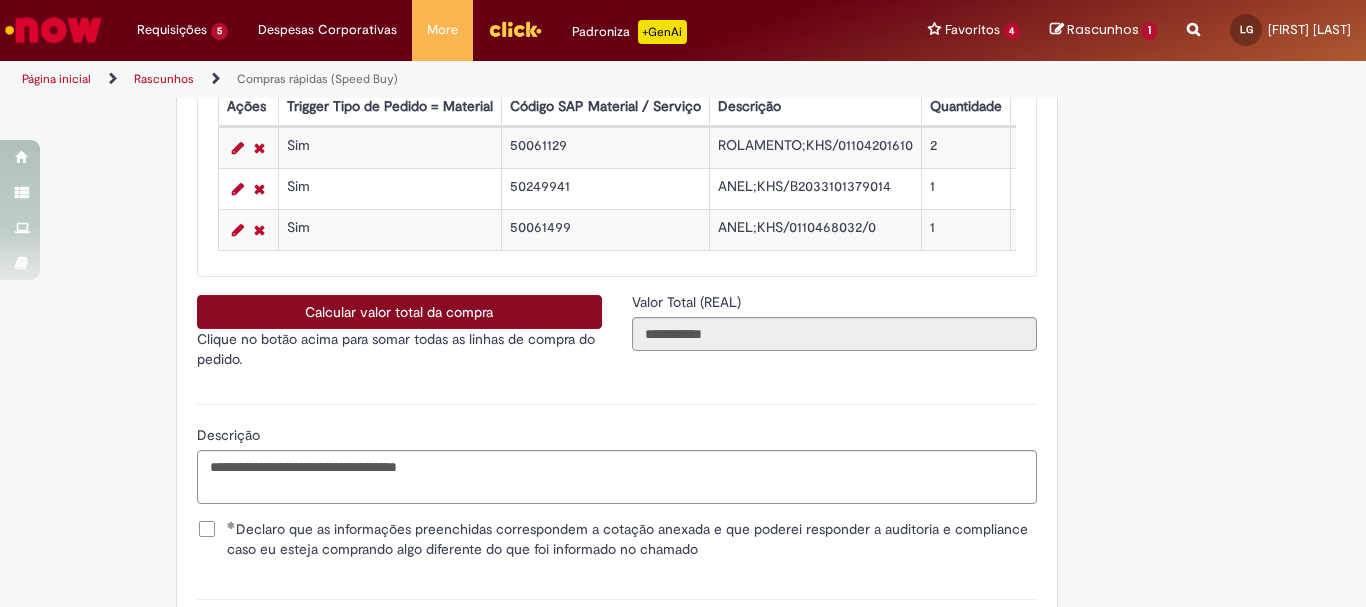 scroll, scrollTop: 3435, scrollLeft: 0, axis: vertical 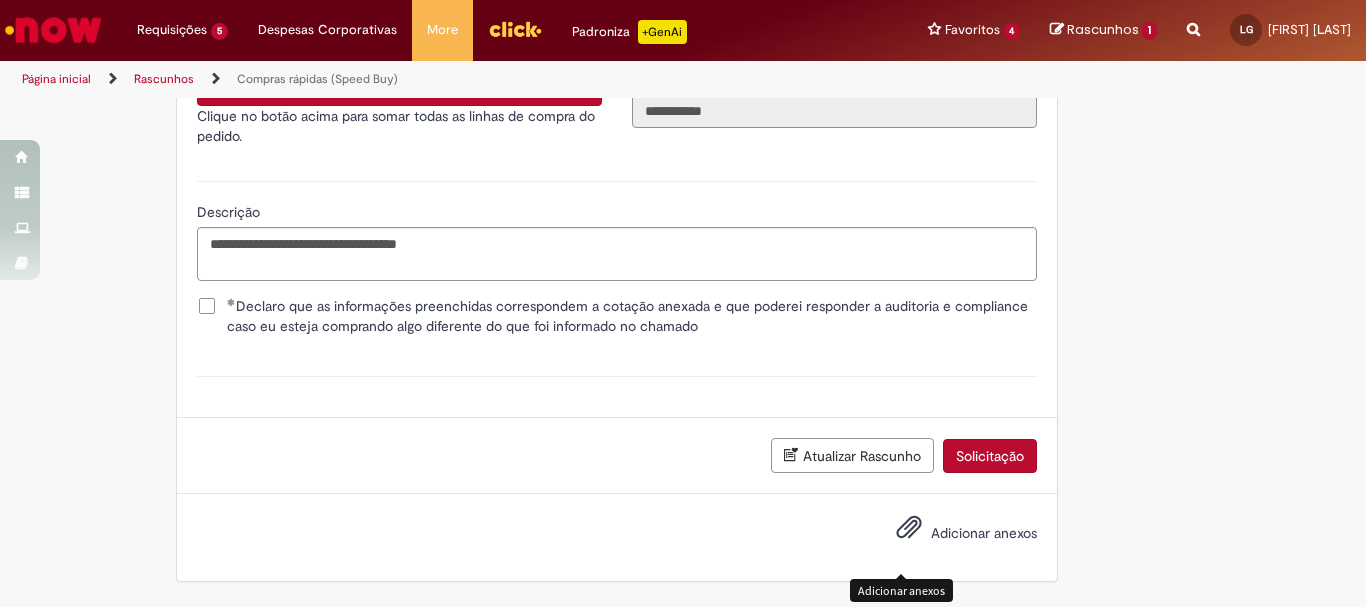 click at bounding box center (909, 528) 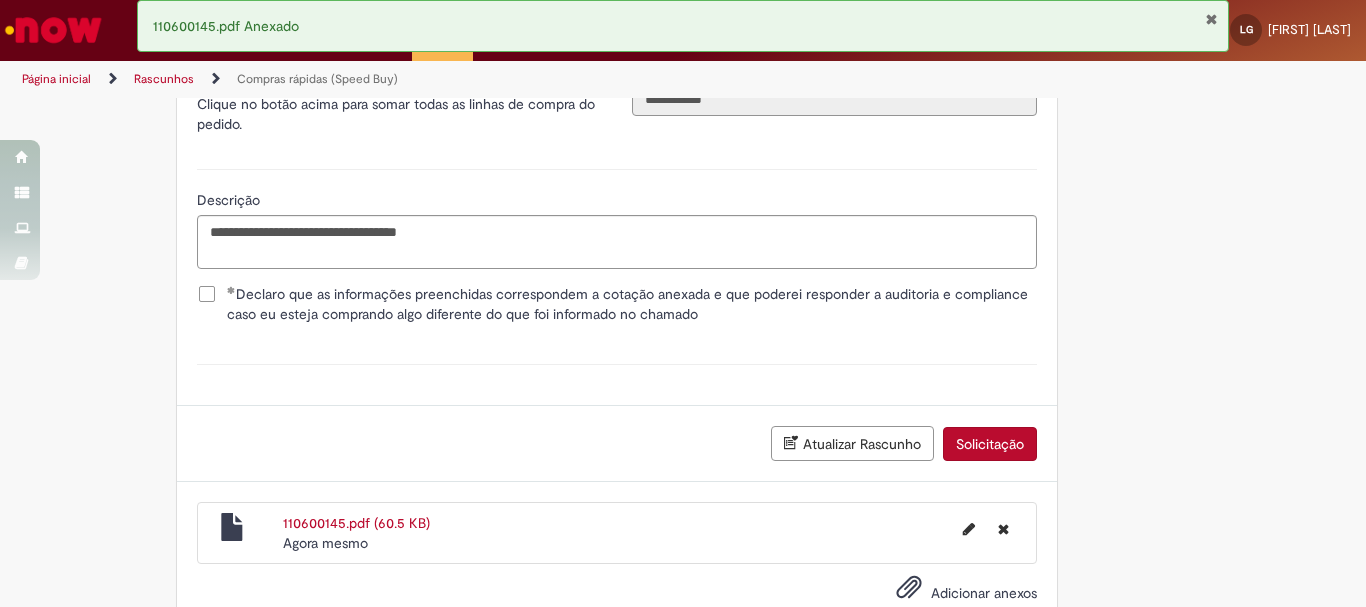 click on "Solicitação" at bounding box center (990, 444) 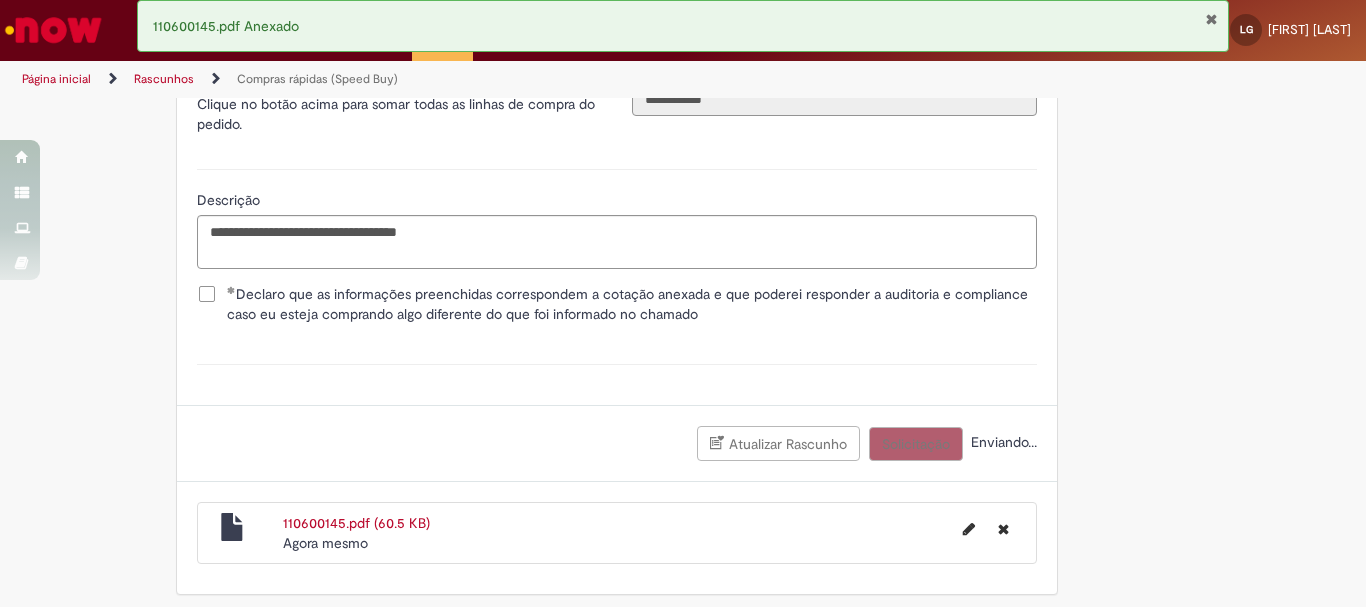 scroll, scrollTop: 2793, scrollLeft: 0, axis: vertical 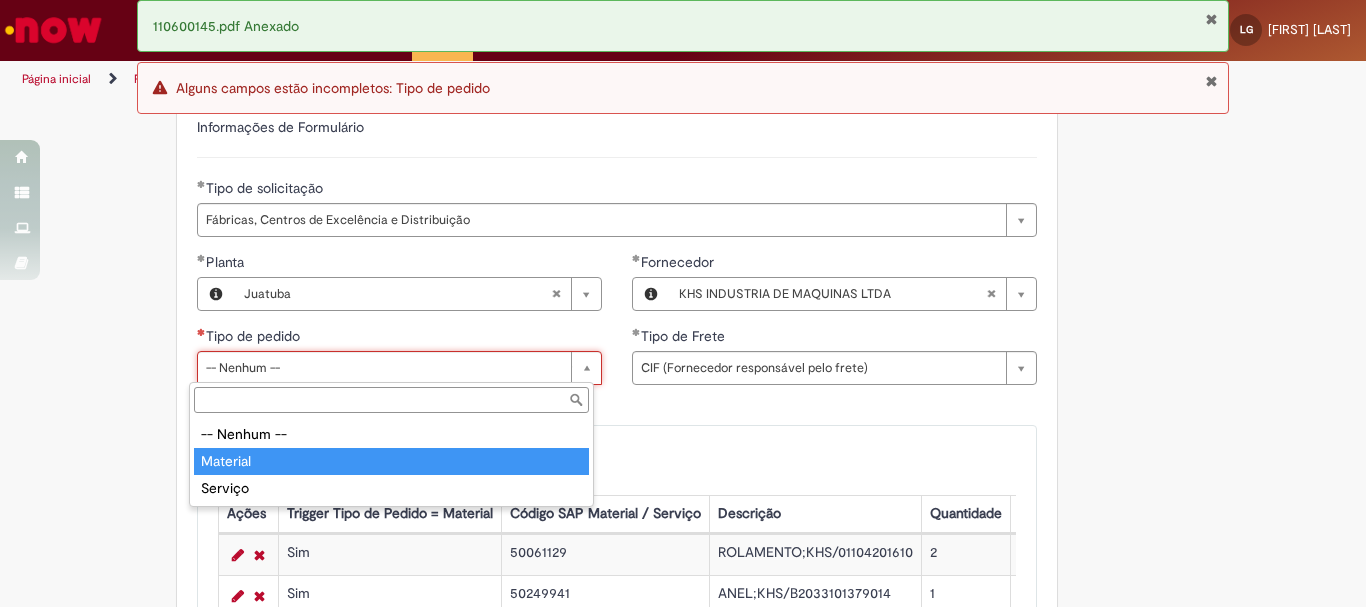 type on "********" 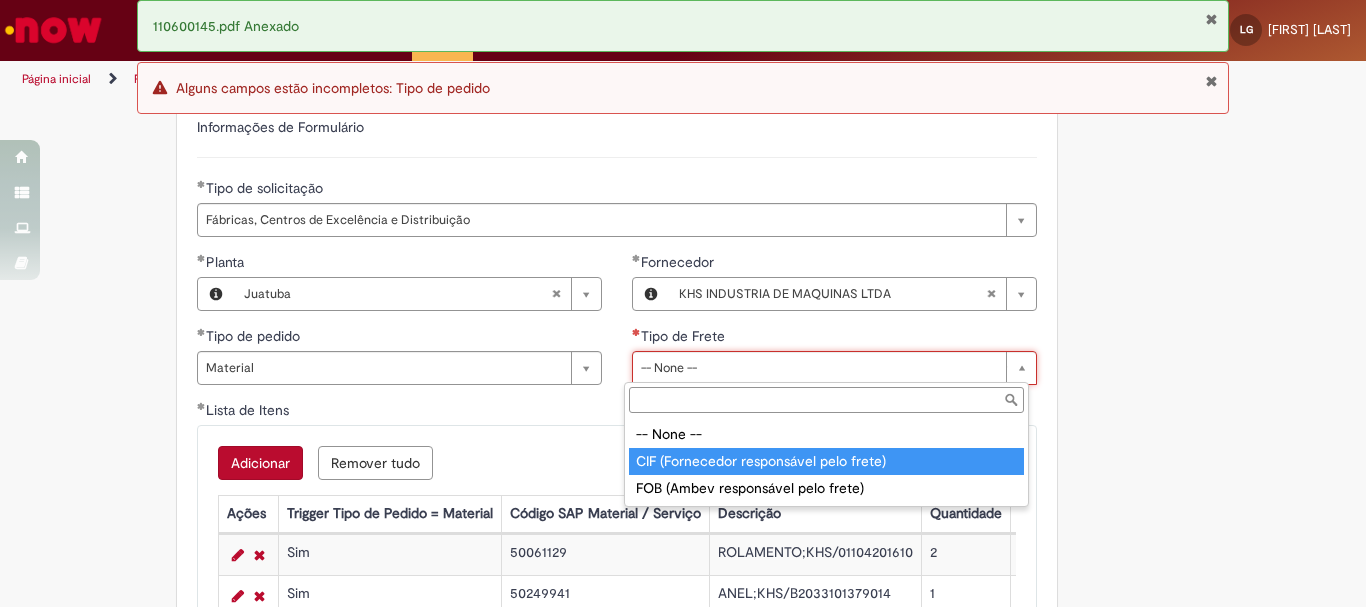 type on "**********" 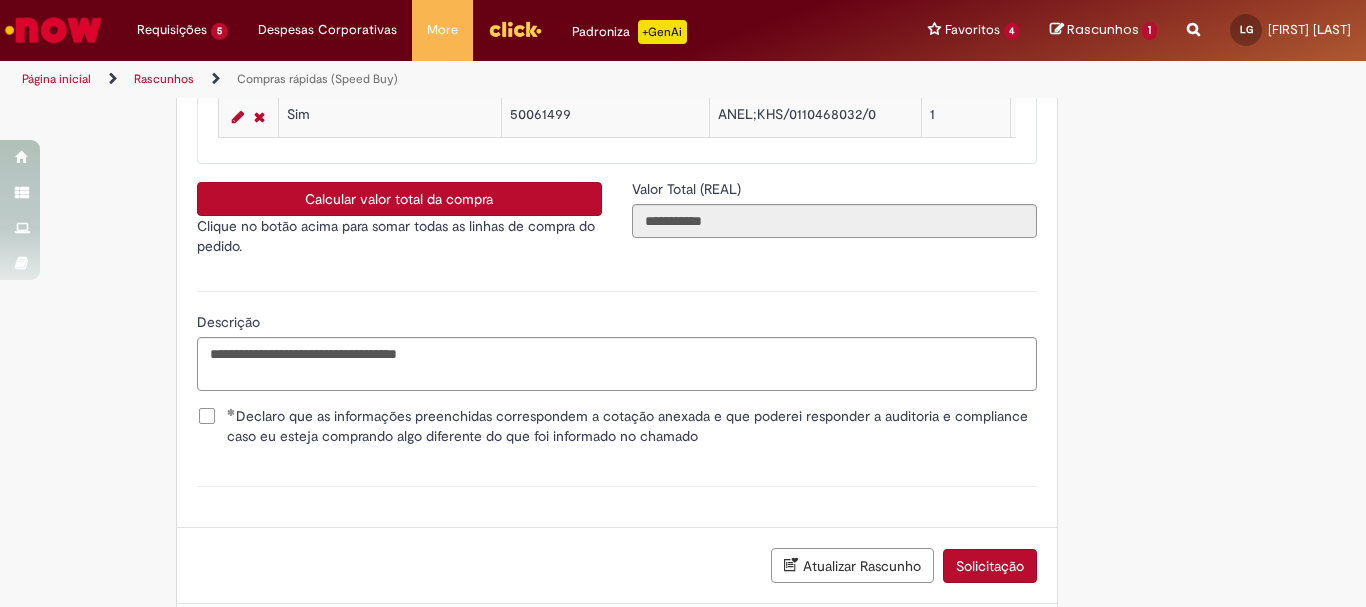 scroll, scrollTop: 3687, scrollLeft: 0, axis: vertical 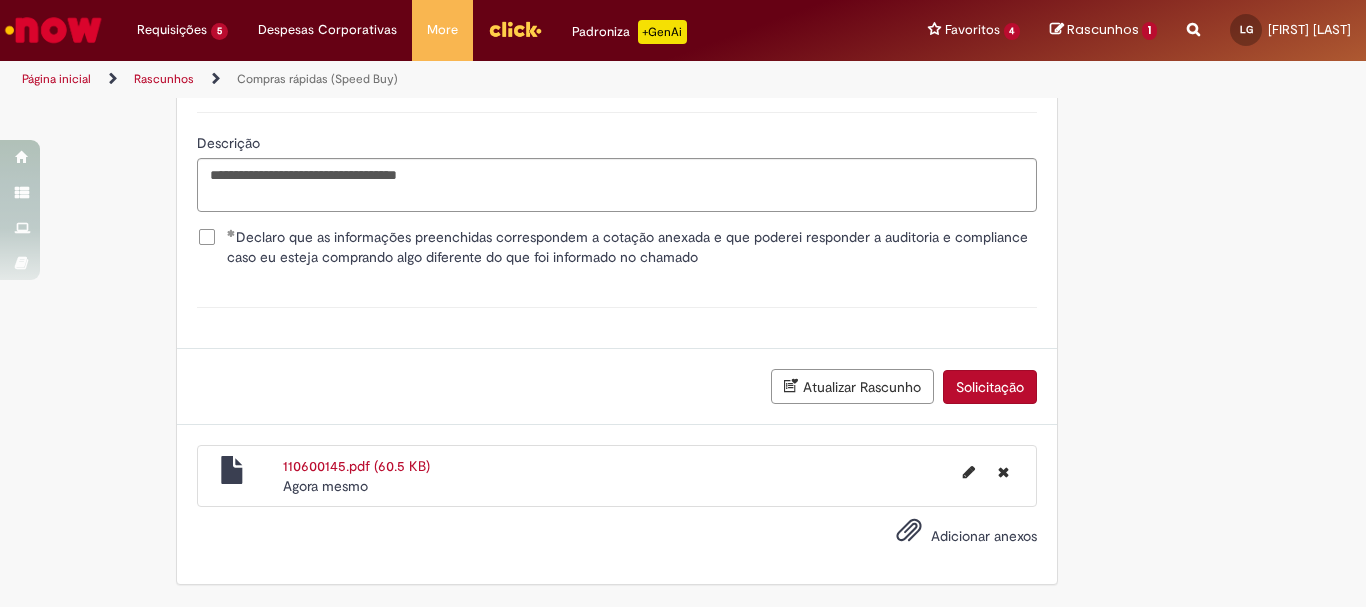 click on "Solicitação" at bounding box center (990, 387) 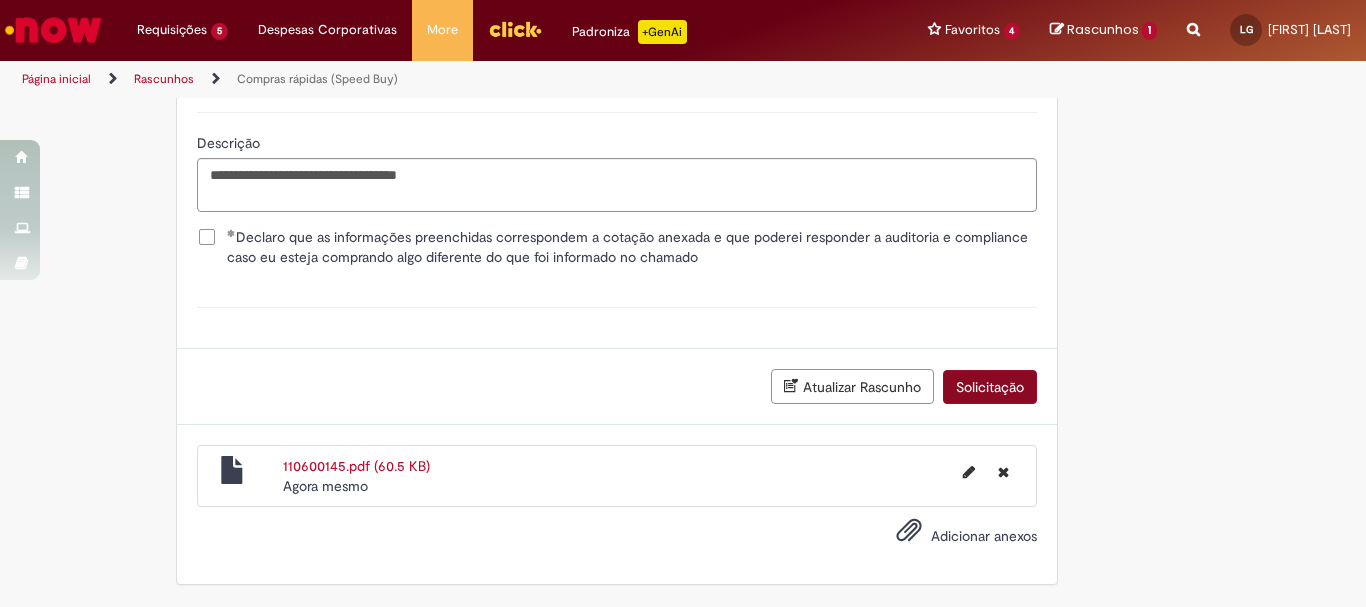 scroll, scrollTop: 3641, scrollLeft: 0, axis: vertical 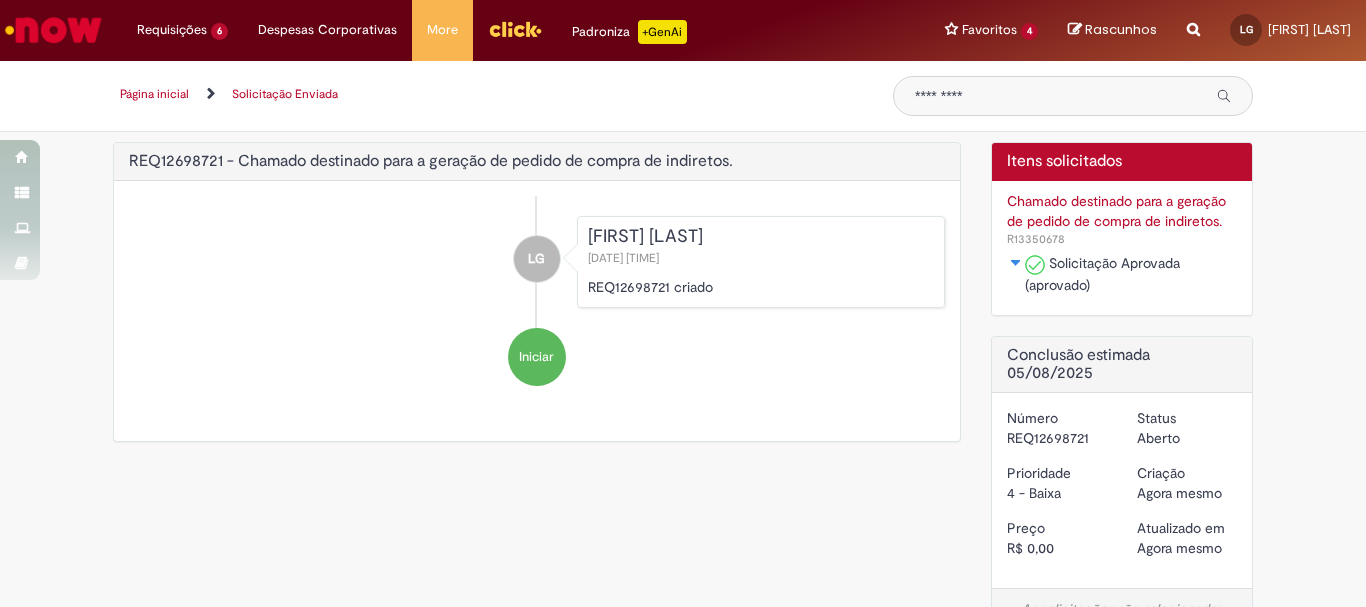 click at bounding box center [1016, 263] 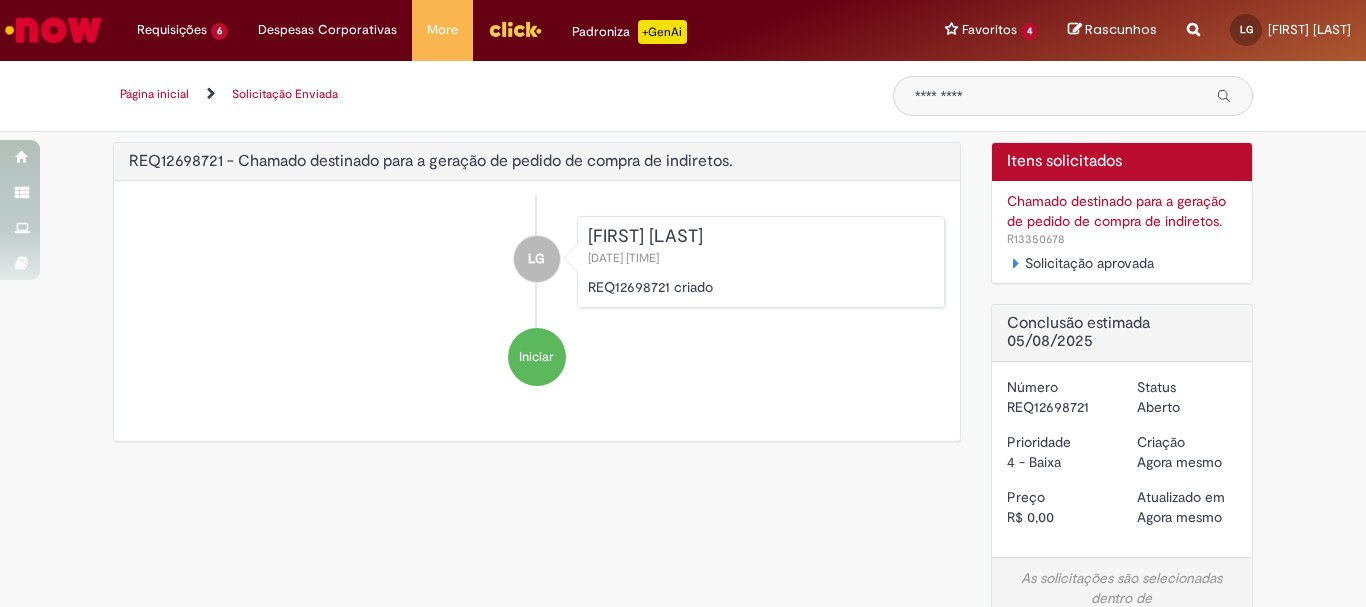 click at bounding box center [1016, 263] 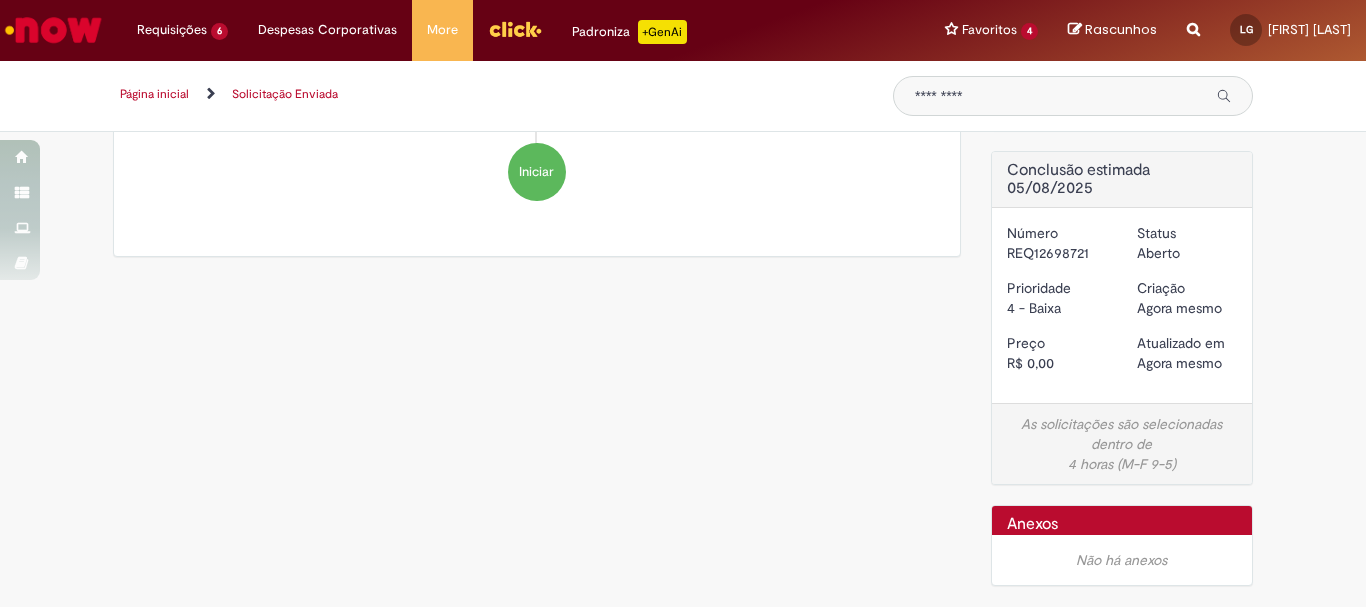 scroll, scrollTop: 0, scrollLeft: 0, axis: both 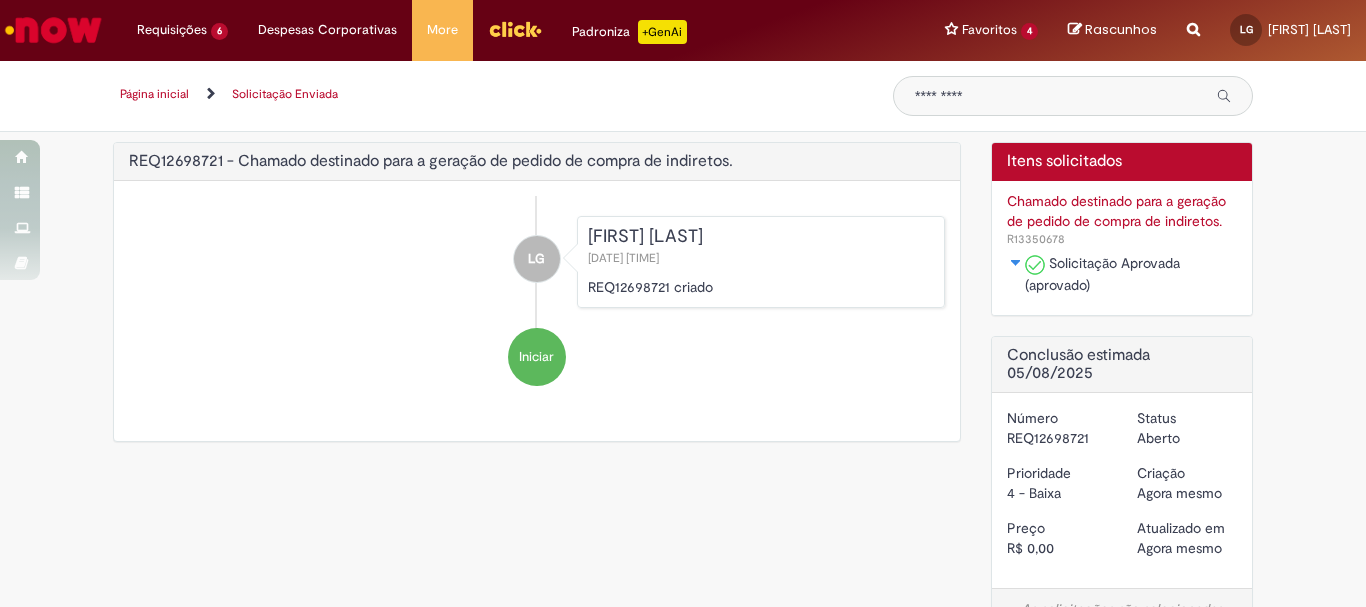 click on "Solicitação Enviada" at bounding box center [285, 94] 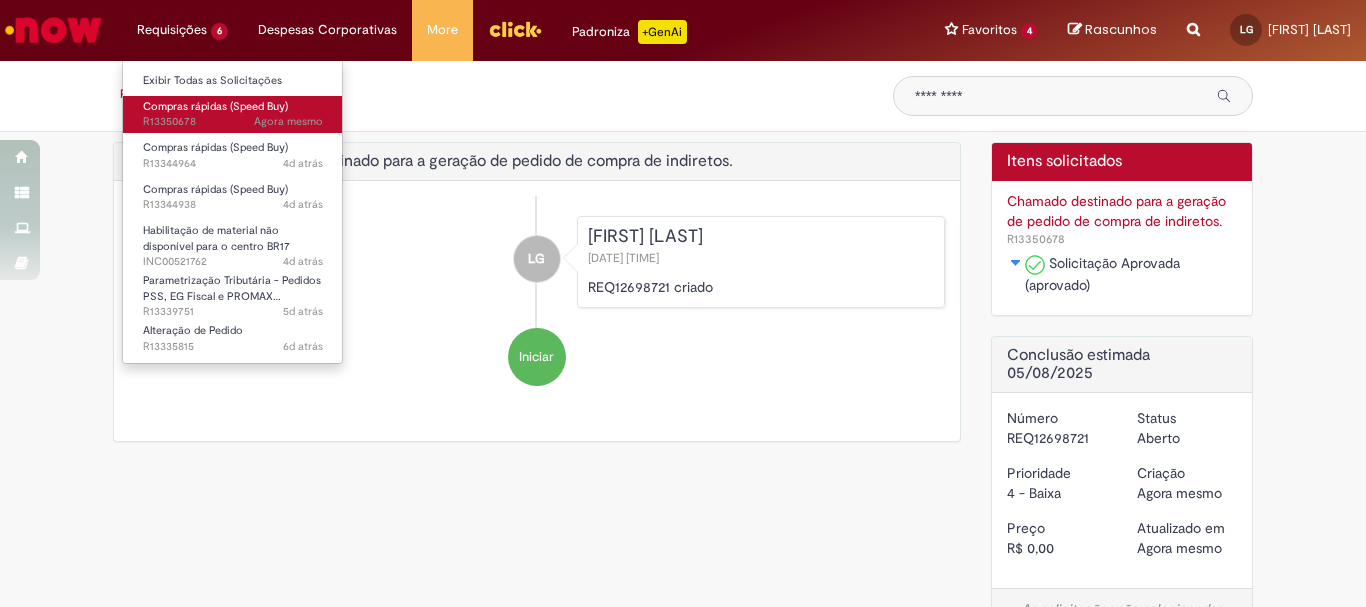 click on "Compras rápidas (Speed Buy)" at bounding box center (215, 106) 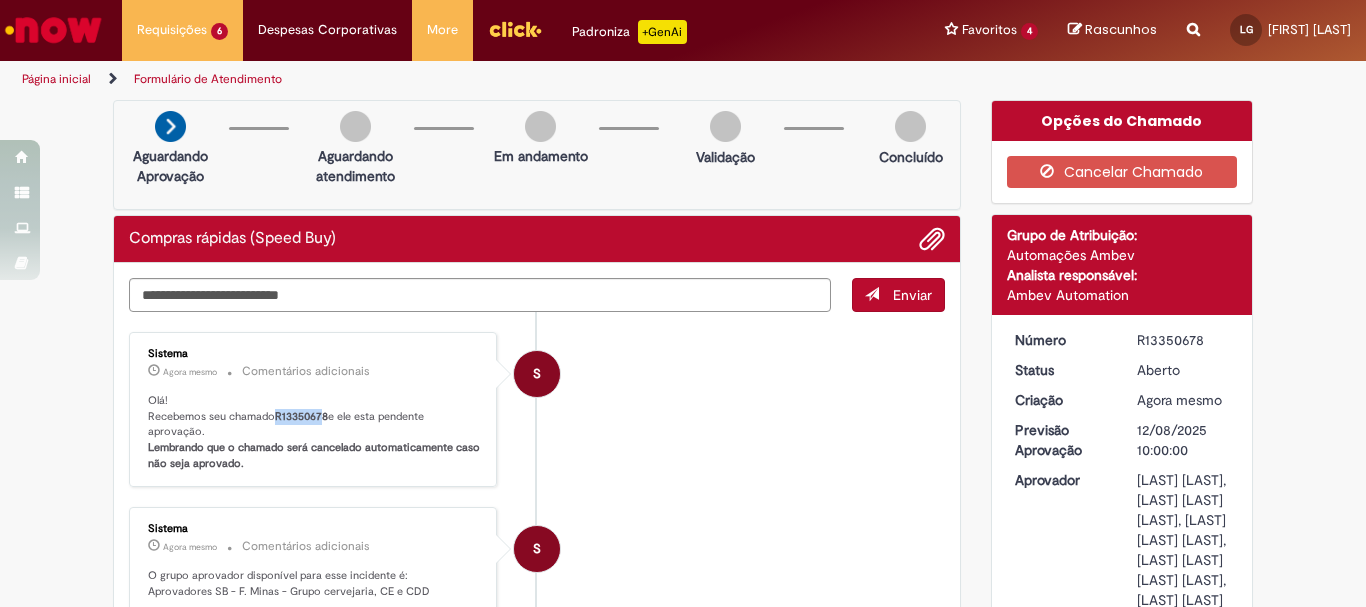 drag, startPoint x: 319, startPoint y: 417, endPoint x: 269, endPoint y: 412, distance: 50.24938 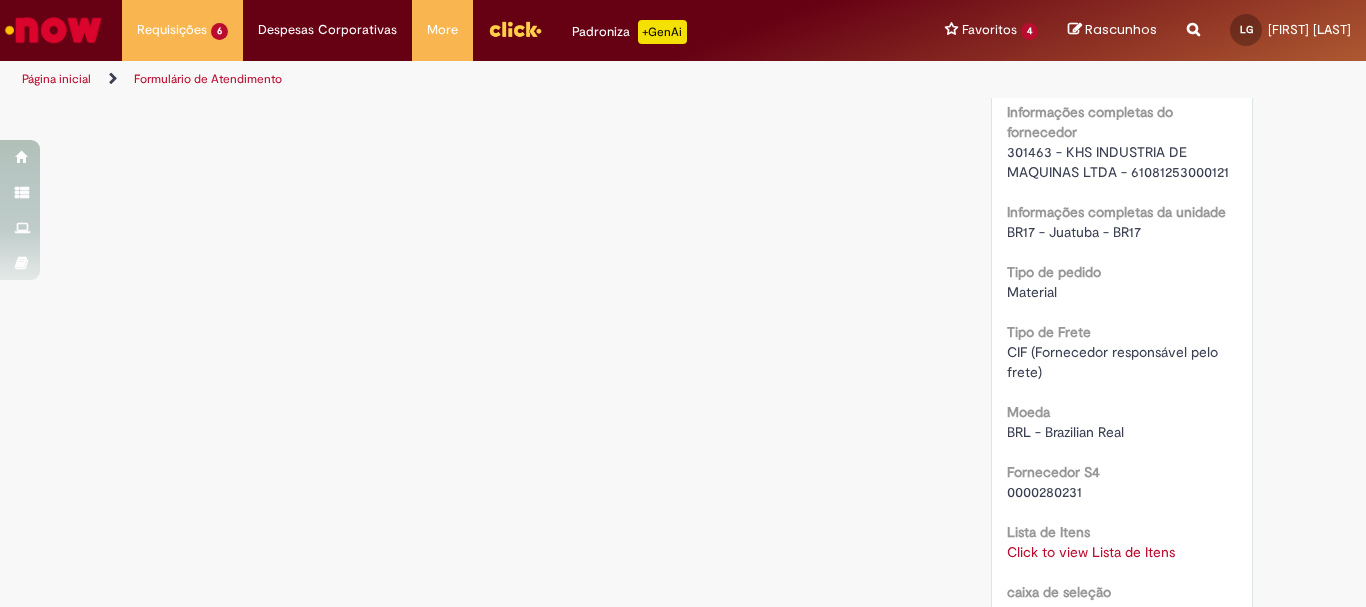 scroll, scrollTop: 2200, scrollLeft: 0, axis: vertical 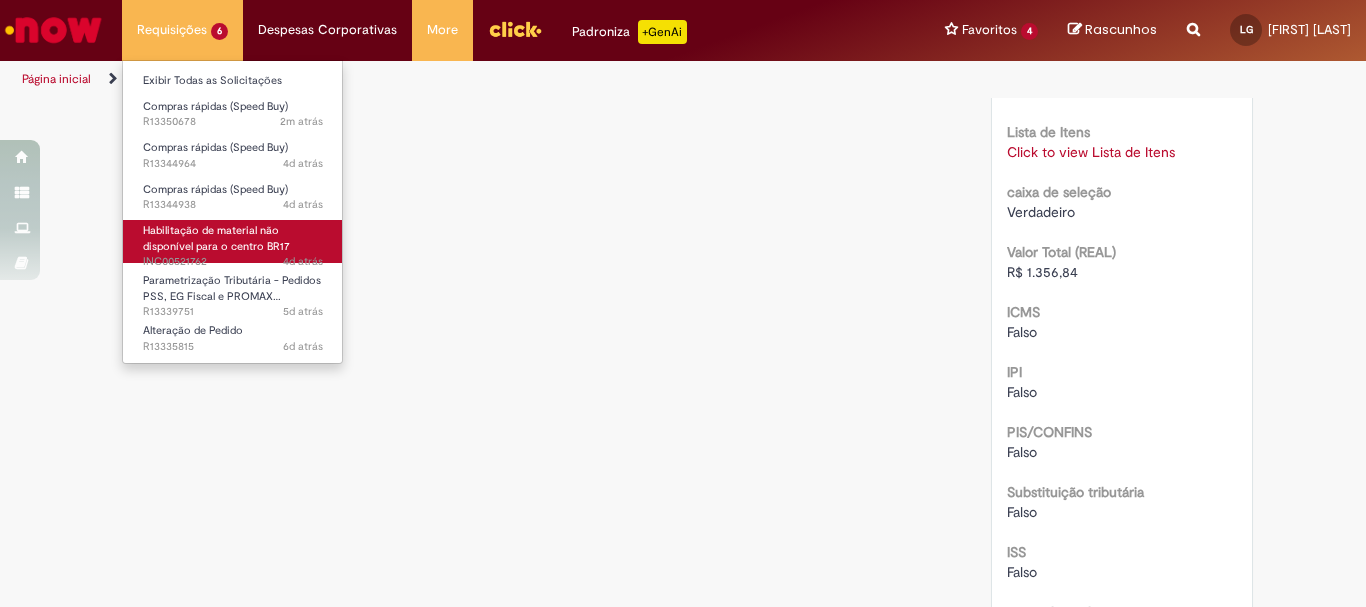 click on "Habilitação de material não disponível para o centro BR17" at bounding box center [216, 238] 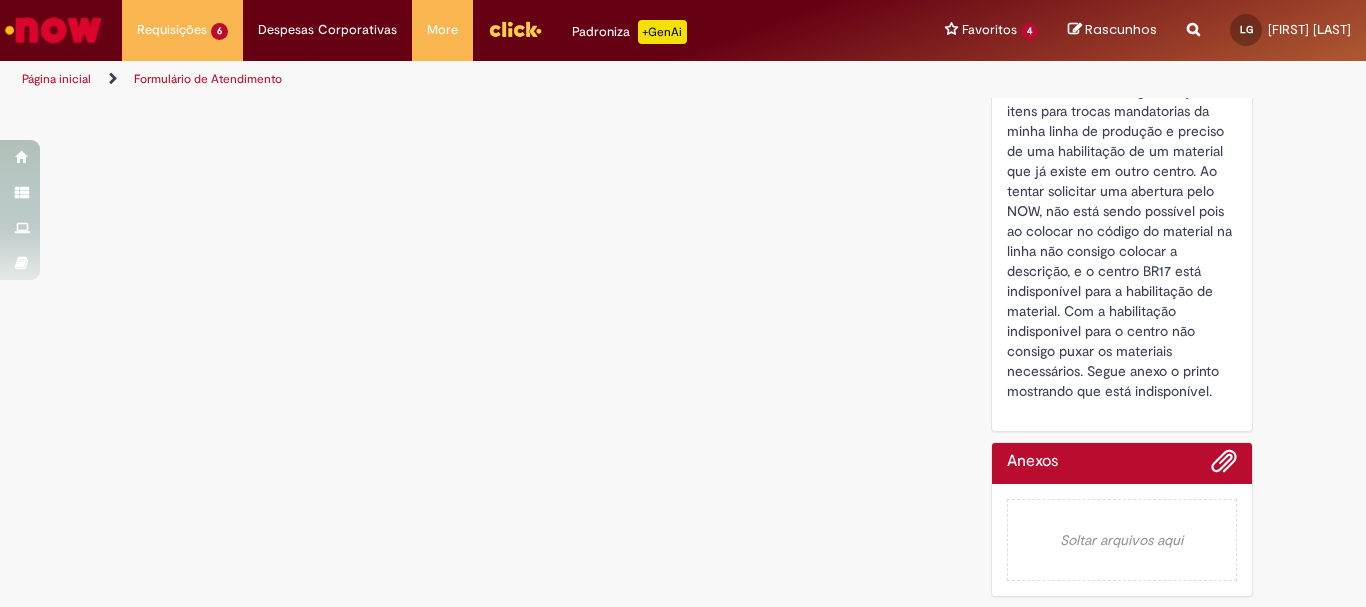 scroll, scrollTop: 0, scrollLeft: 0, axis: both 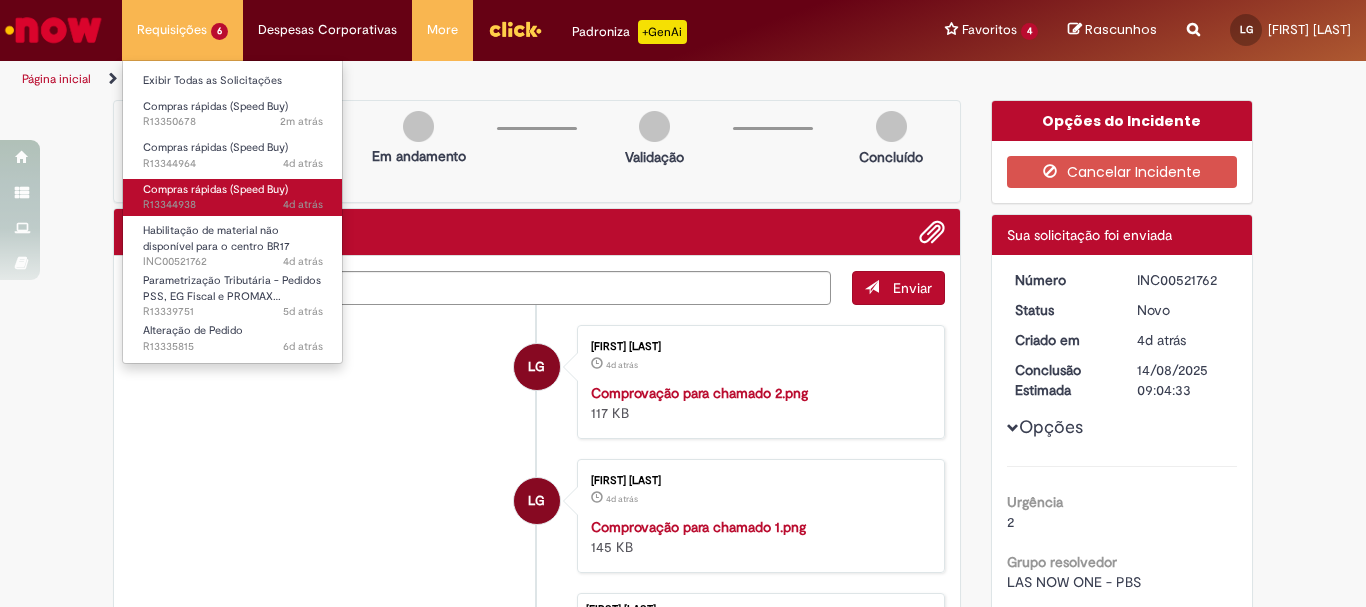 click on "4d atrás 4 dias atrás  R13344938" at bounding box center (233, 205) 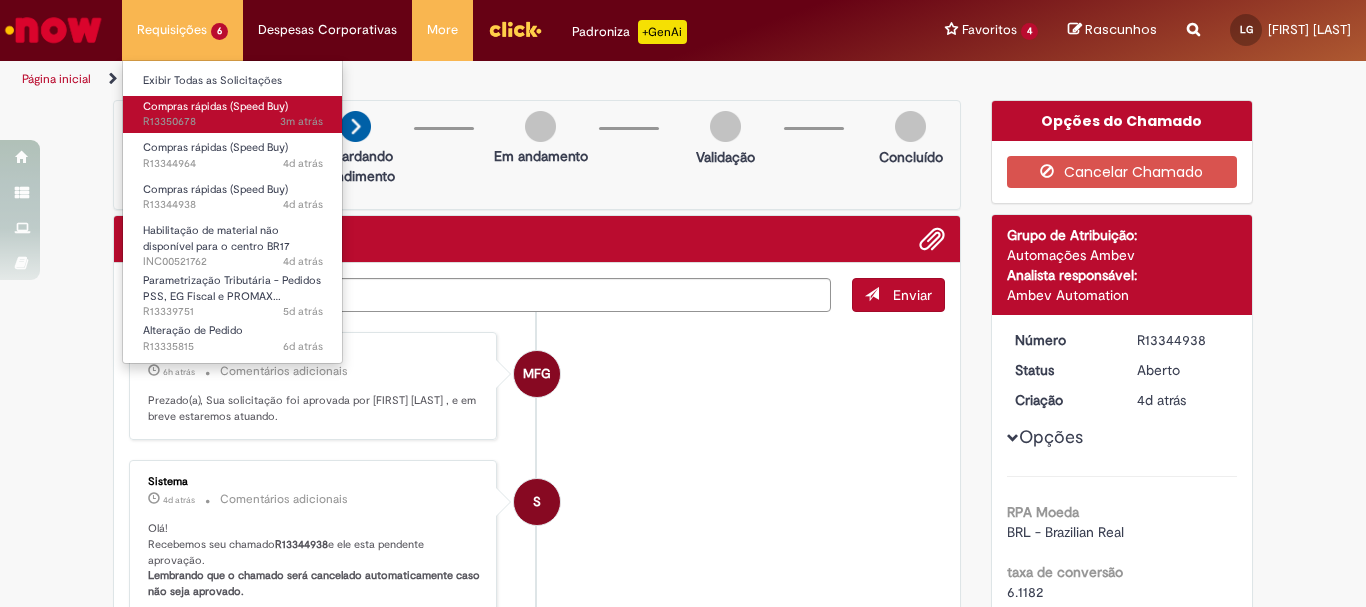 click on "3m atrás 3 minutos atrás  R13350678" at bounding box center (233, 122) 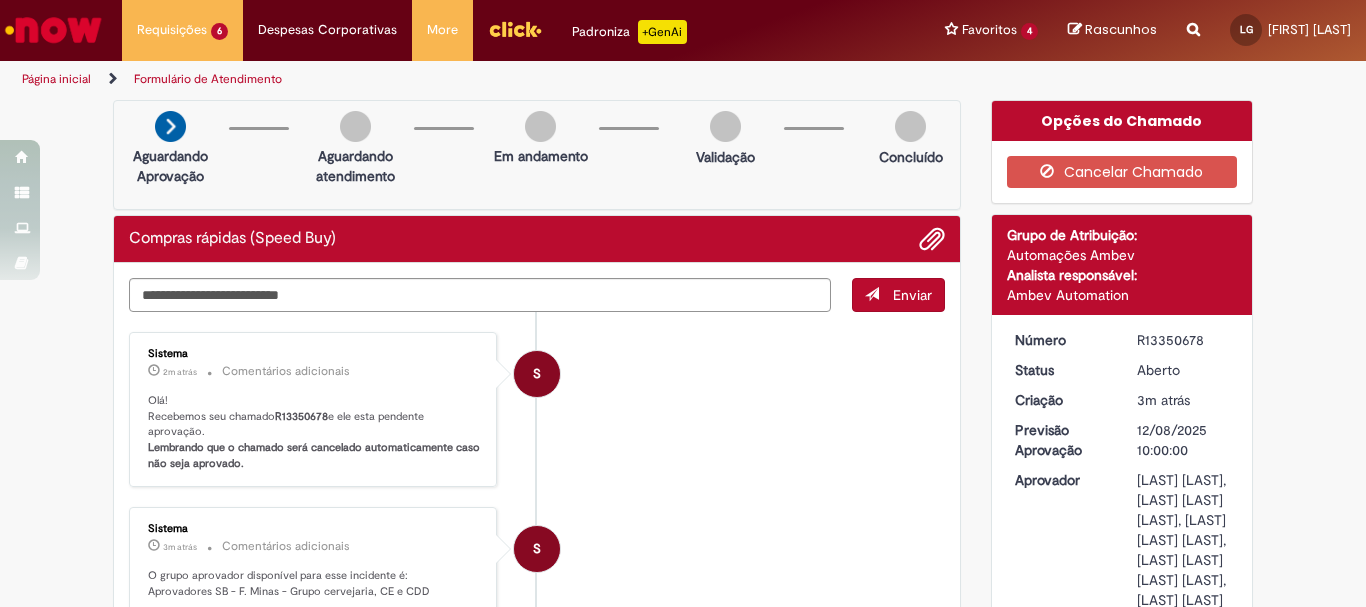 click on "Página inicial" at bounding box center [56, 79] 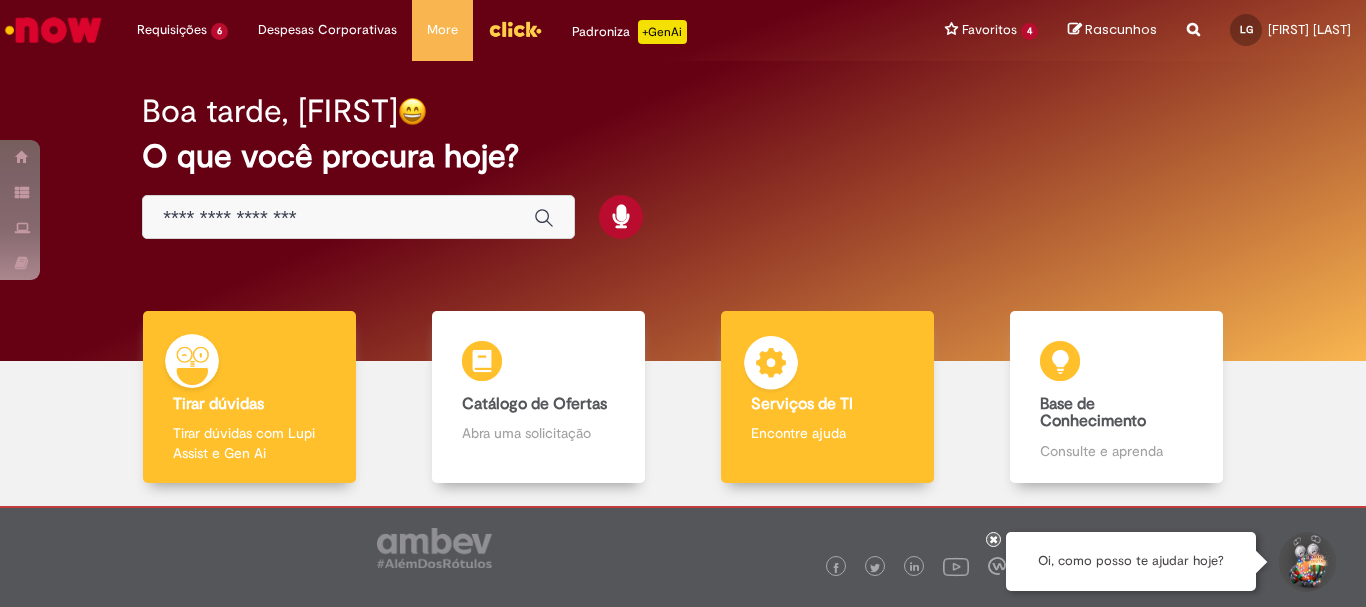 scroll, scrollTop: 98, scrollLeft: 0, axis: vertical 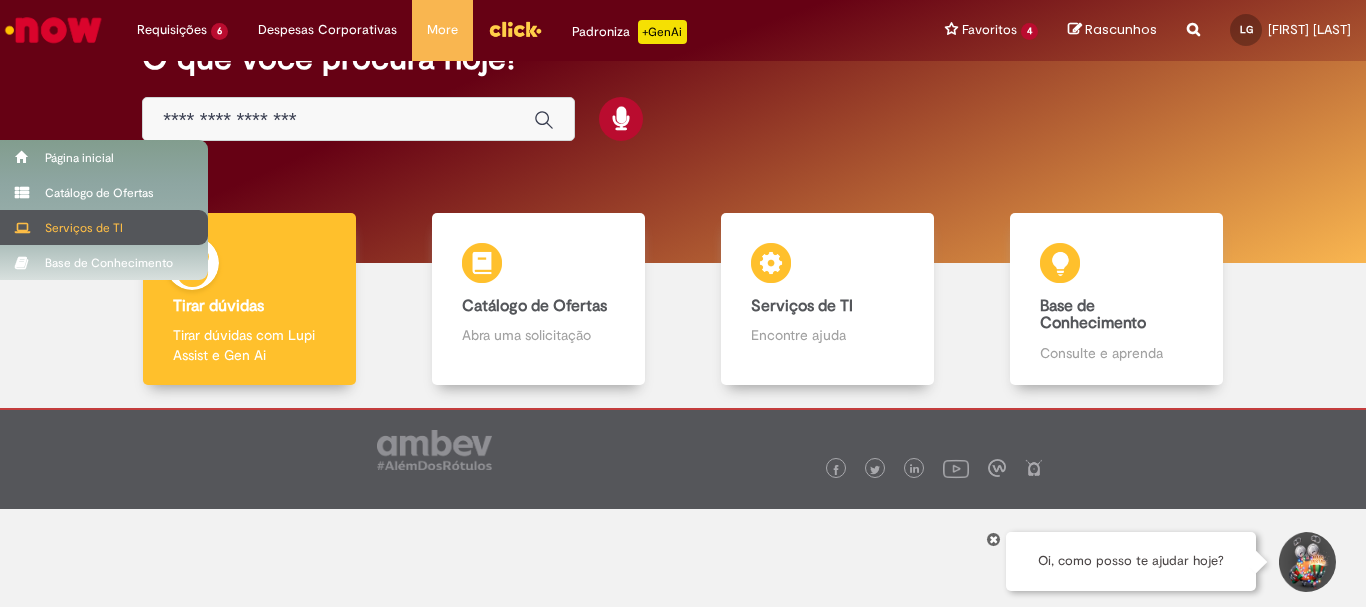 click on "Serviços de TI" at bounding box center [104, 227] 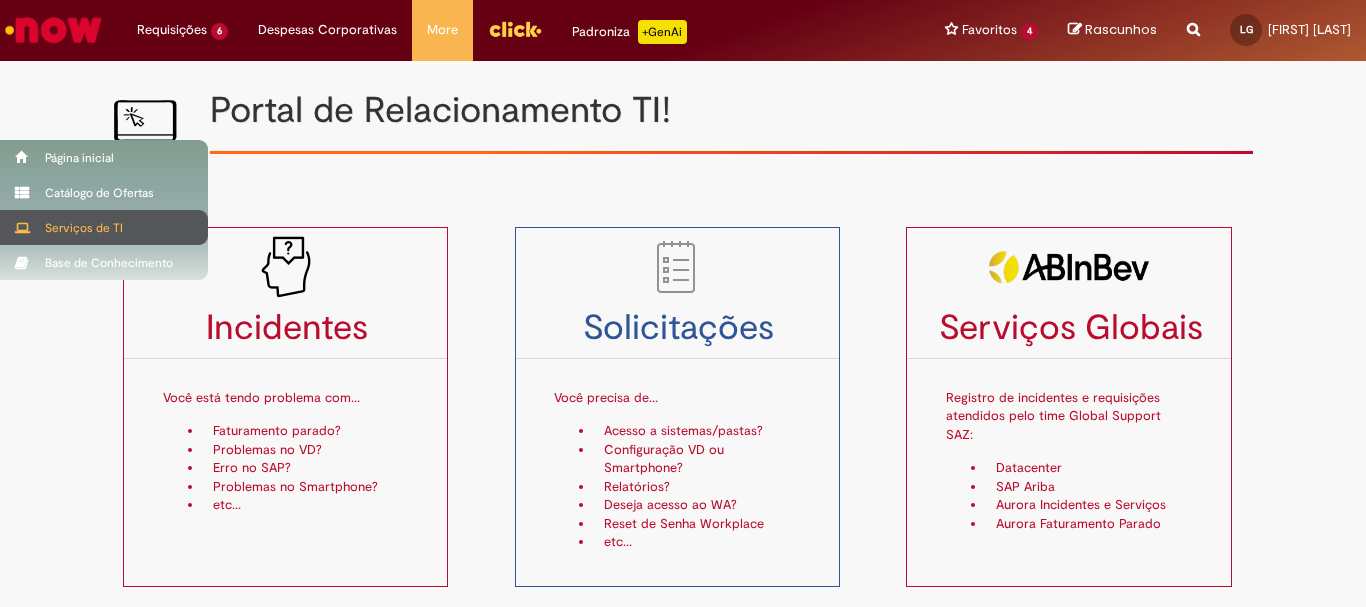 scroll, scrollTop: 0, scrollLeft: 0, axis: both 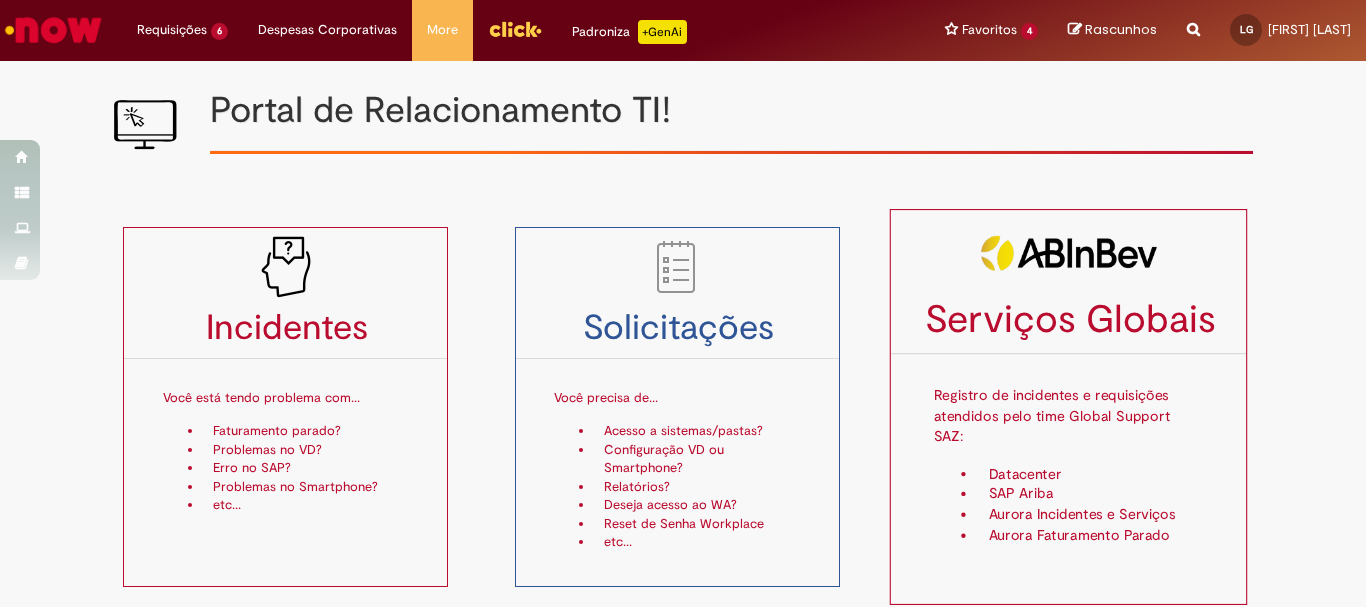 click on "Registro de incidentes e requisições atendidos pelo time Global Support SAZ:" at bounding box center (1069, 407) 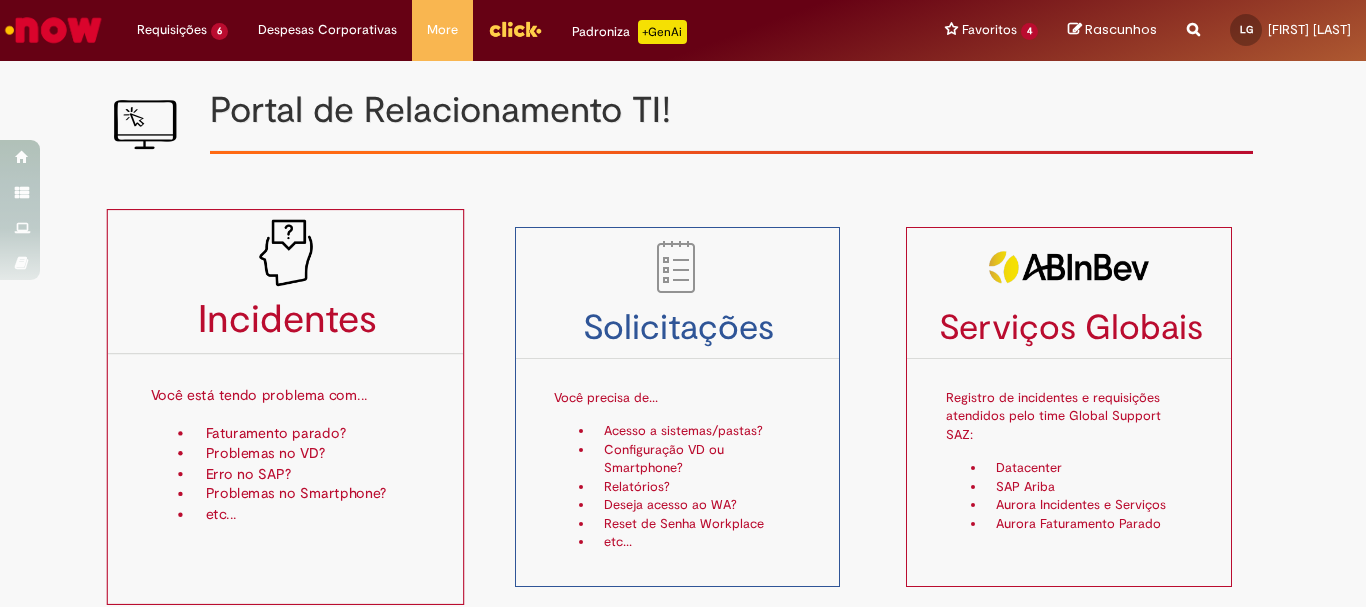 click on "Você está tendo problema com..." at bounding box center [286, 386] 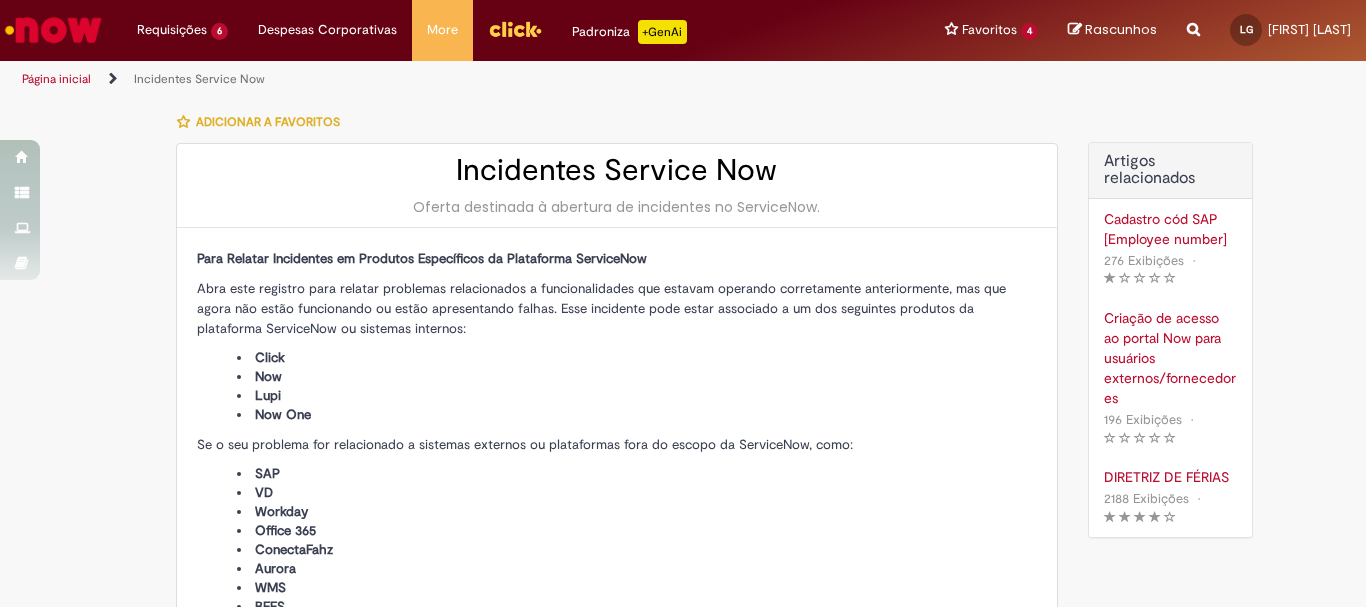 type on "**********" 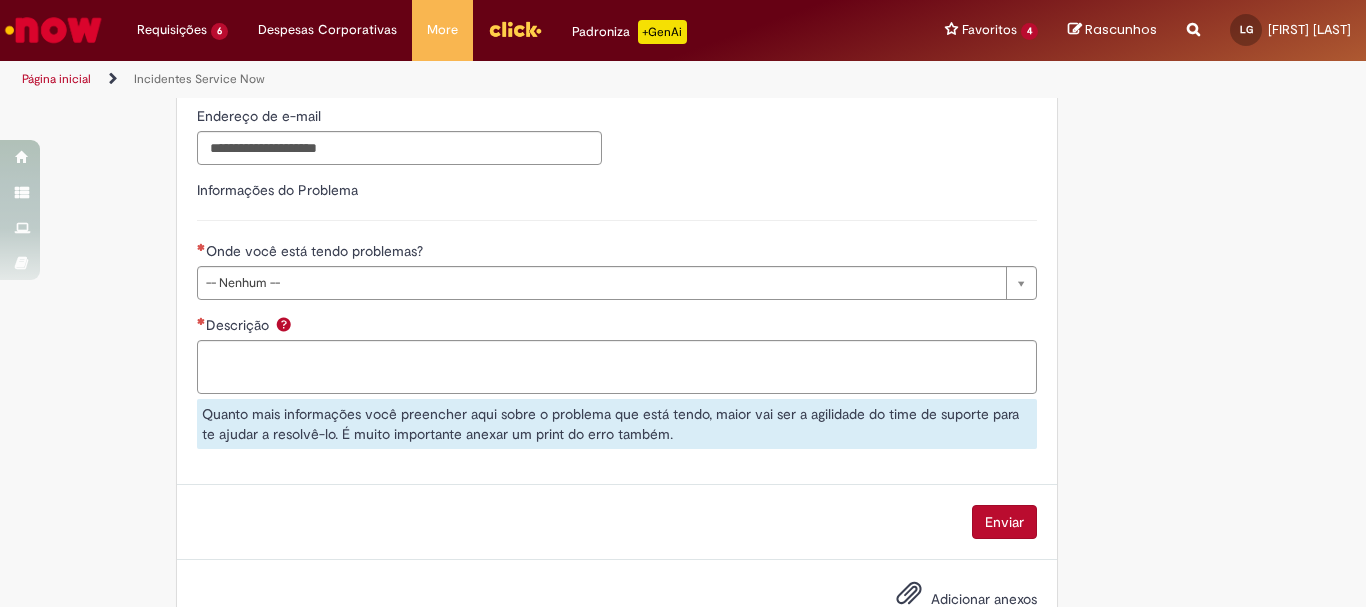 scroll, scrollTop: 962, scrollLeft: 0, axis: vertical 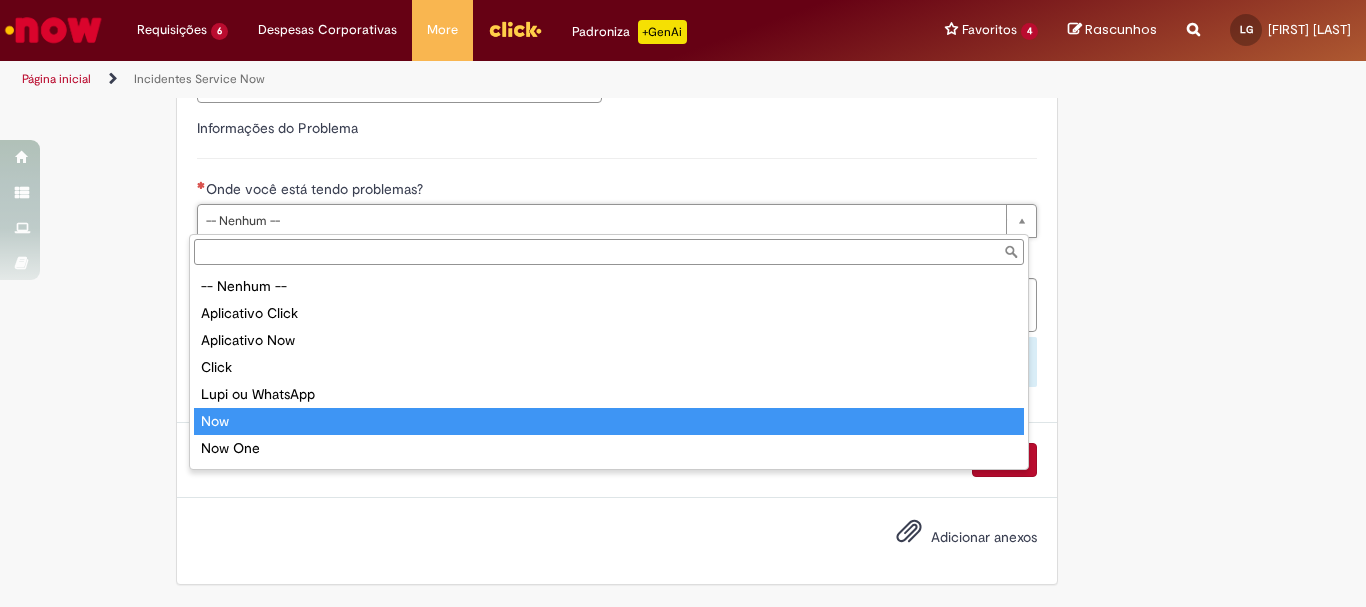 type on "***" 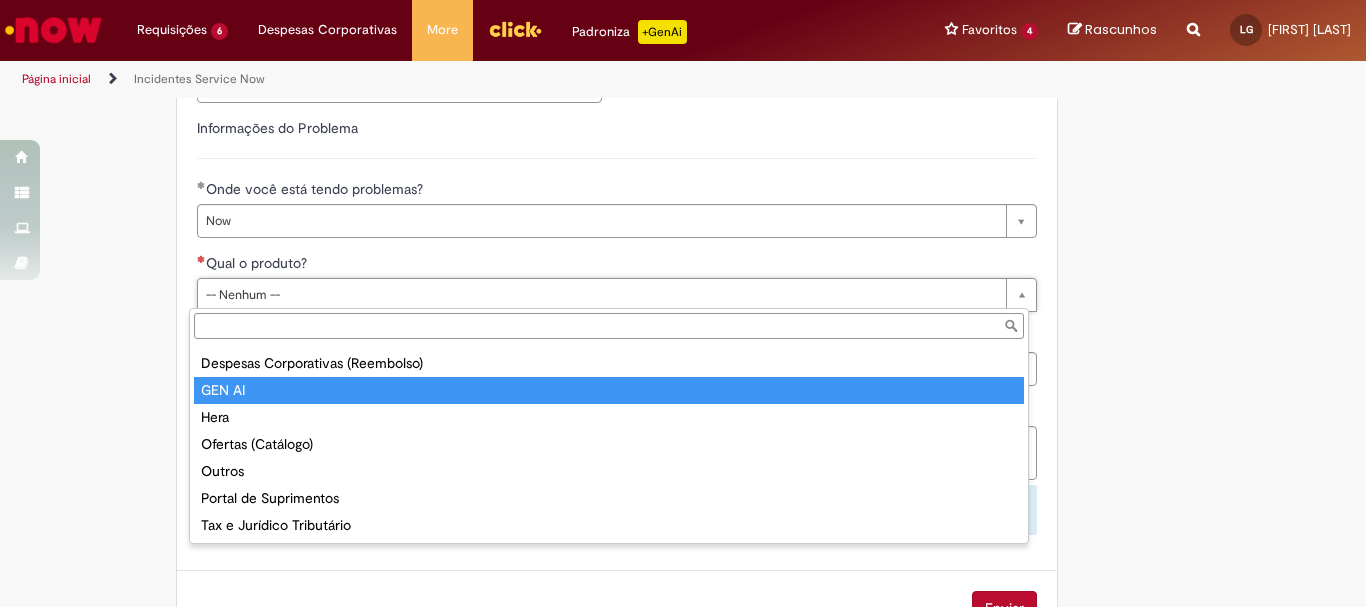 scroll, scrollTop: 0, scrollLeft: 0, axis: both 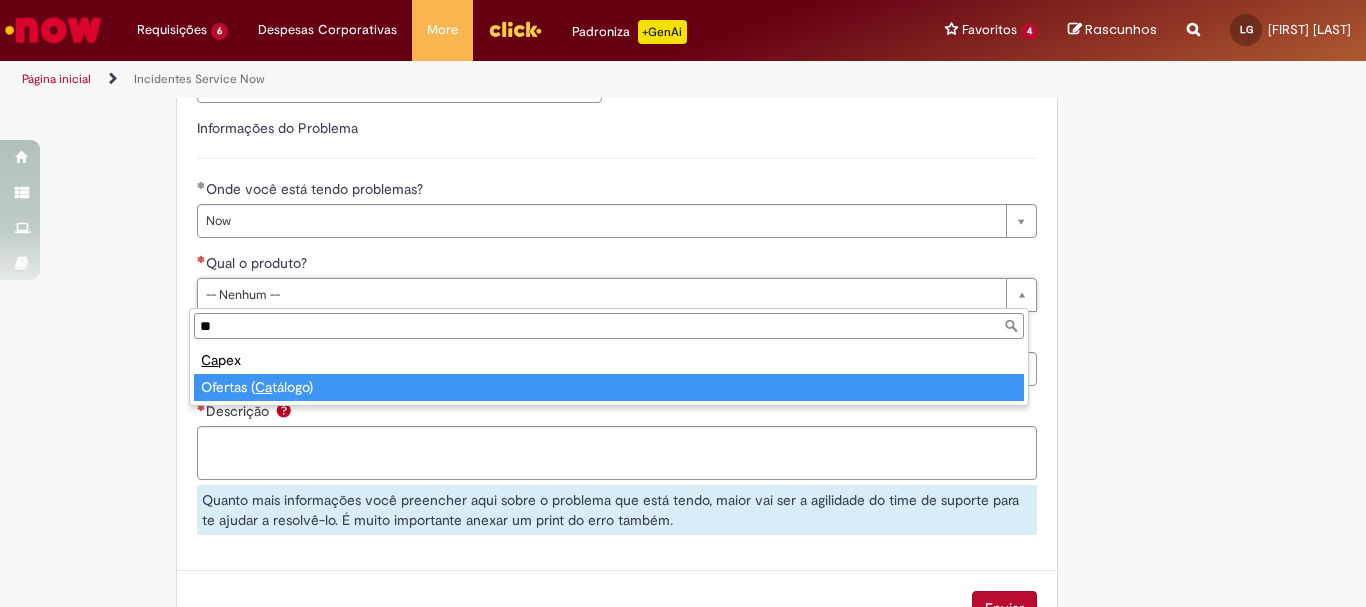 type on "**" 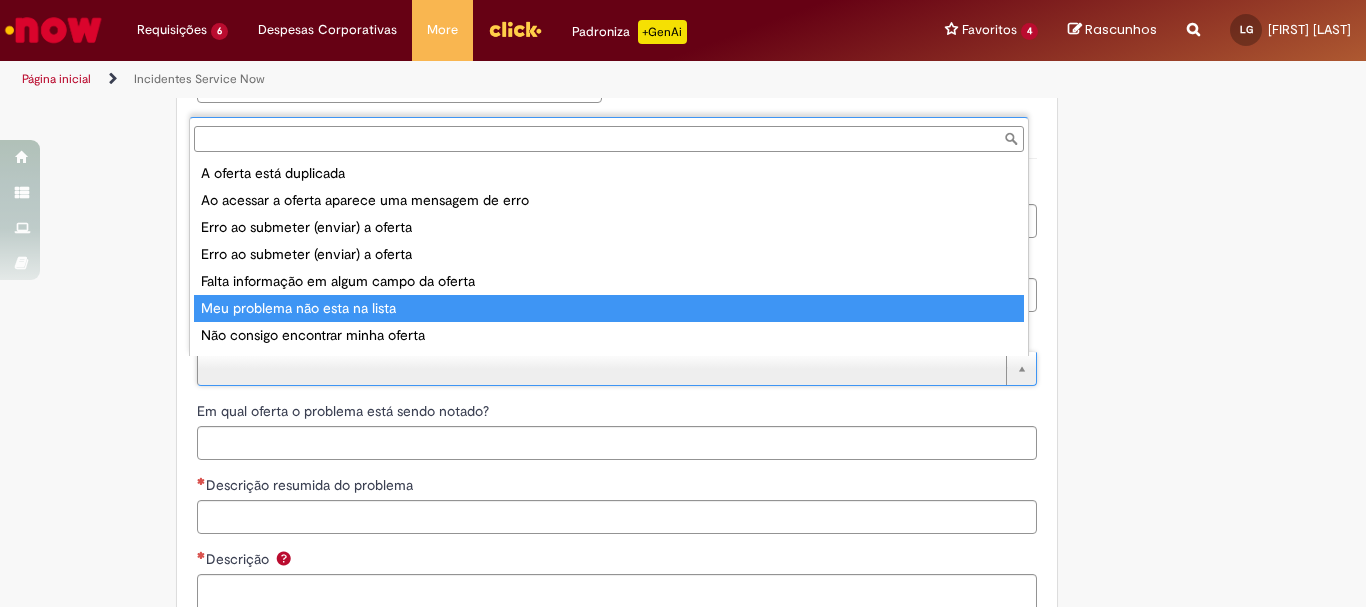scroll, scrollTop: 24, scrollLeft: 0, axis: vertical 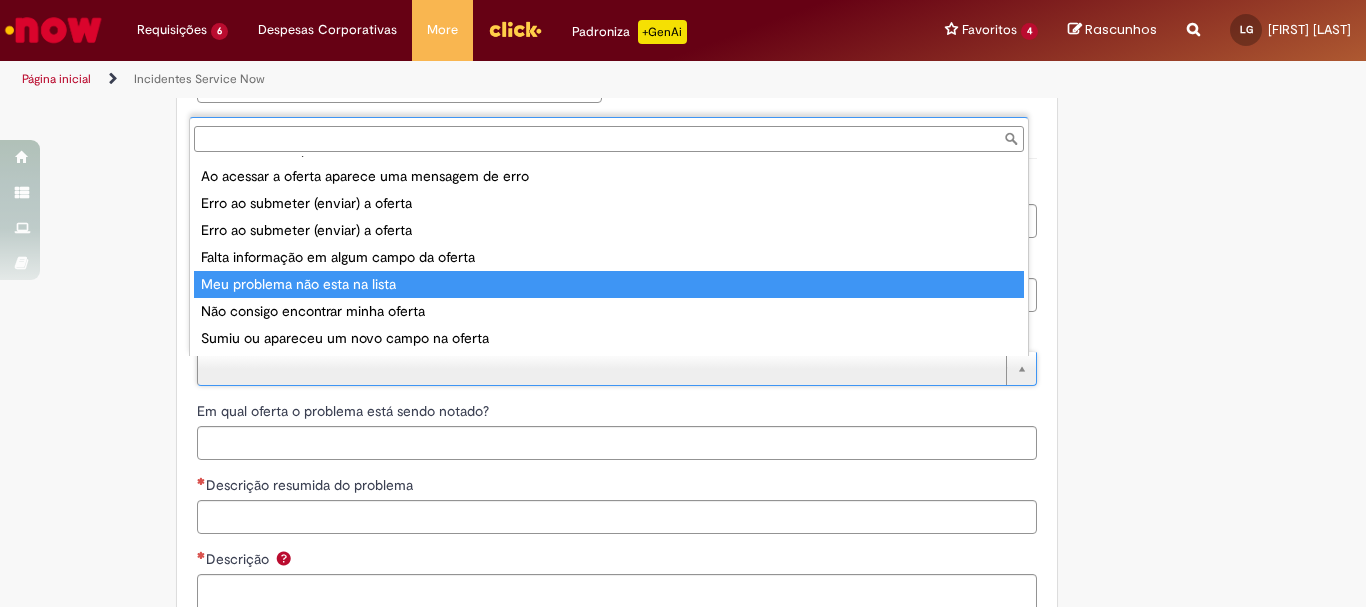 type on "**********" 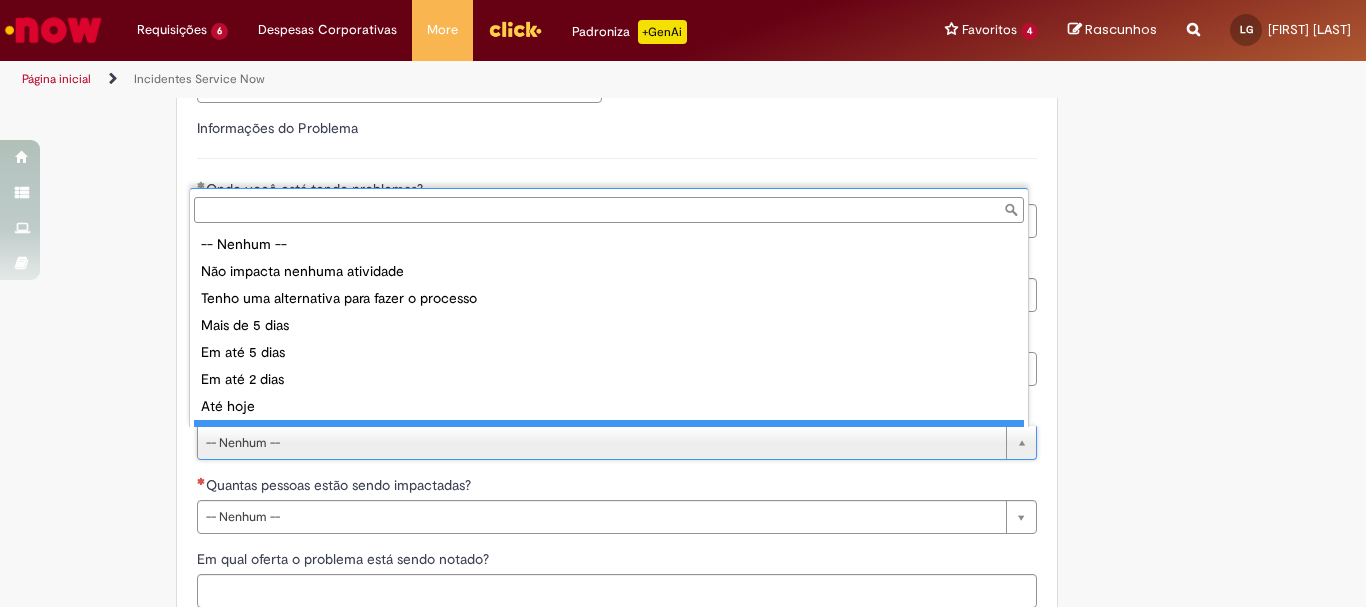 scroll, scrollTop: 16, scrollLeft: 0, axis: vertical 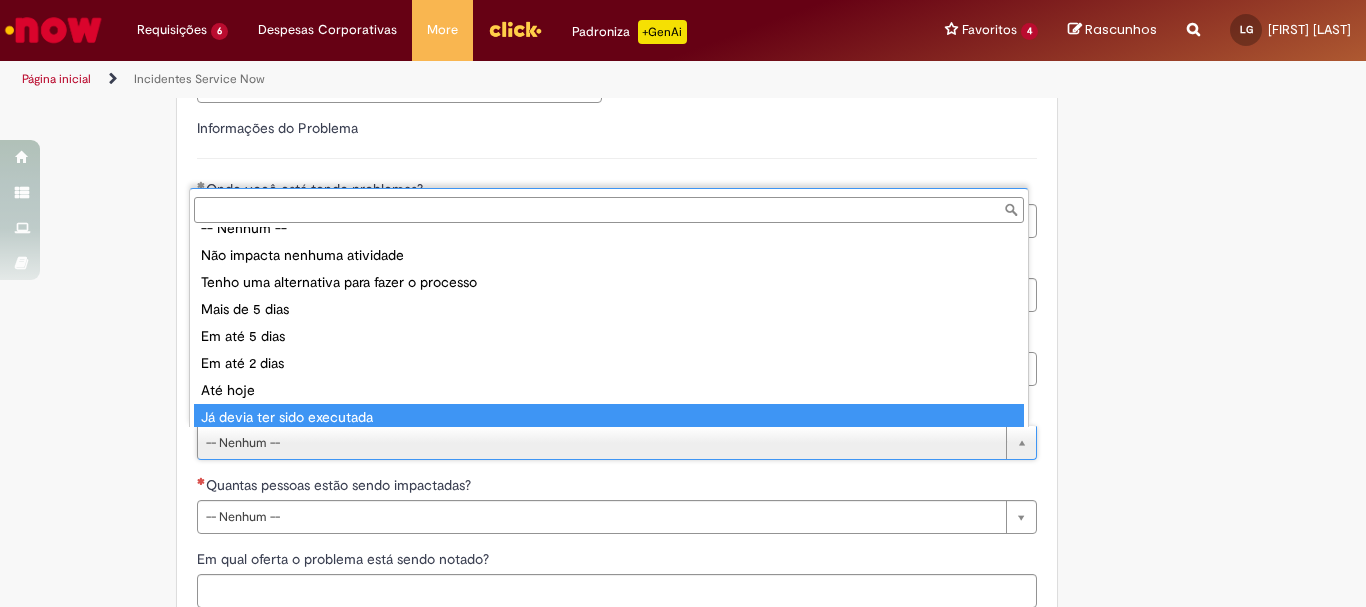 type on "**********" 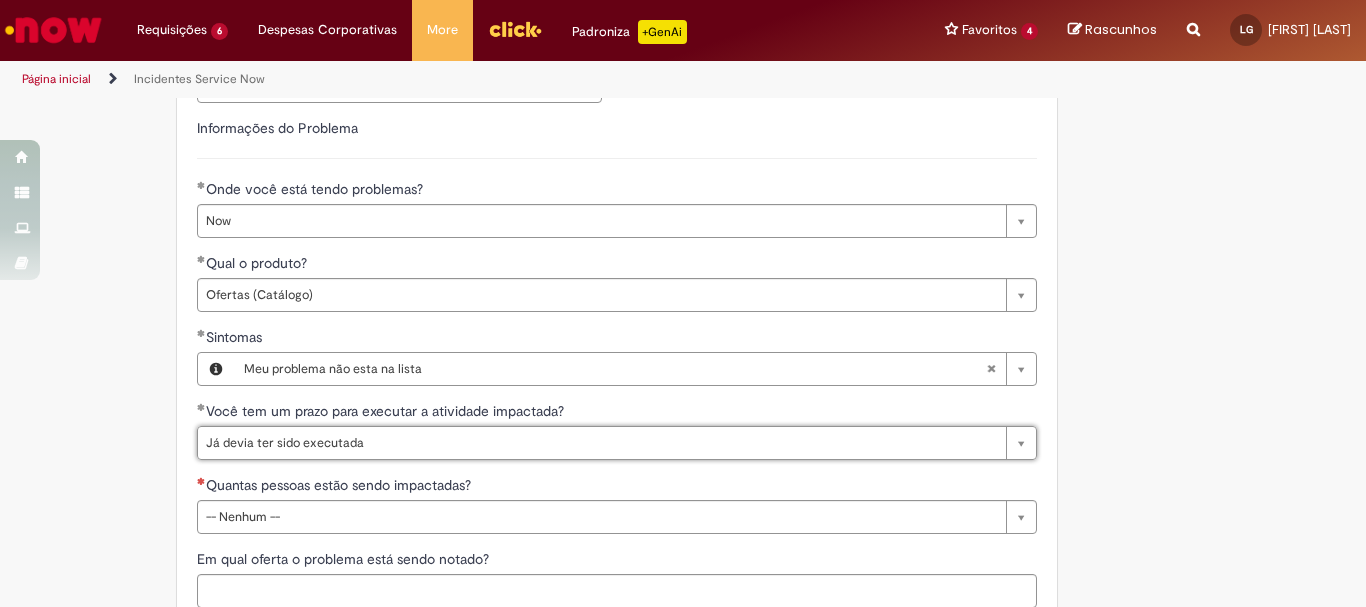 scroll, scrollTop: 562, scrollLeft: 0, axis: vertical 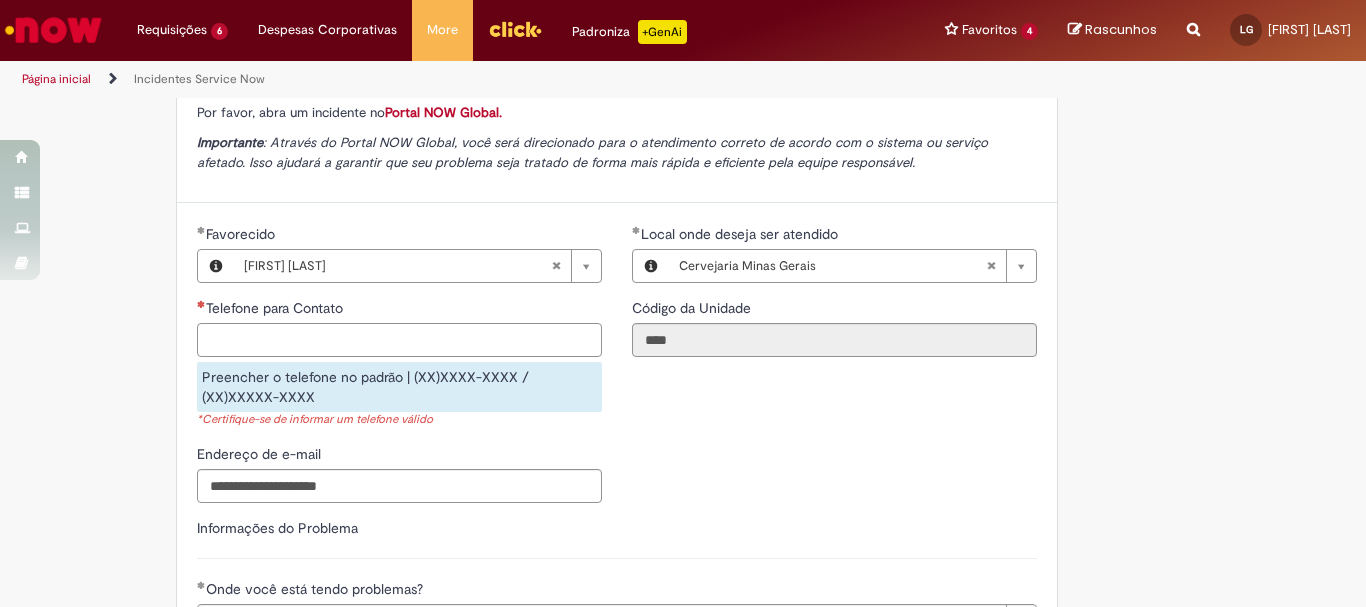 click on "Telefone para Contato" at bounding box center (399, 340) 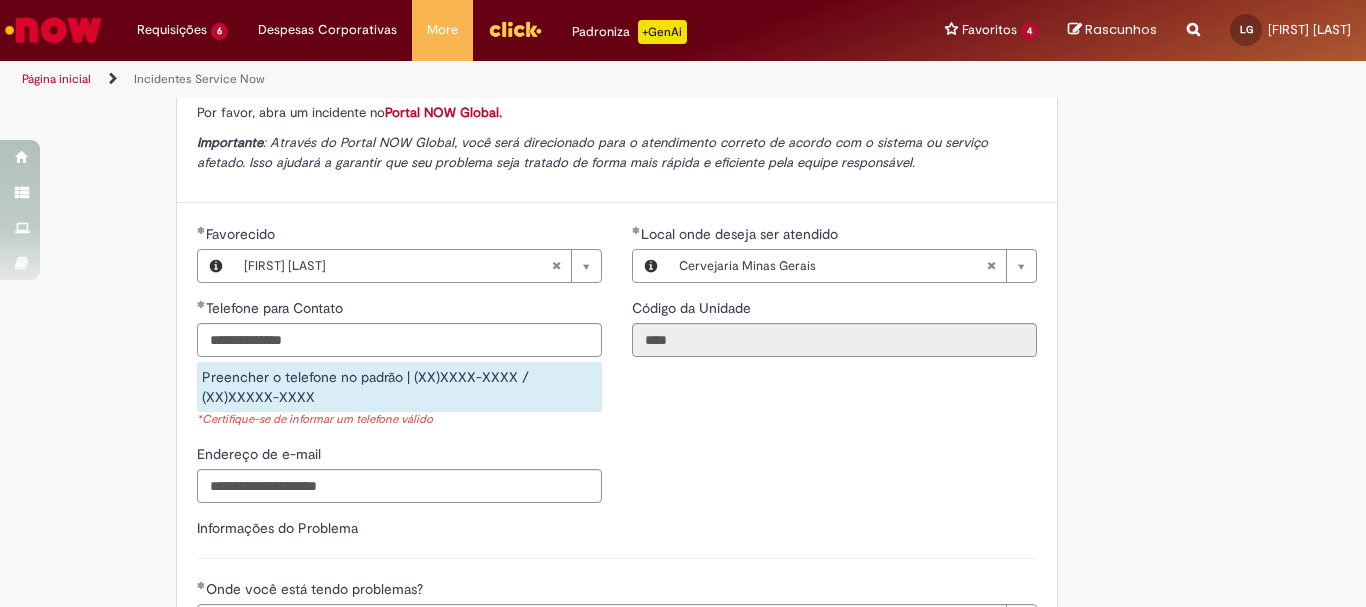 click on "**********" at bounding box center (617, 734) 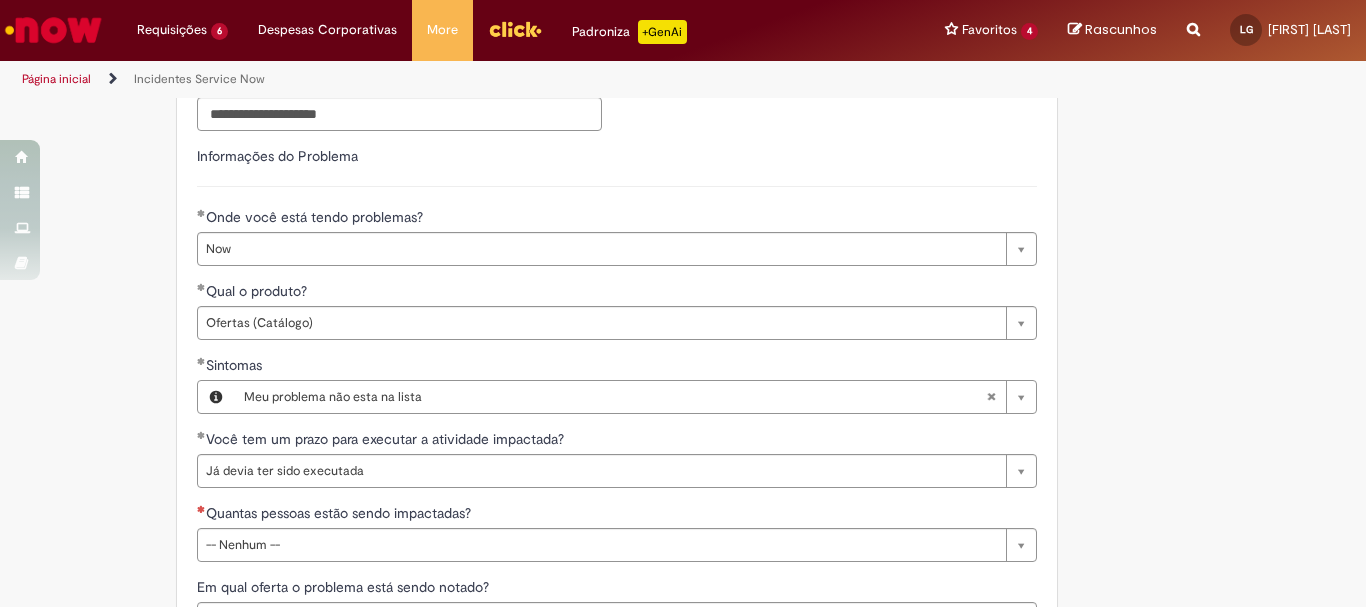 scroll, scrollTop: 1062, scrollLeft: 0, axis: vertical 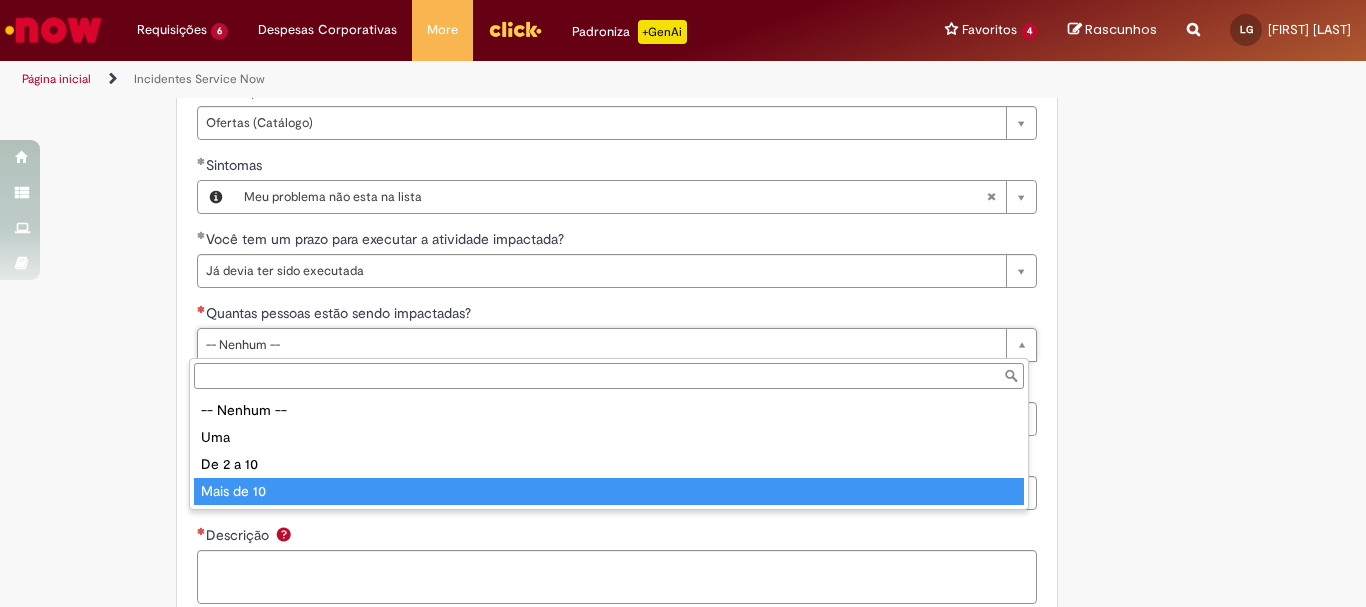 type on "**********" 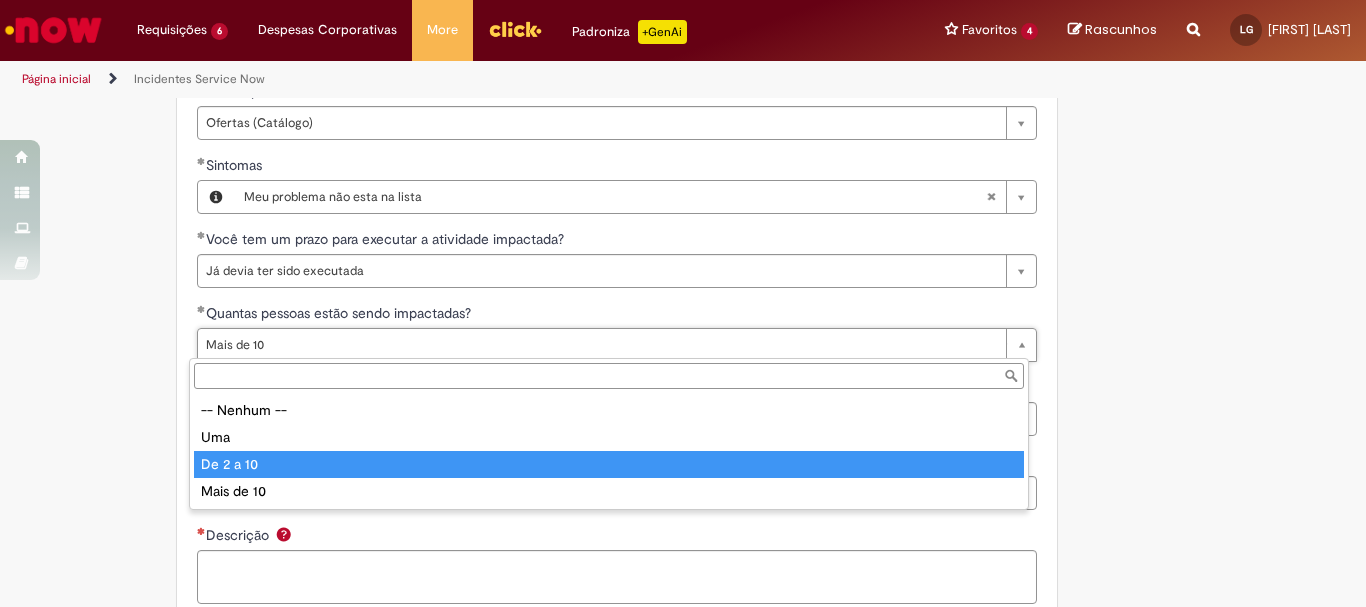 type on "*********" 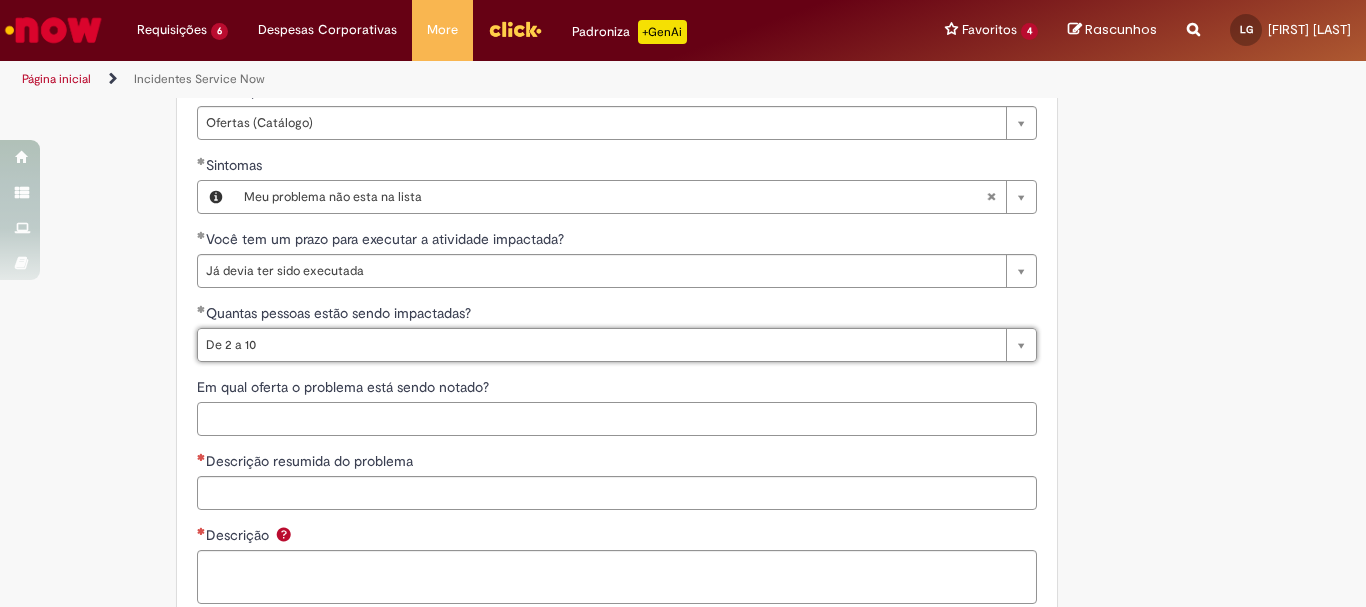 click on "Em qual oferta o problema está sendo notado?" at bounding box center [617, 419] 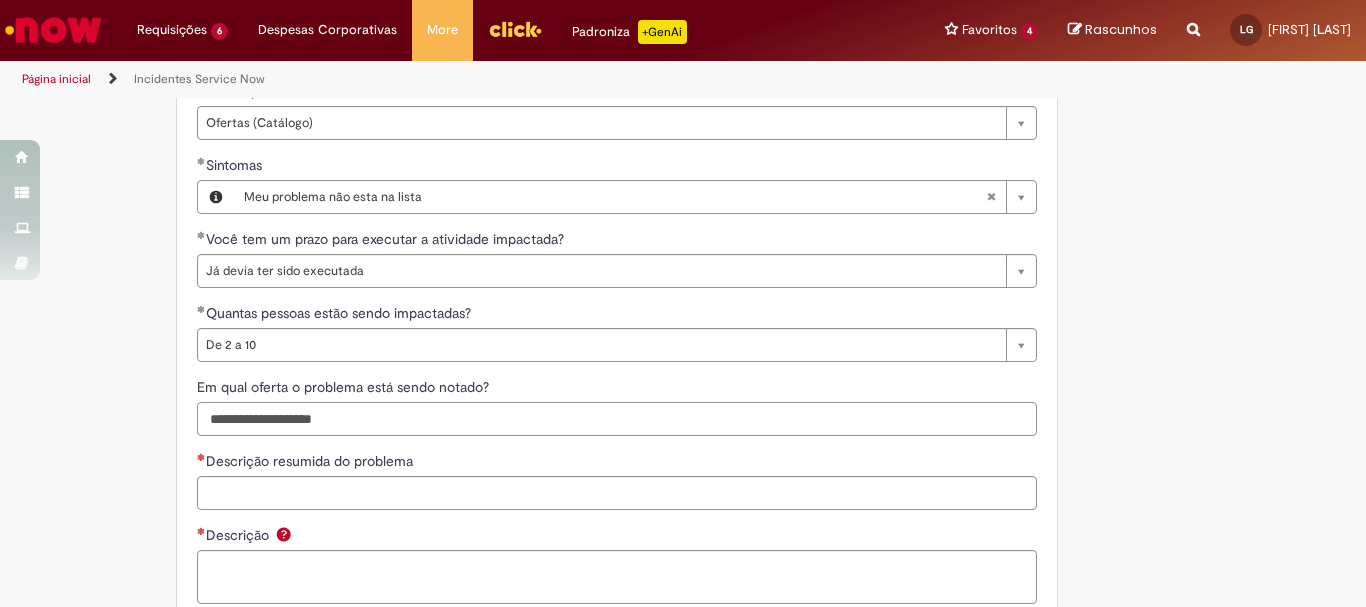 type on "**********" 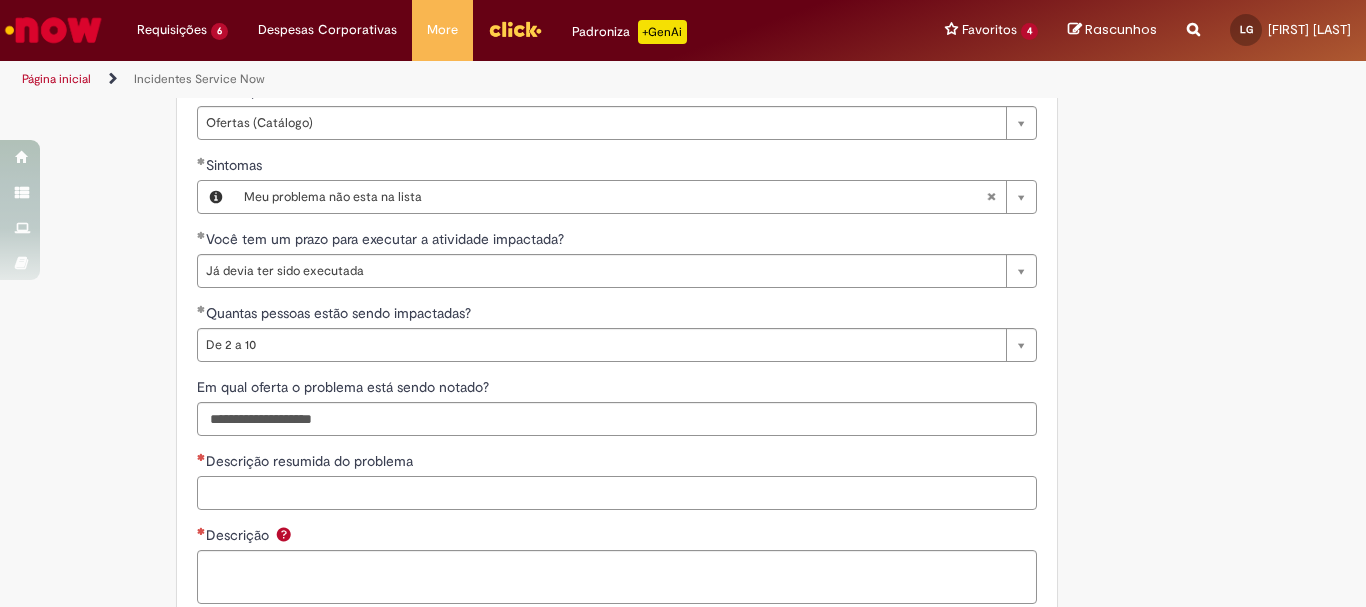click on "Descrição resumida do problema" at bounding box center (617, 493) 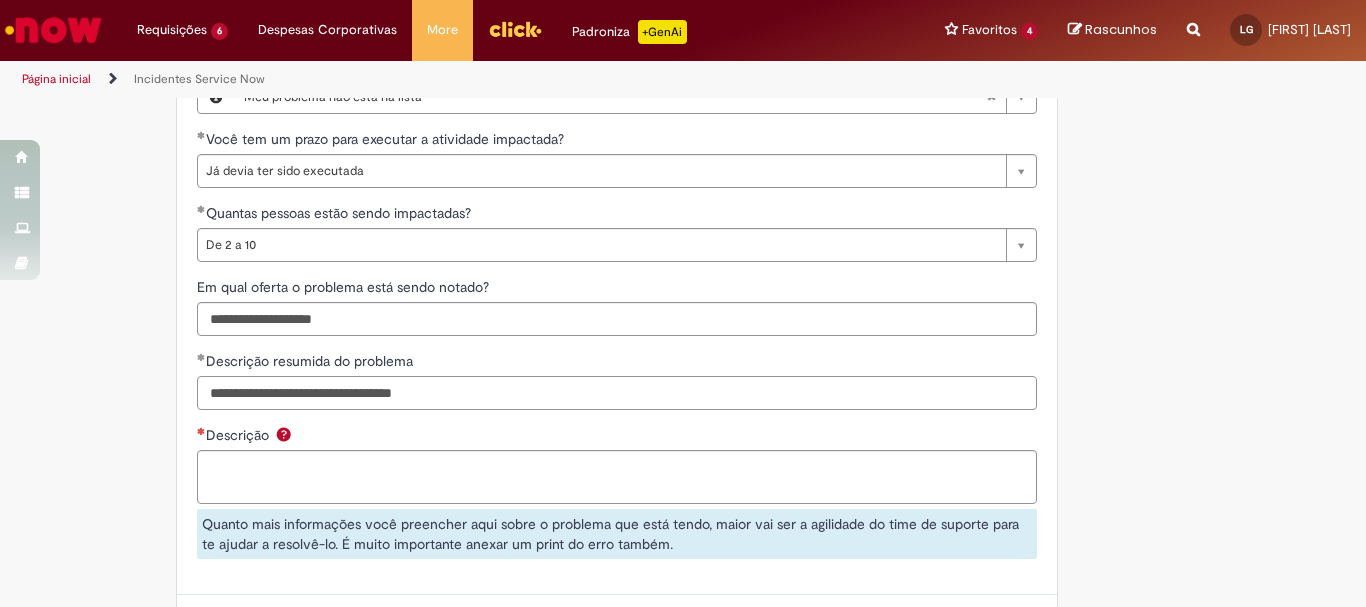 click on "**********" at bounding box center [617, 393] 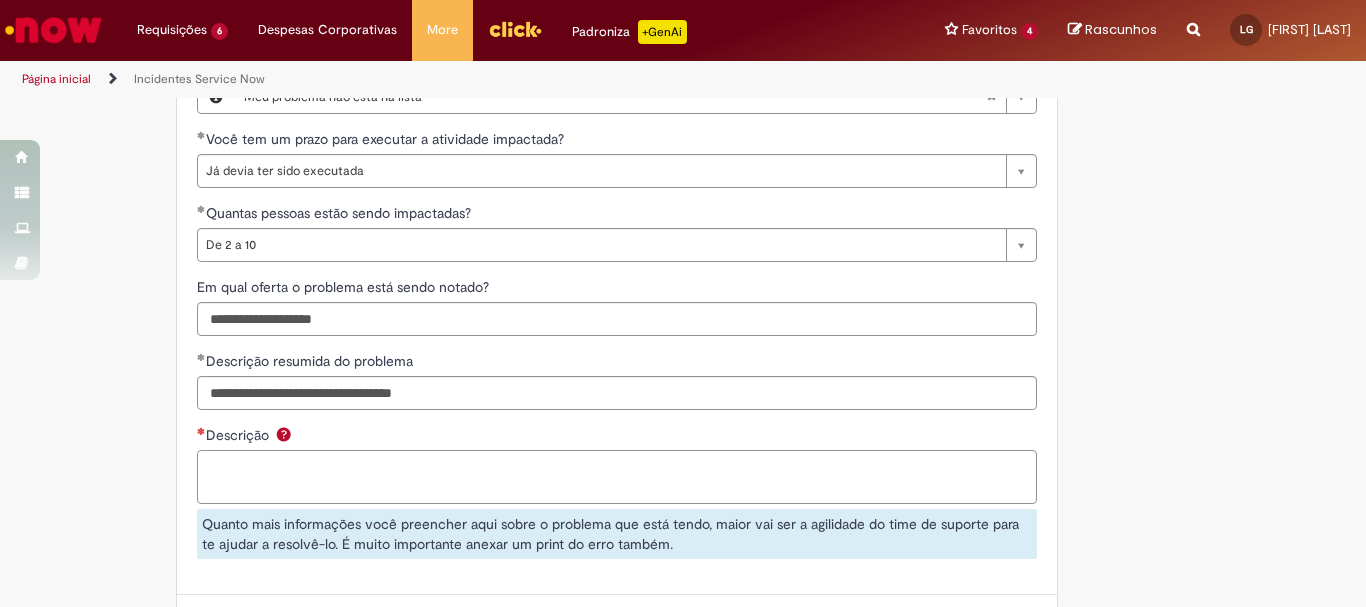 click on "Descrição" at bounding box center (617, 477) 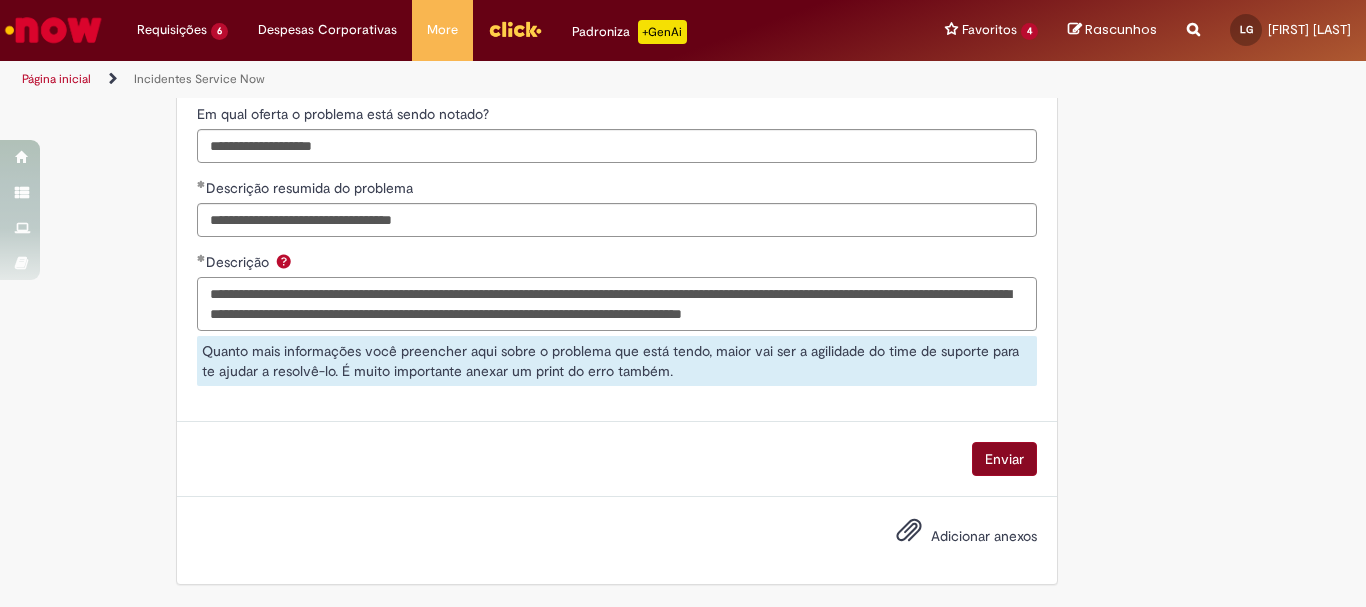 type on "**********" 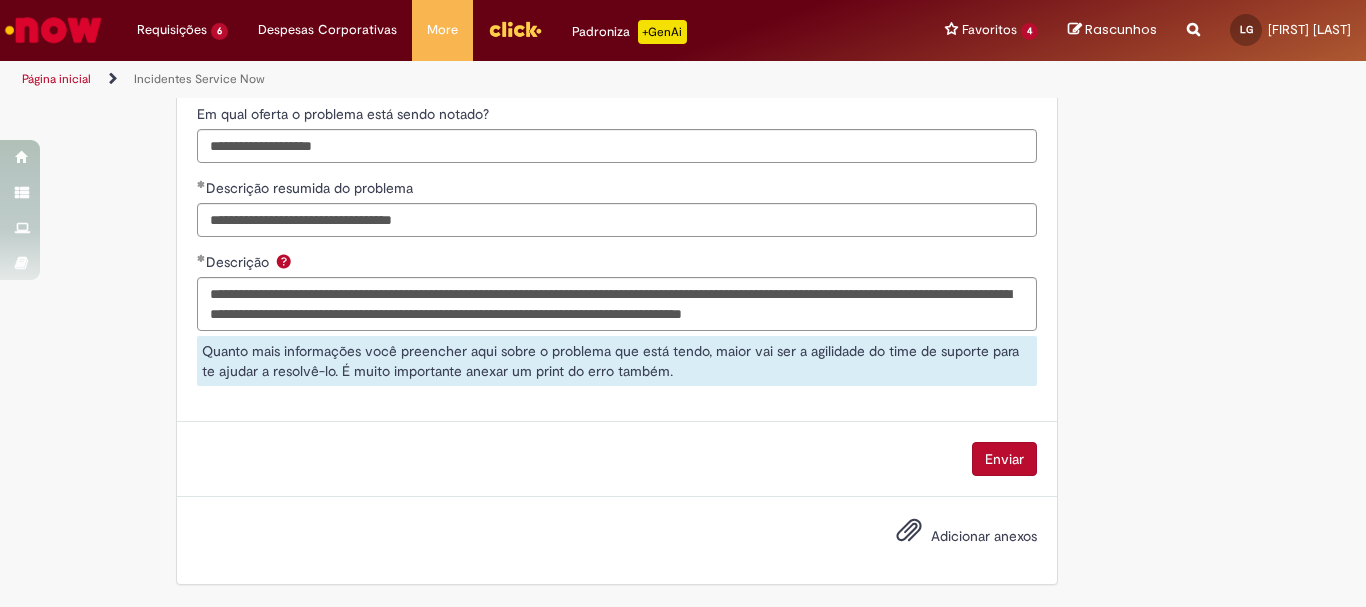 click on "Enviar" at bounding box center (1004, 459) 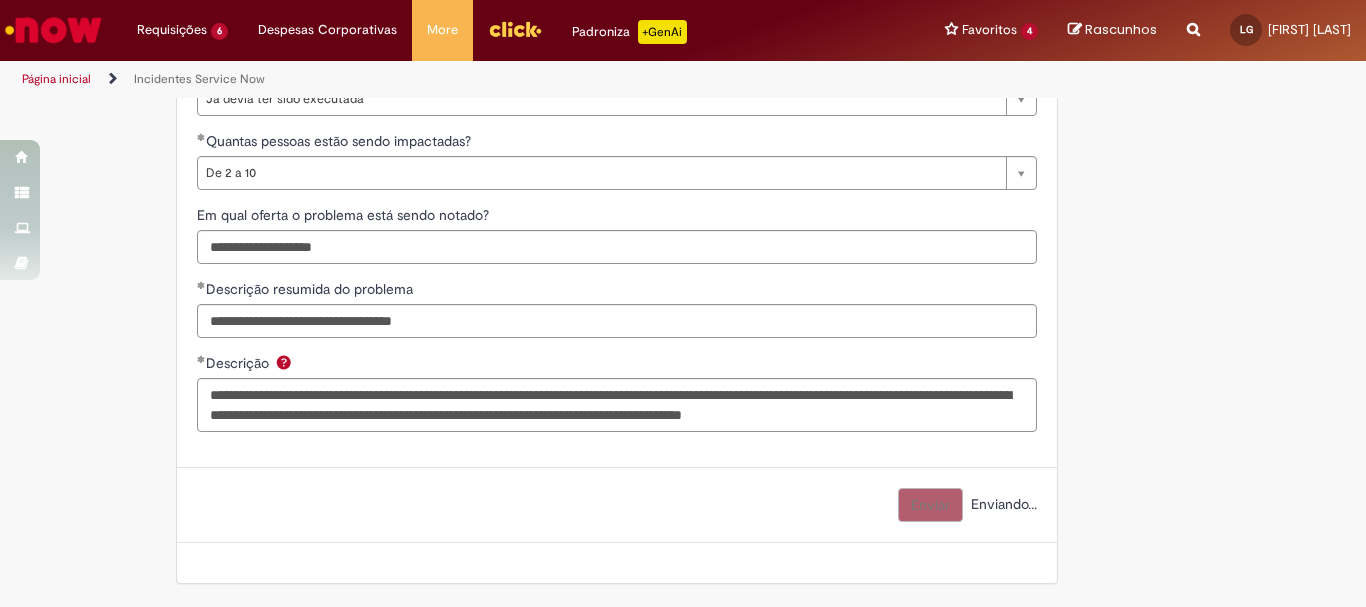 scroll, scrollTop: 1234, scrollLeft: 0, axis: vertical 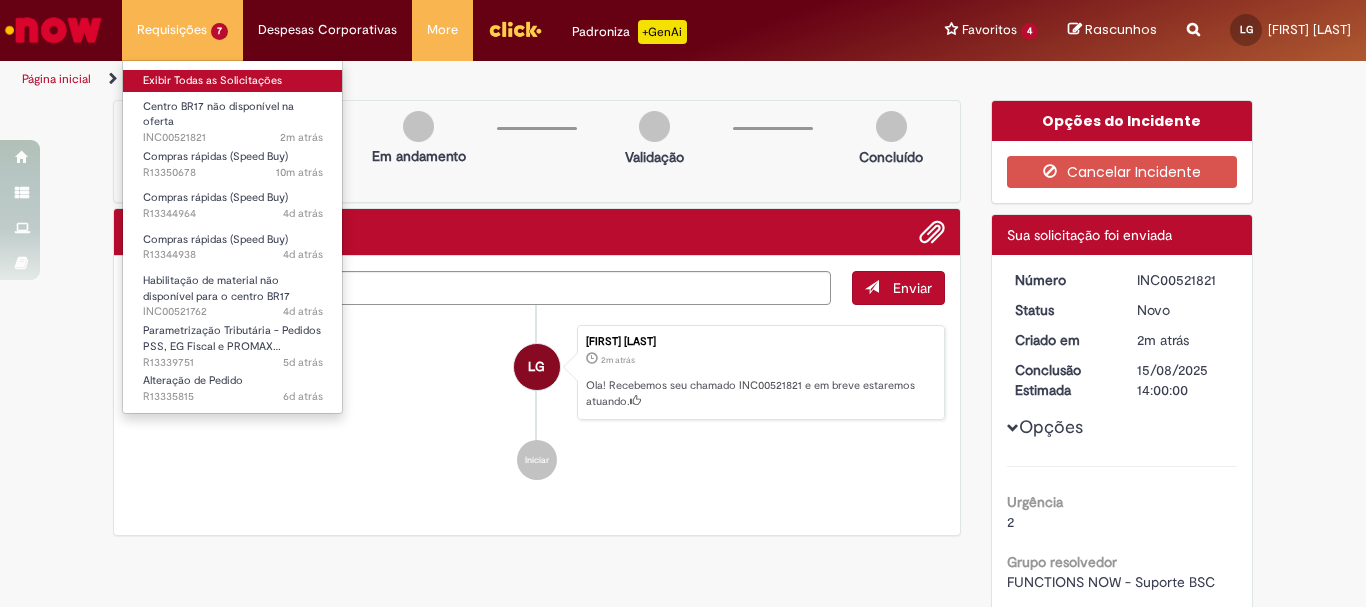 click on "Exibir Todas as Solicitações" at bounding box center [233, 81] 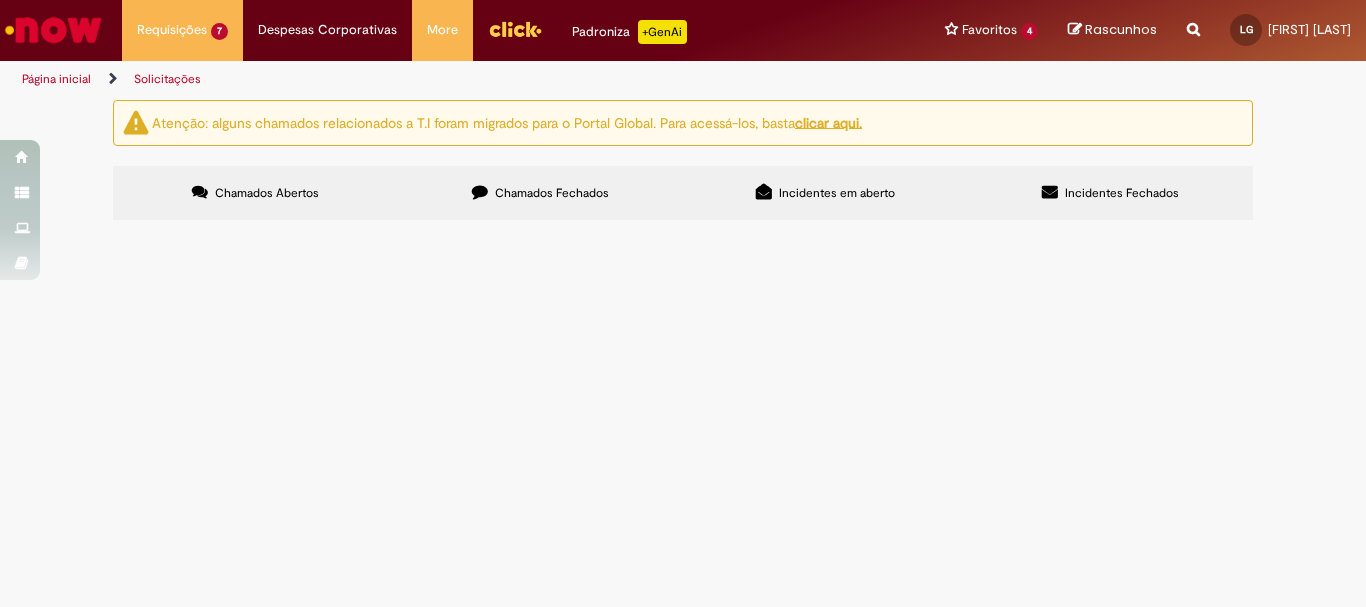 scroll, scrollTop: 86, scrollLeft: 0, axis: vertical 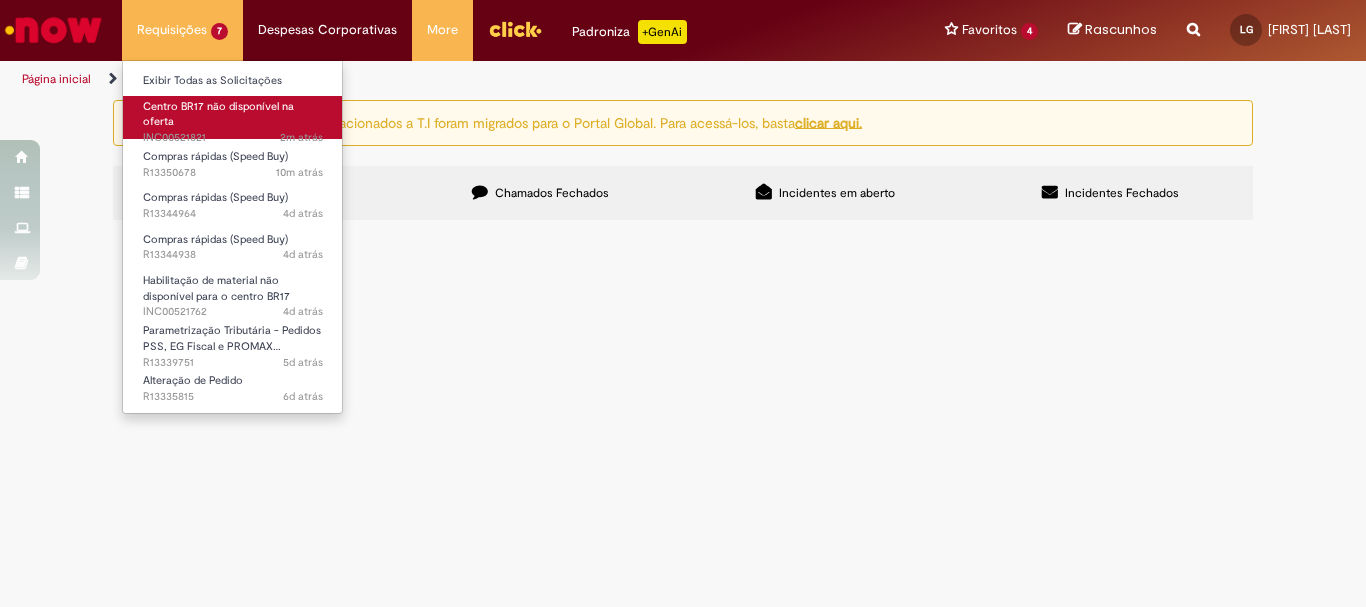 click on "Centro BR17 não disponível na oferta
2m atrás 2 minutos atrás  INC00521821" at bounding box center (233, 117) 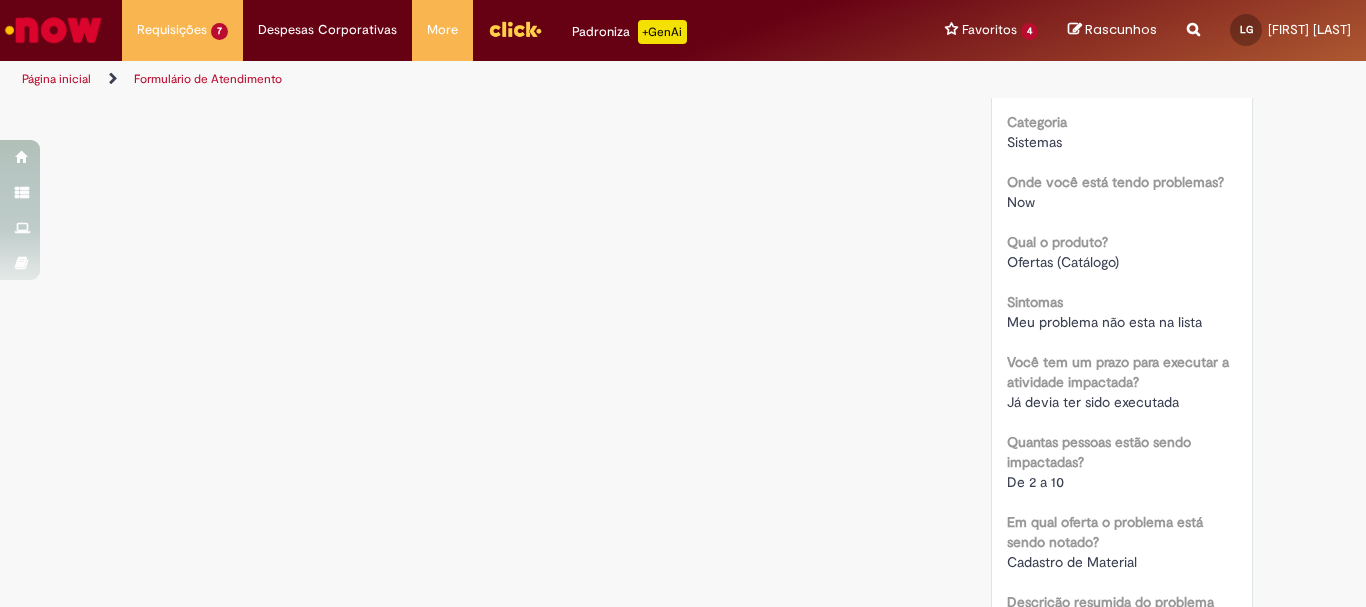scroll, scrollTop: 0, scrollLeft: 0, axis: both 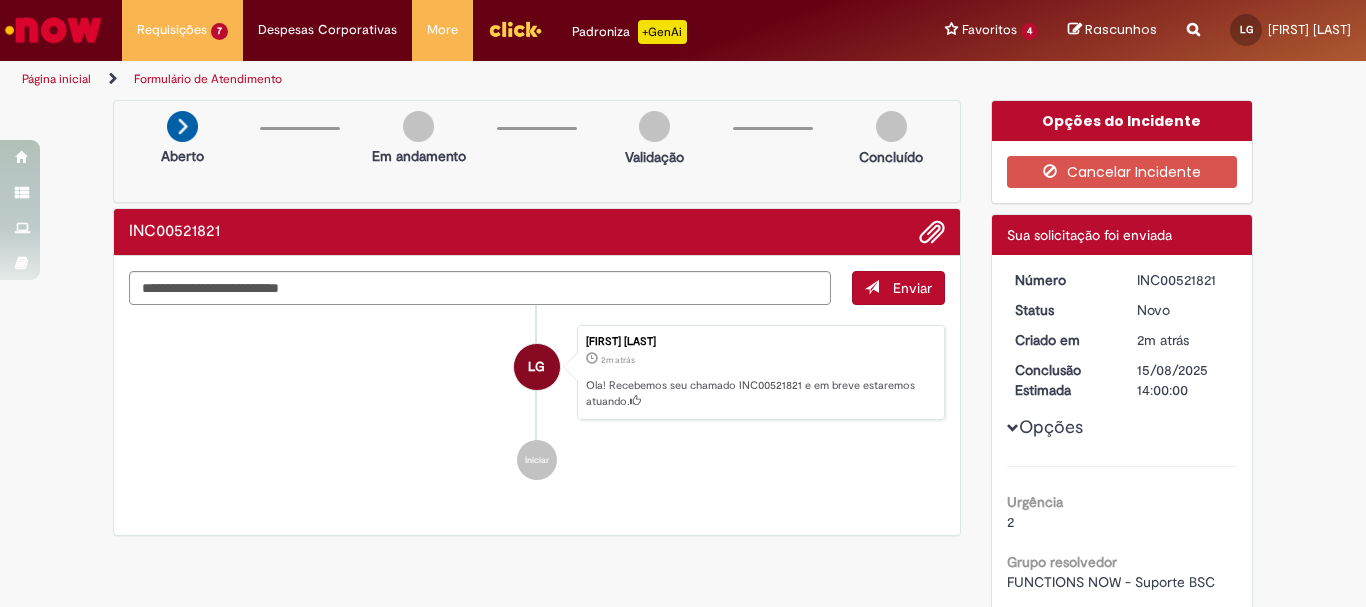 click at bounding box center [1013, 428] 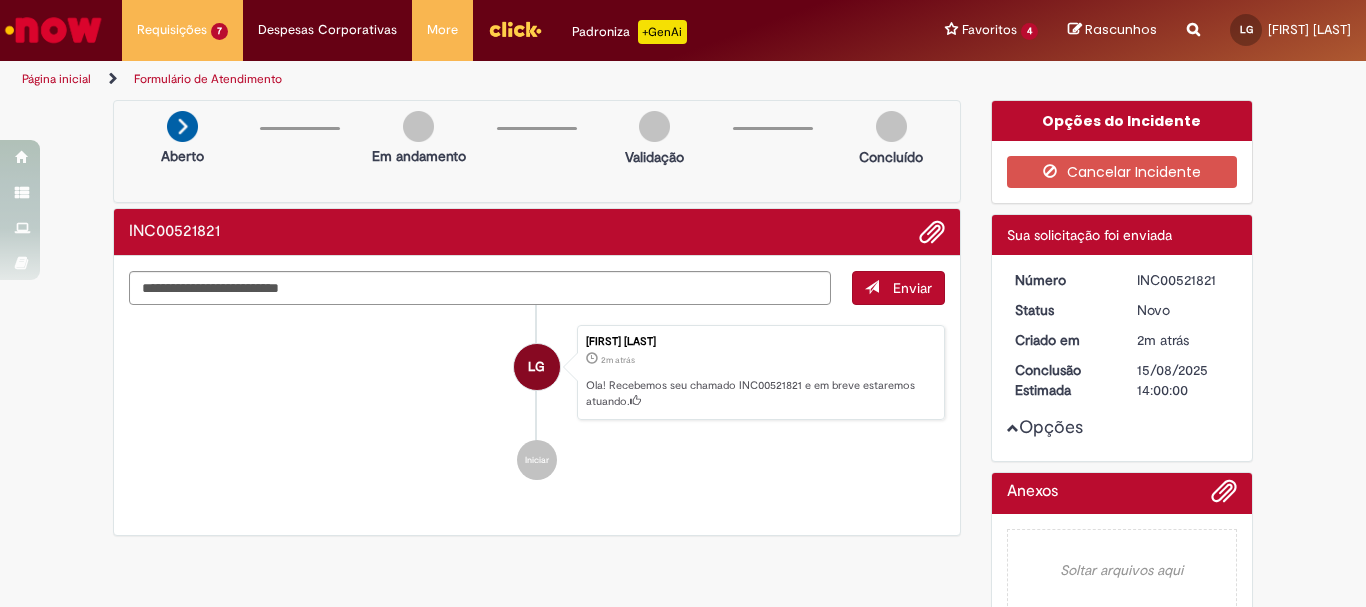 click at bounding box center [1013, 428] 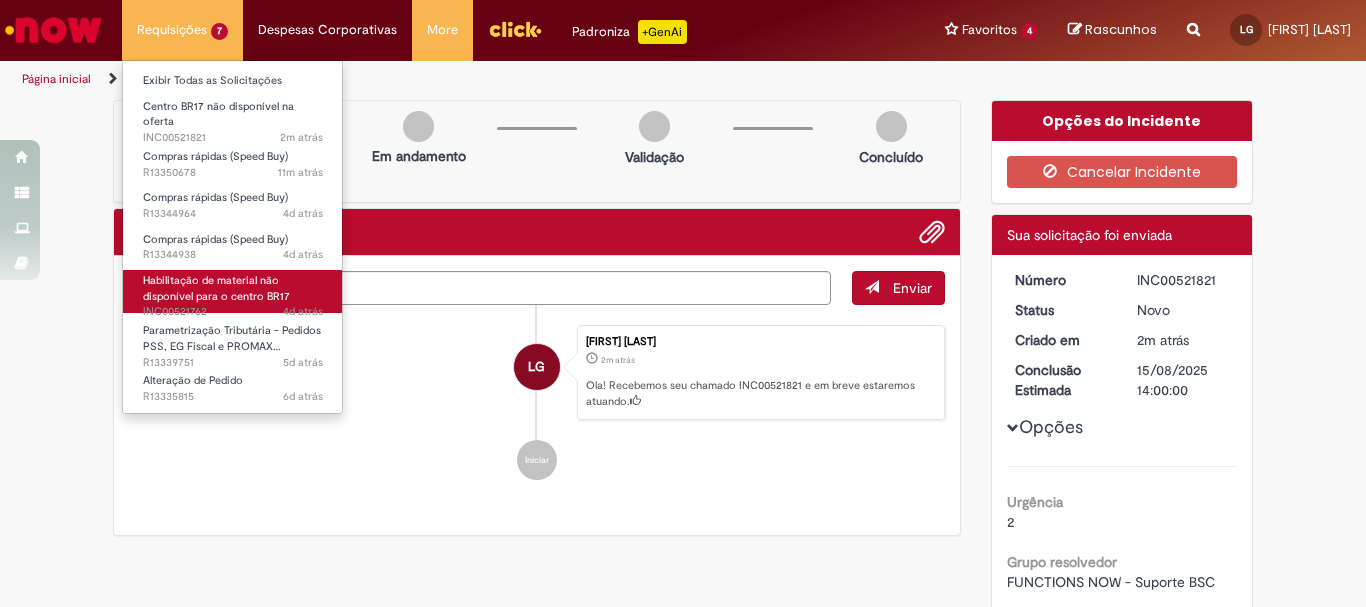 click on "Habilitação de material não disponível para o centro BR17" at bounding box center [216, 288] 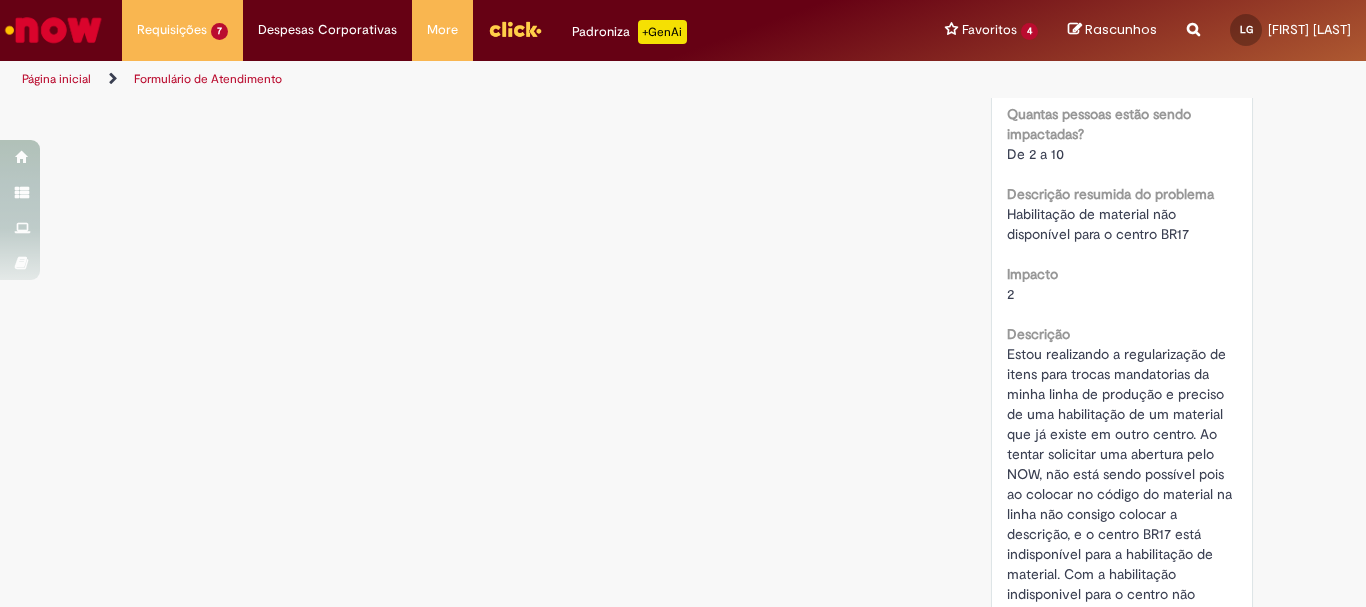 scroll, scrollTop: 228, scrollLeft: 0, axis: vertical 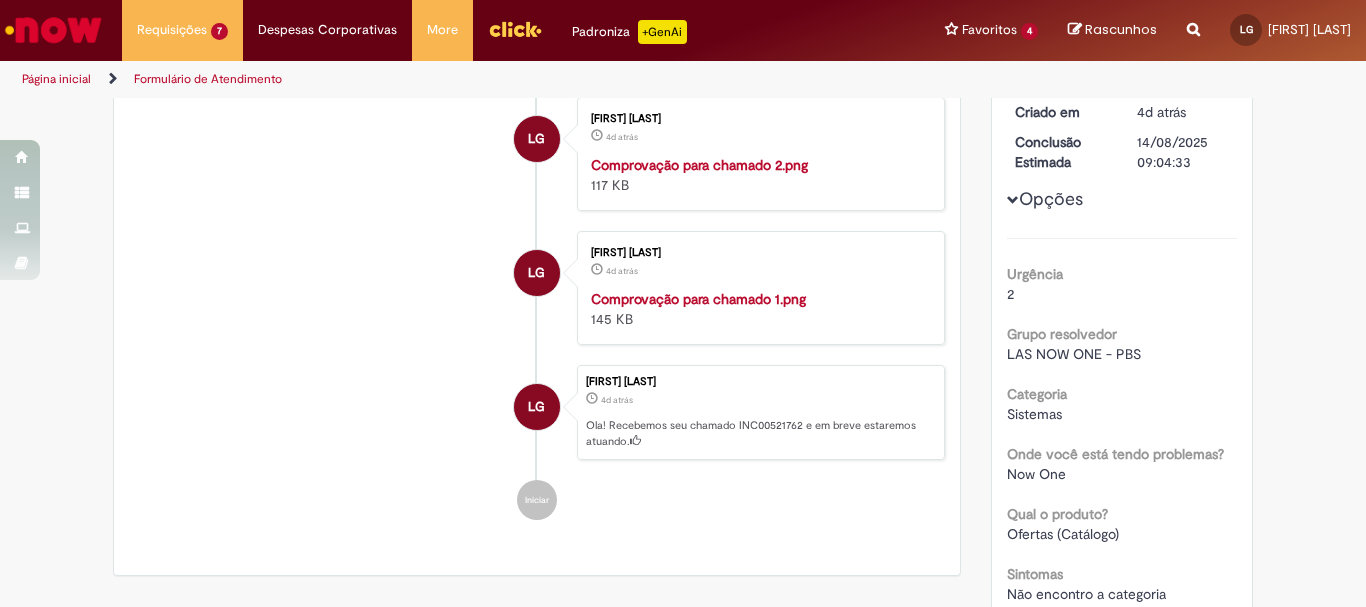 click at bounding box center (53, 30) 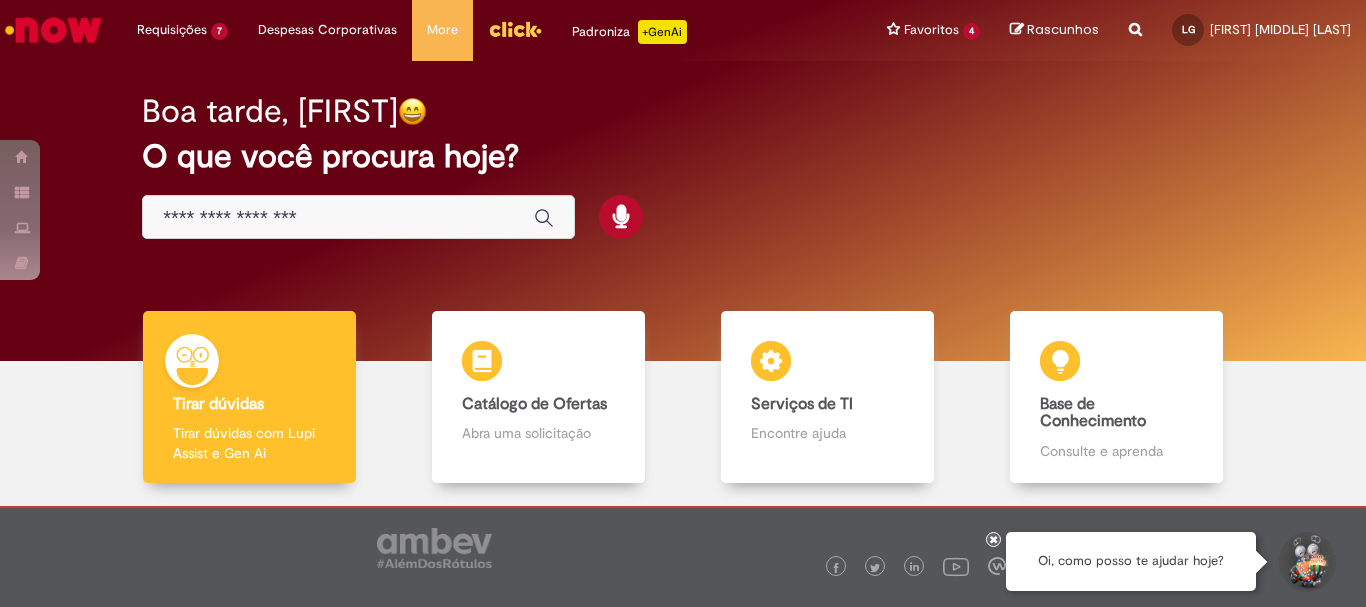 scroll, scrollTop: 0, scrollLeft: 0, axis: both 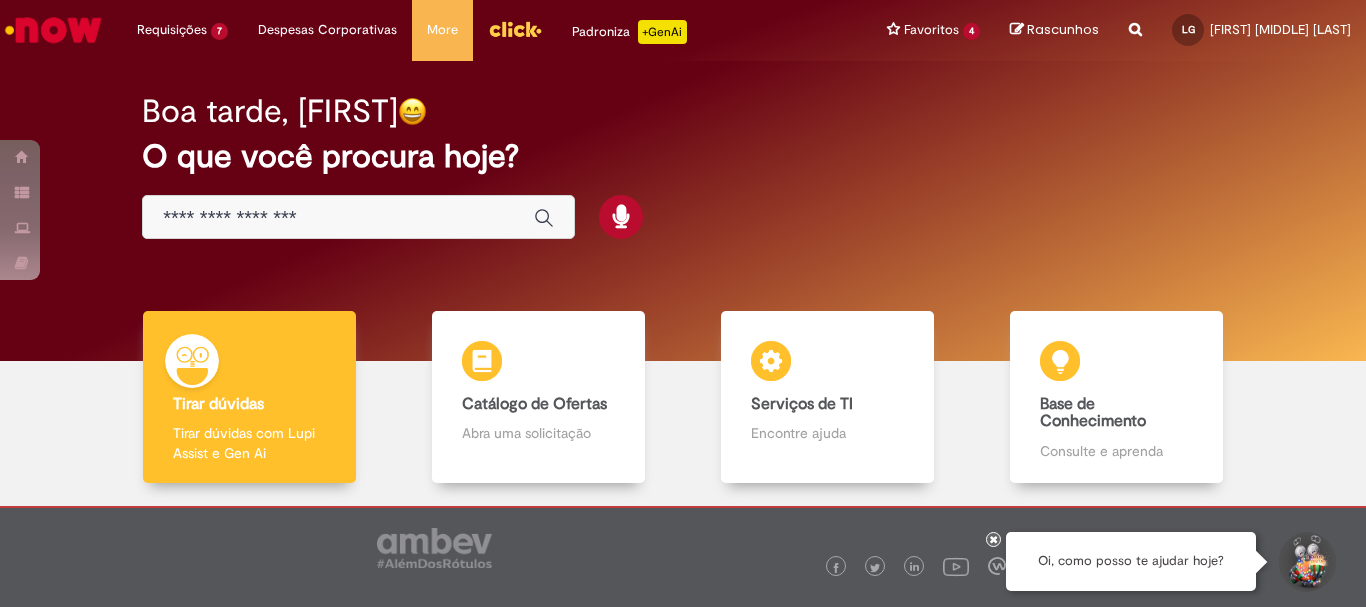 click at bounding box center (53, 30) 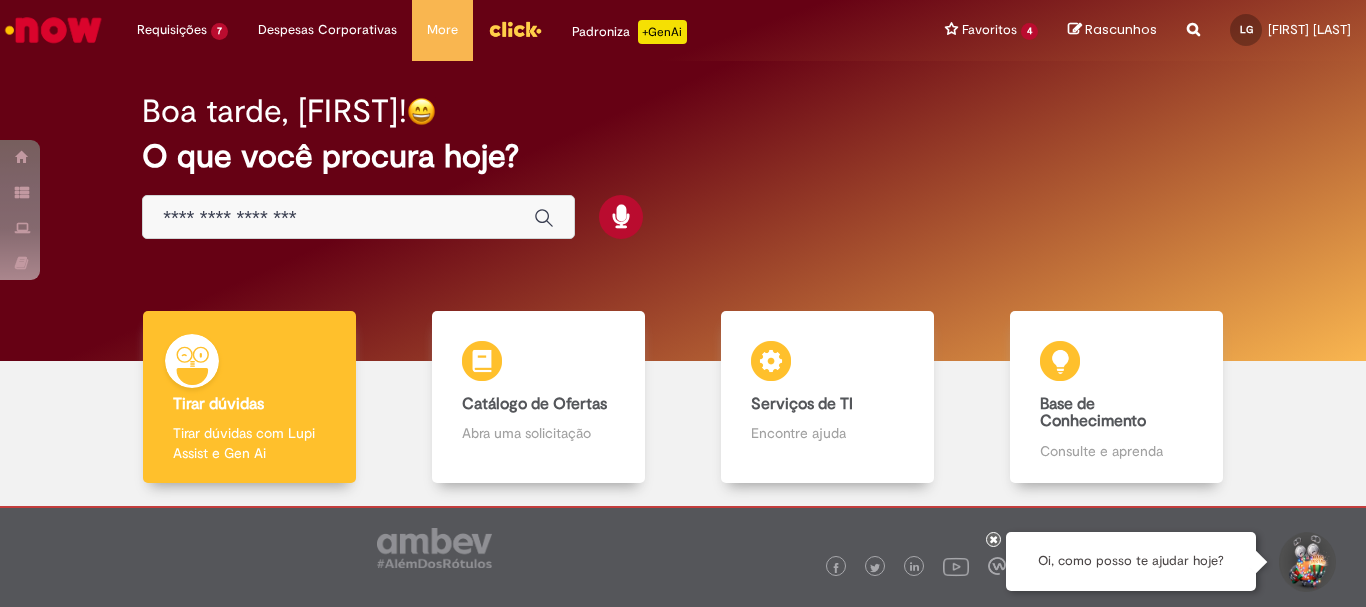 scroll, scrollTop: 0, scrollLeft: 0, axis: both 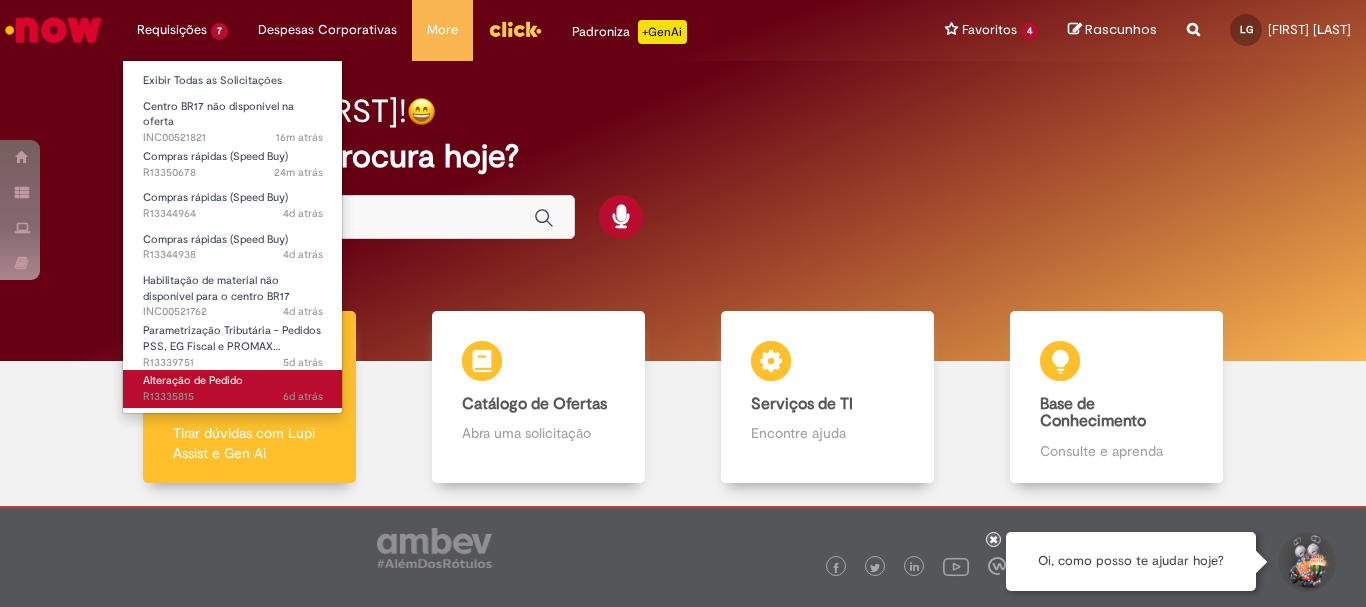 click on "6d atrás 6 dias atrás  R13335815" at bounding box center (233, 397) 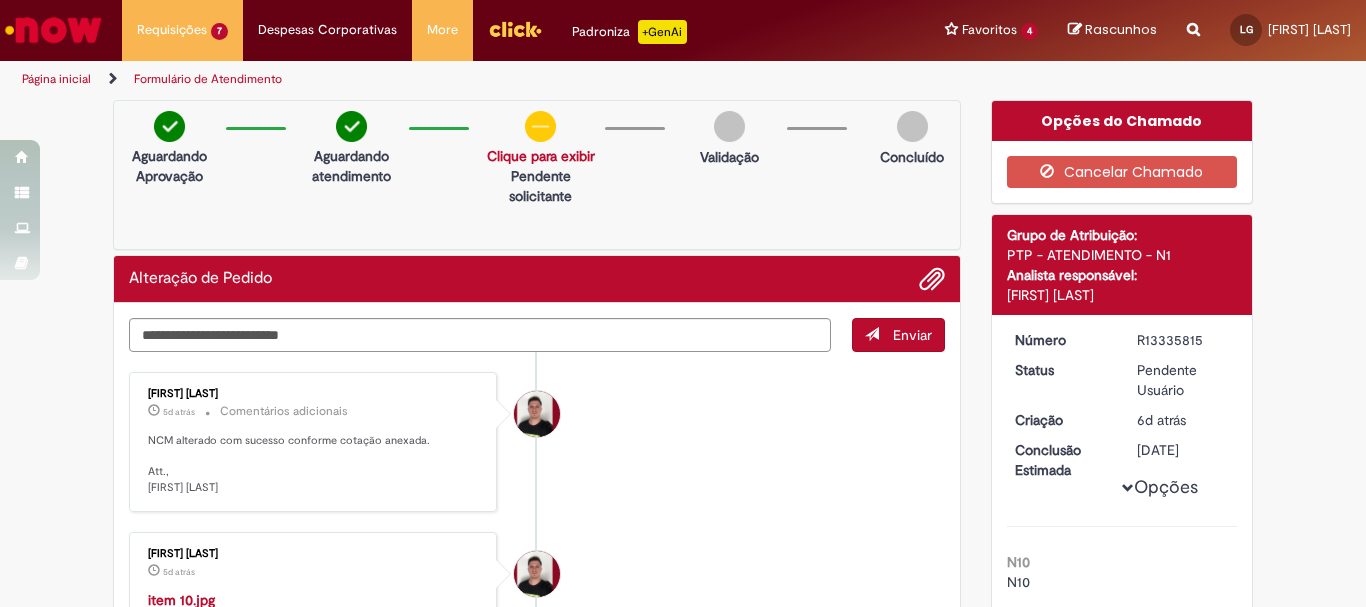 drag, startPoint x: 275, startPoint y: 237, endPoint x: 131, endPoint y: 399, distance: 216.7487 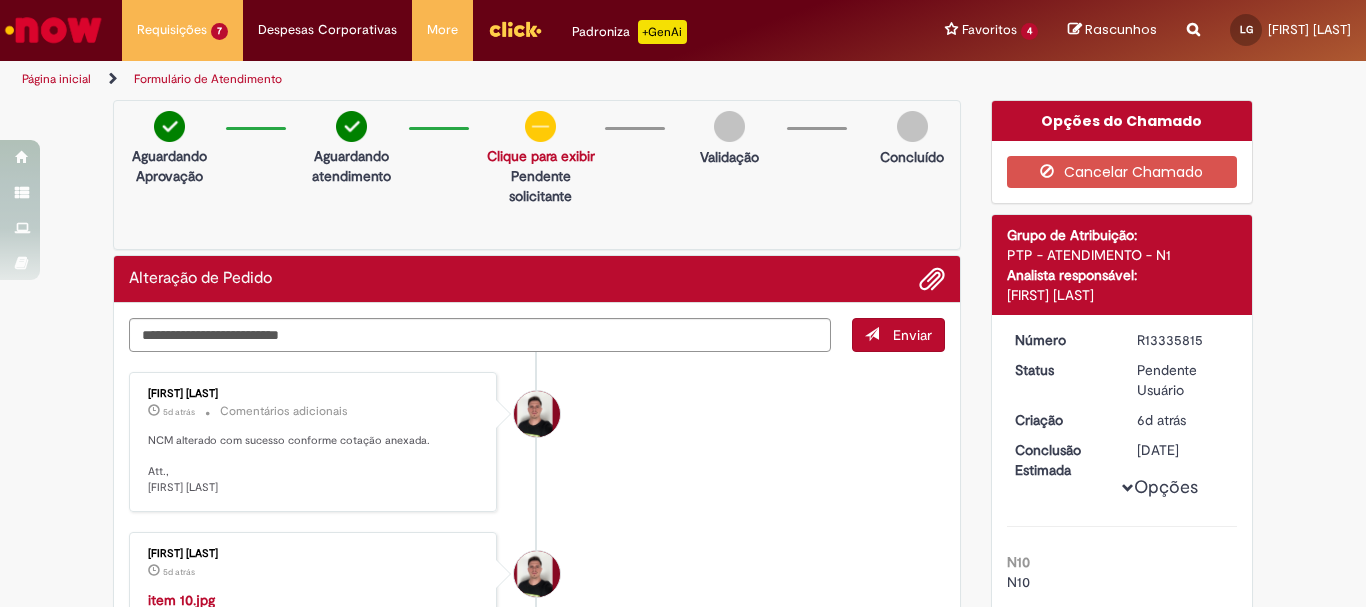 click on "Matheus Henrique Drudi
5d atrás 5 dias atrás     Comentários adicionais
NCM alterado com sucesso conforme cotação anexada.
Att.,
Matheus Henrique Drudi" at bounding box center (537, 442) 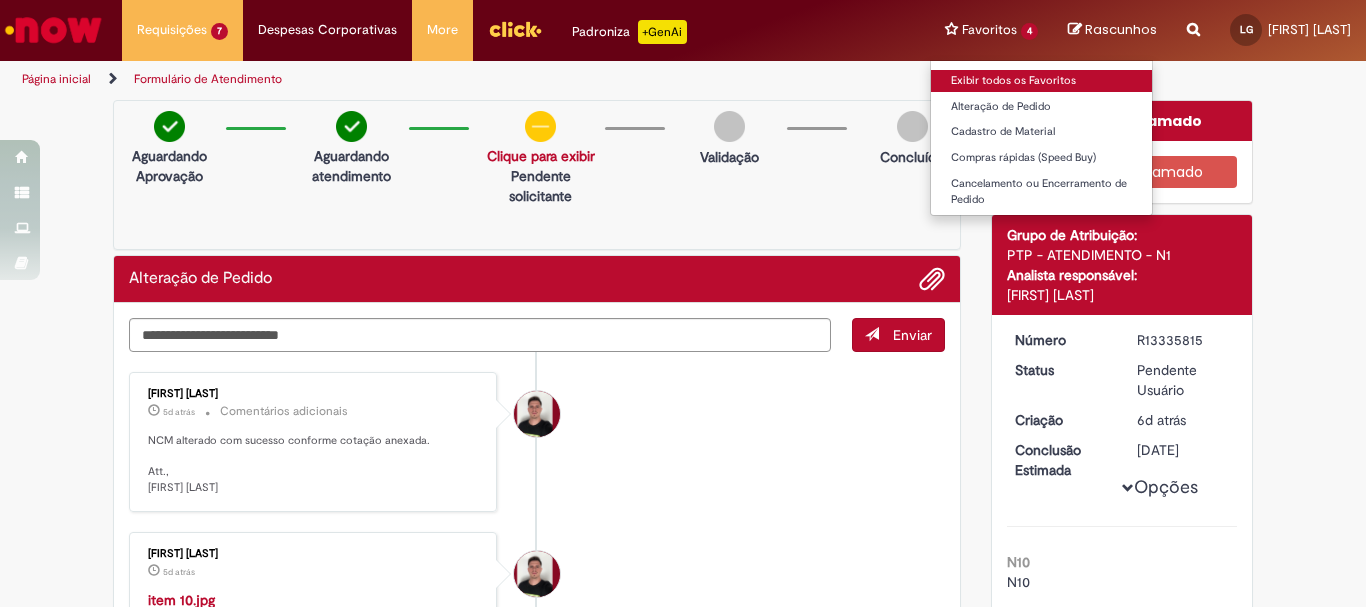 click on "Exibir todos os Favoritos" at bounding box center (1041, 81) 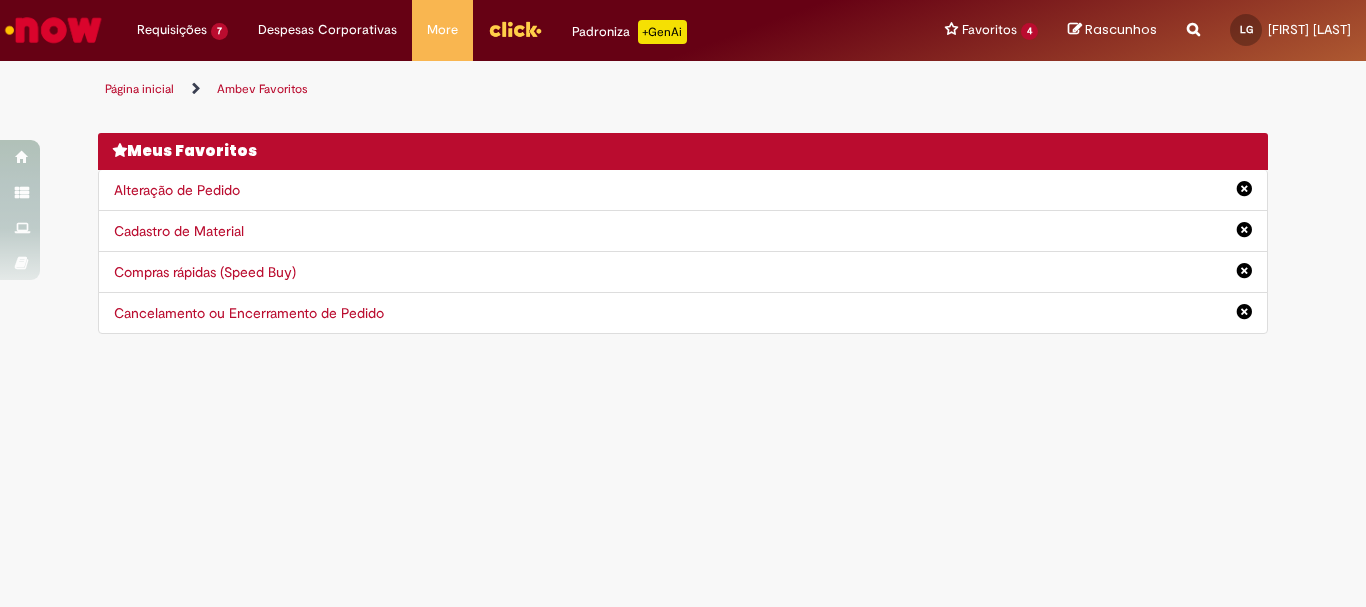 click at bounding box center (1193, 18) 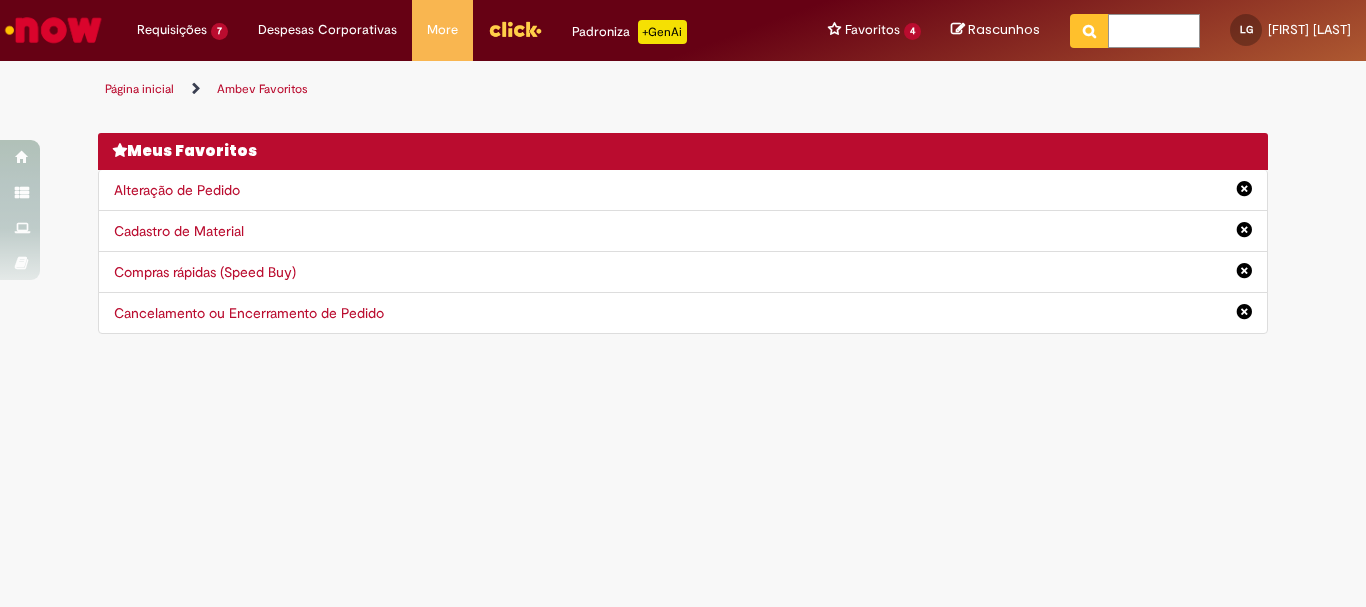 click at bounding box center [1154, 31] 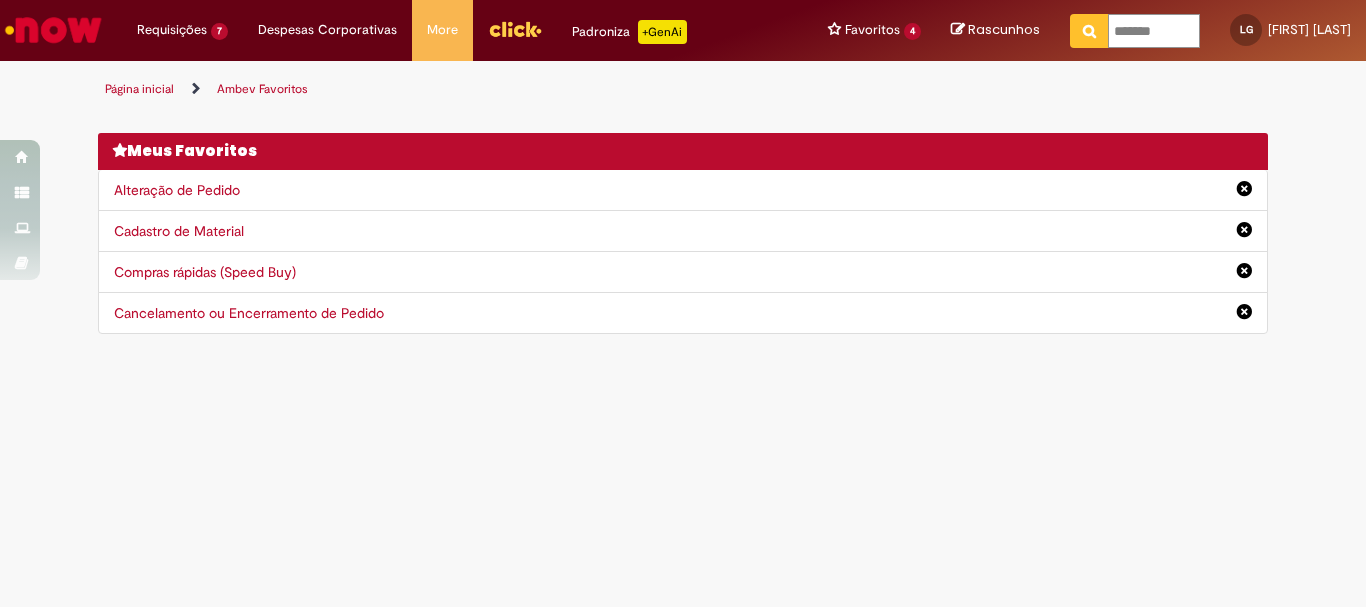 type on "********" 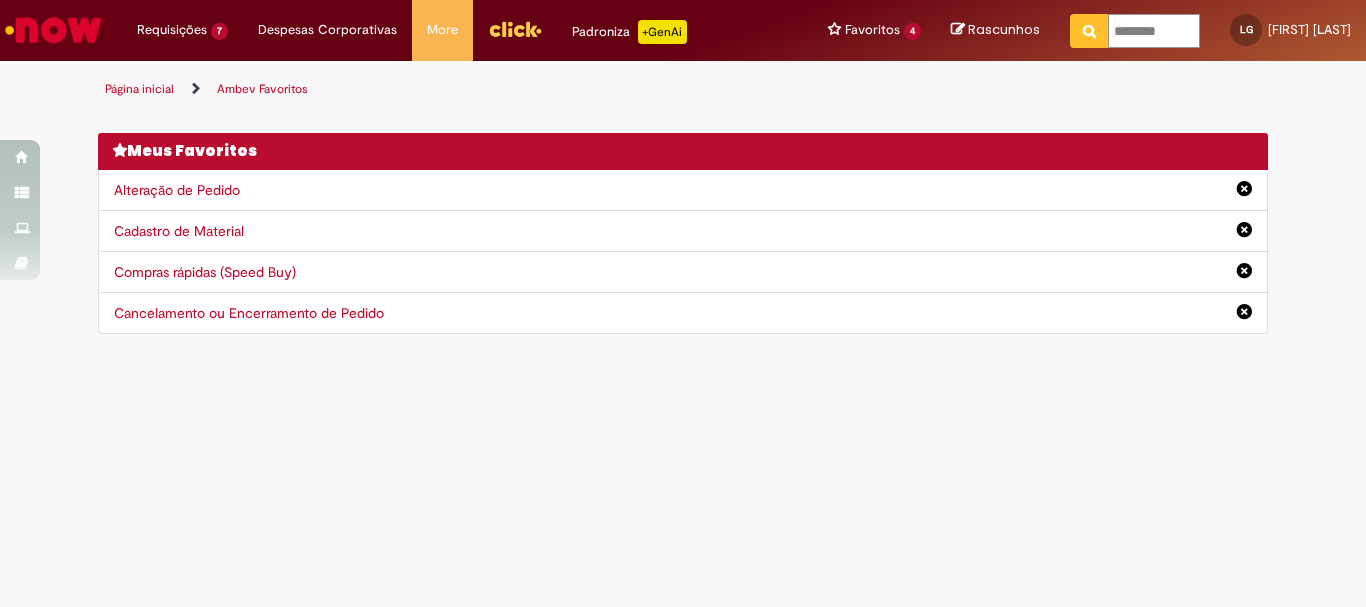 click at bounding box center (1089, 31) 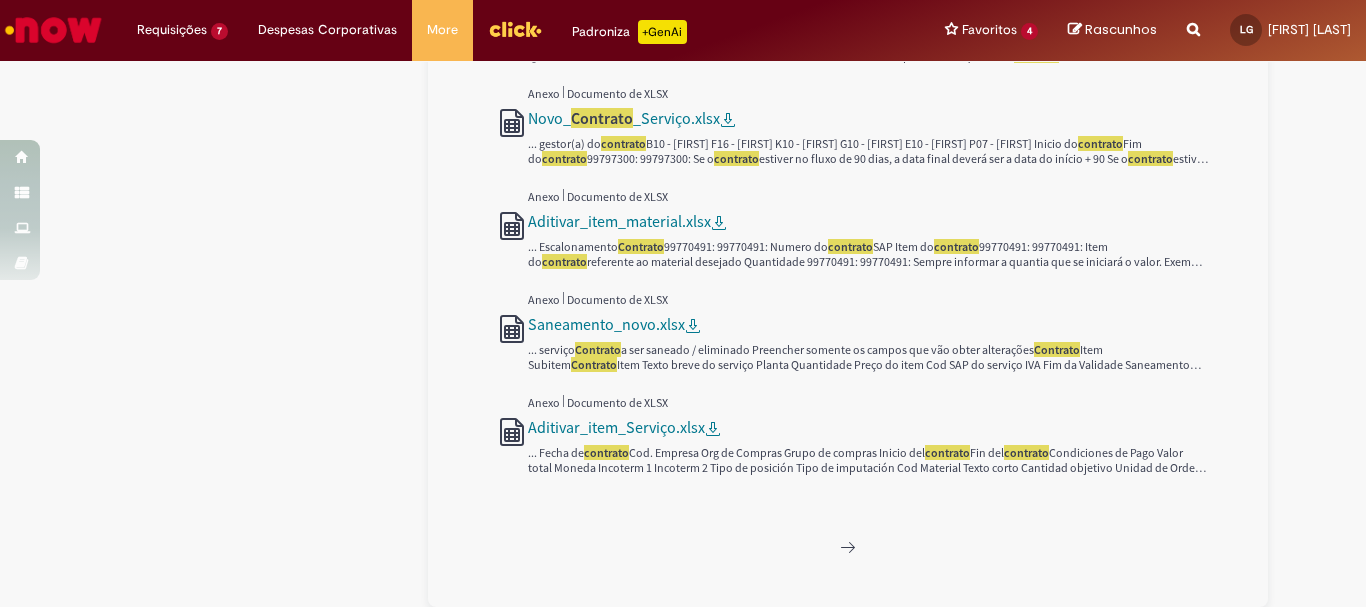 scroll, scrollTop: 1476, scrollLeft: 0, axis: vertical 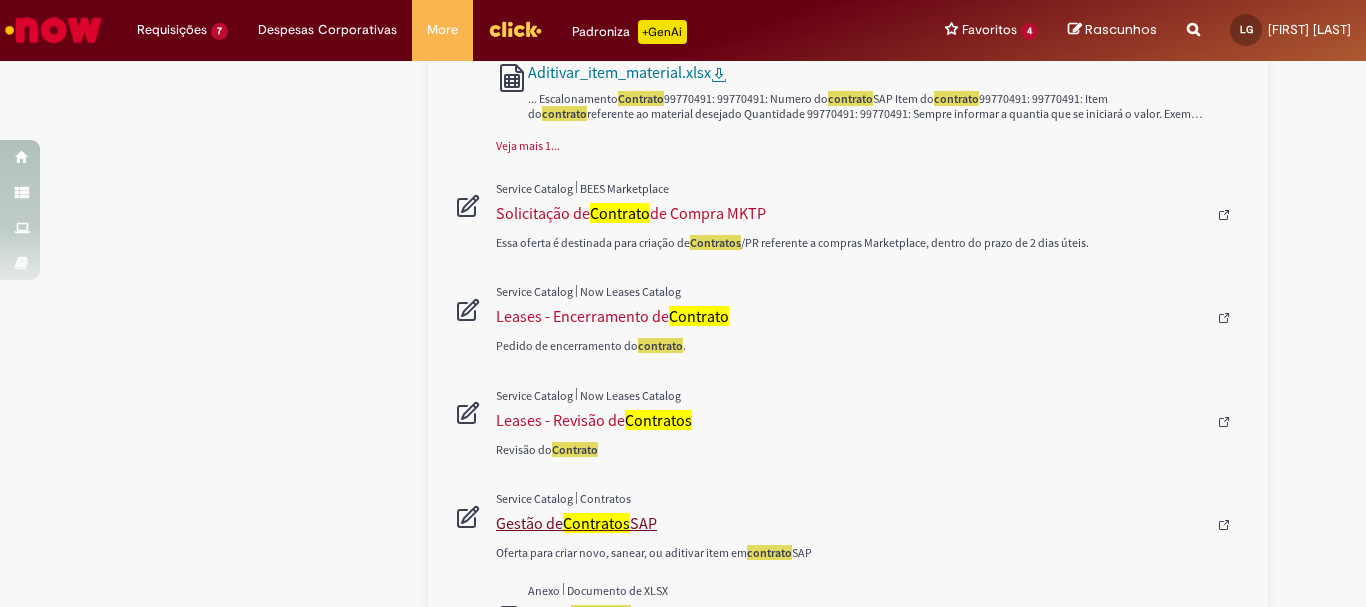 click on "Gestão de  Contratos  SAP" at bounding box center (851, 523) 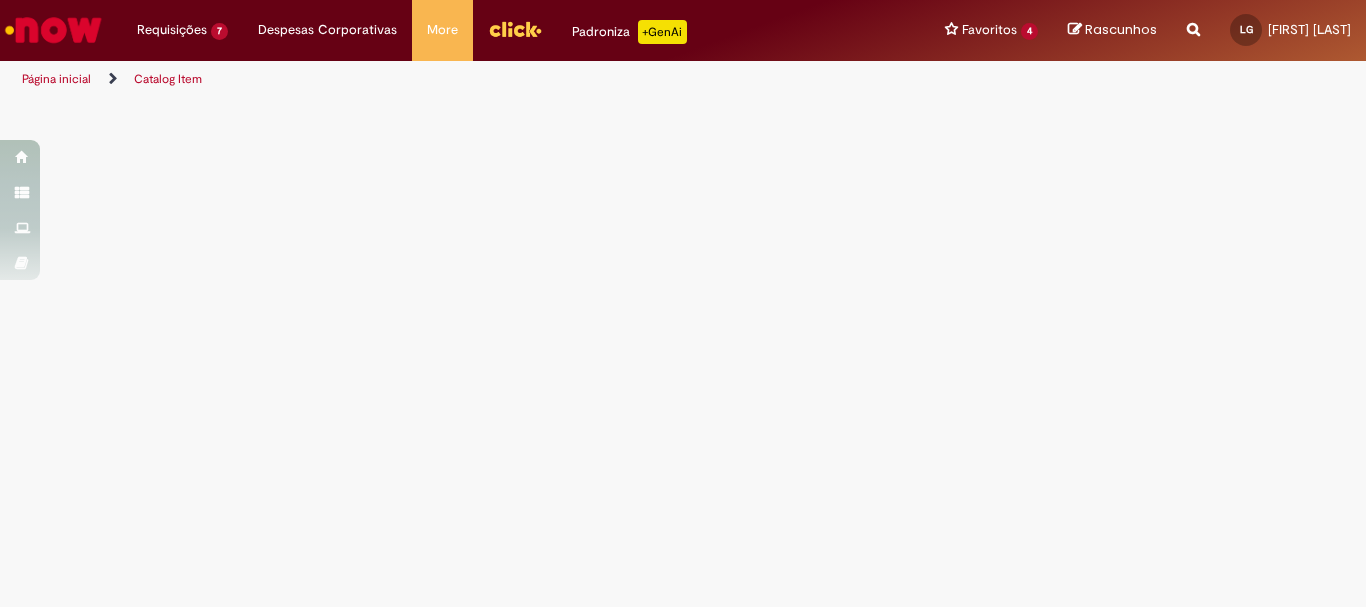 scroll, scrollTop: 0, scrollLeft: 0, axis: both 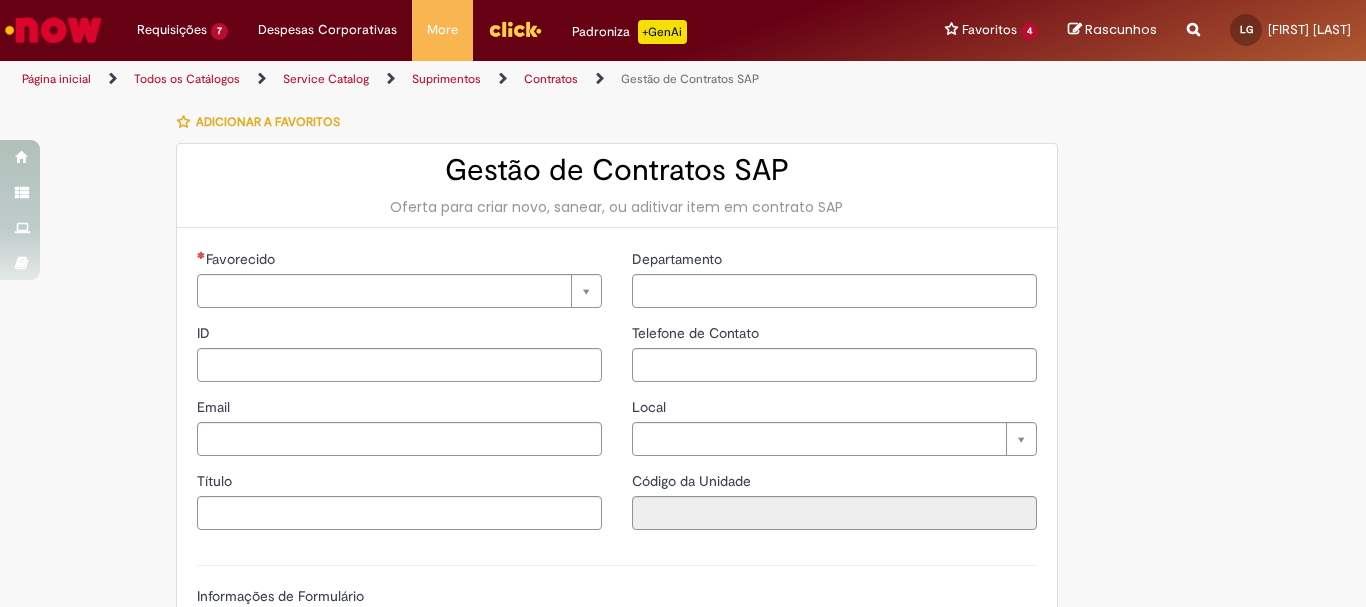 type on "********" 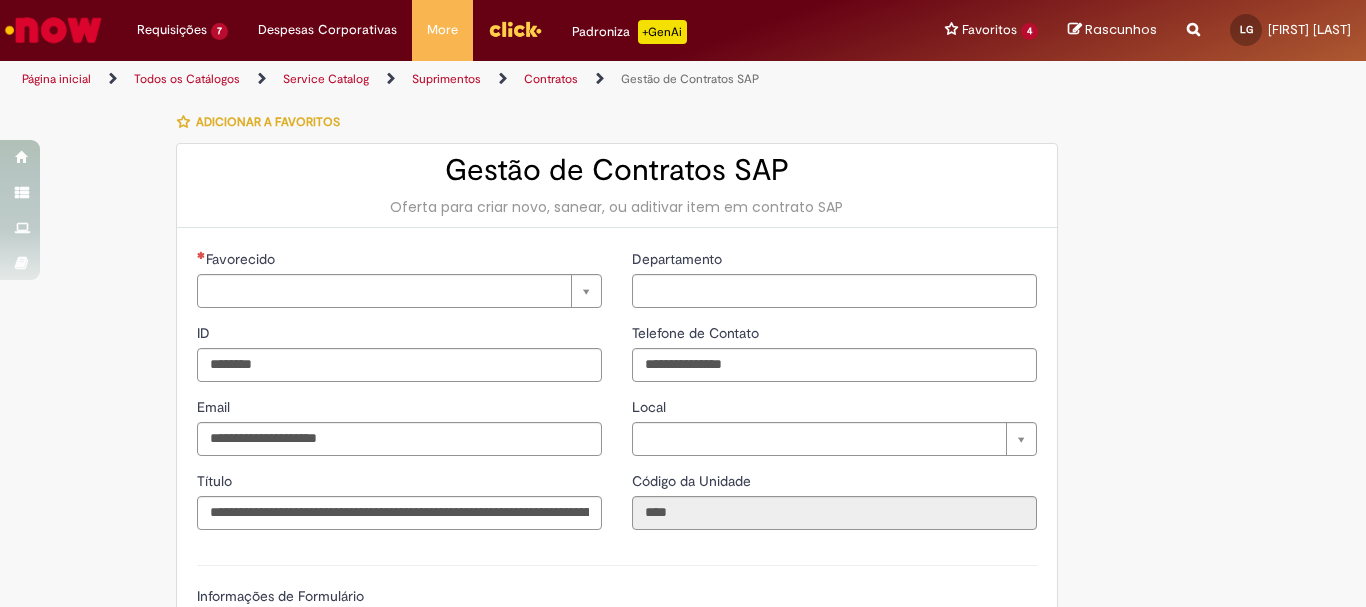 type on "**********" 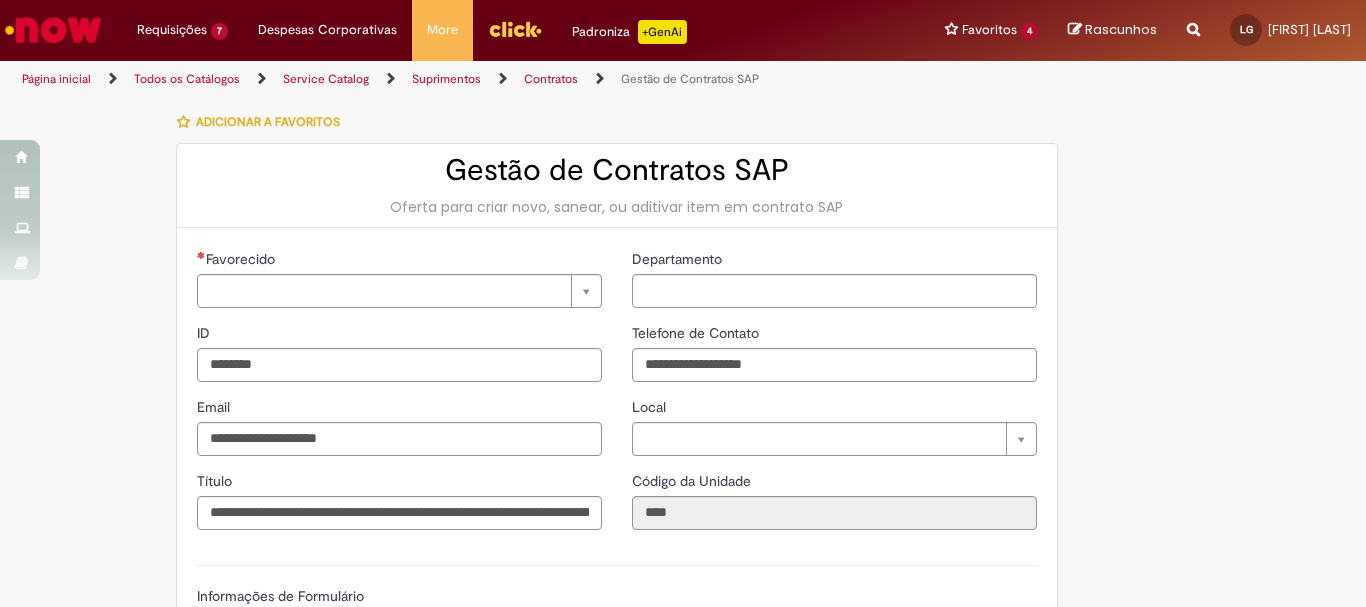 type on "**********" 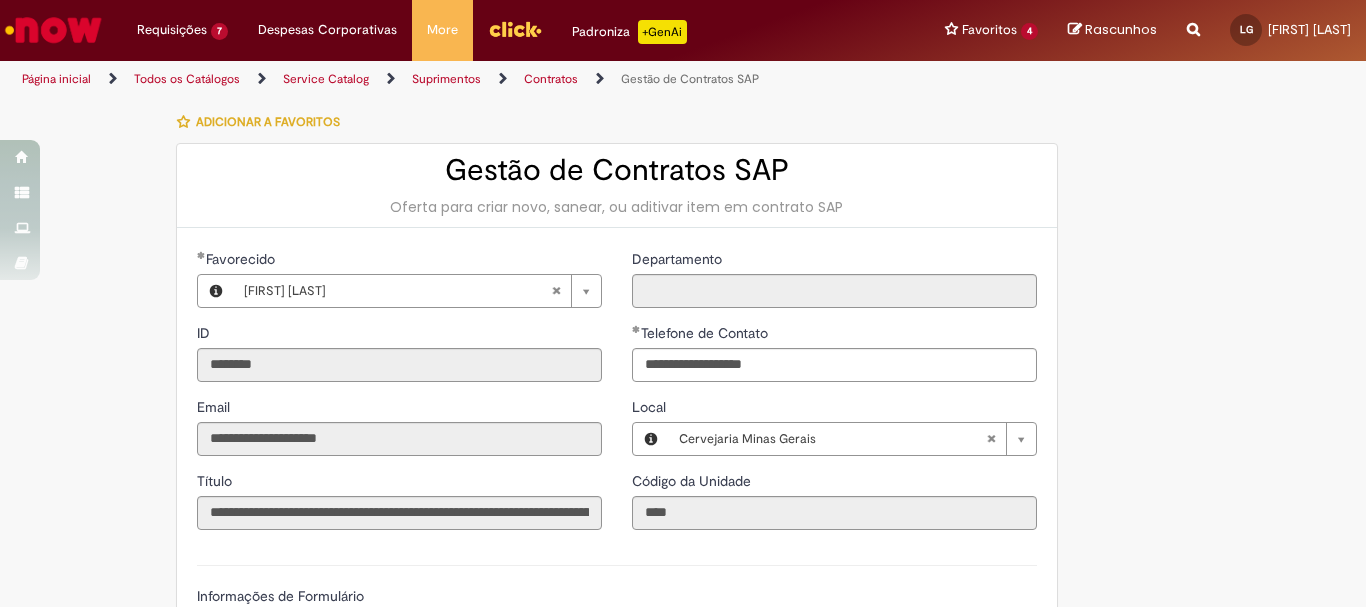 scroll, scrollTop: 300, scrollLeft: 0, axis: vertical 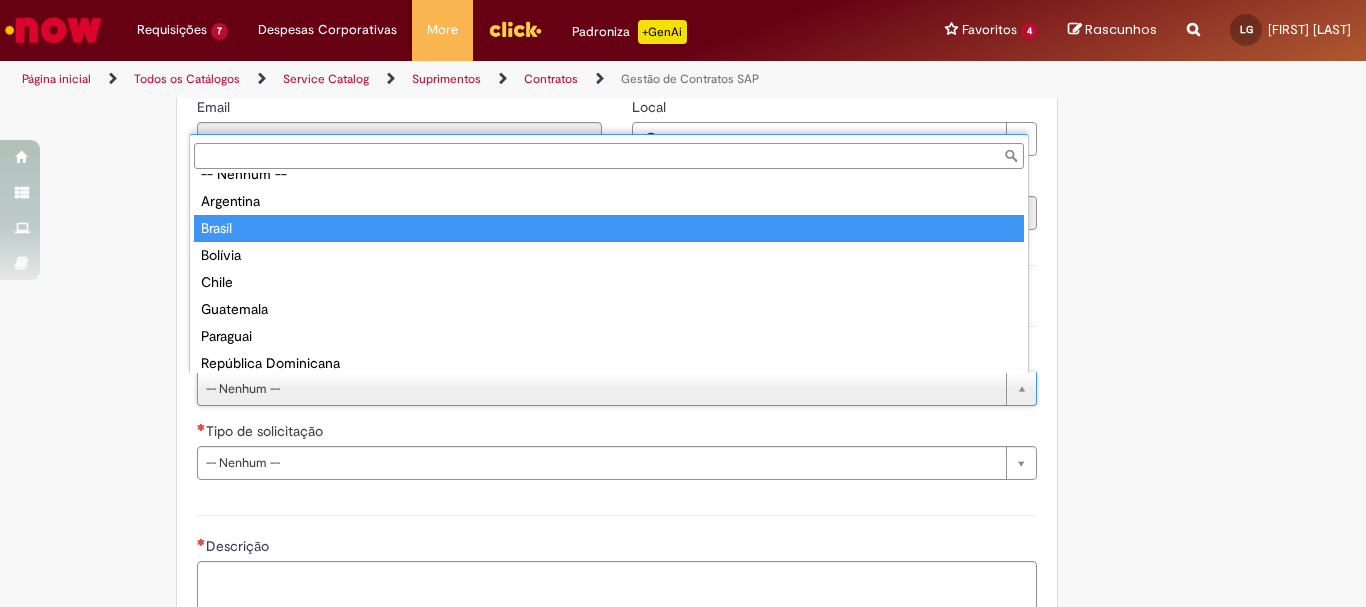 type on "******" 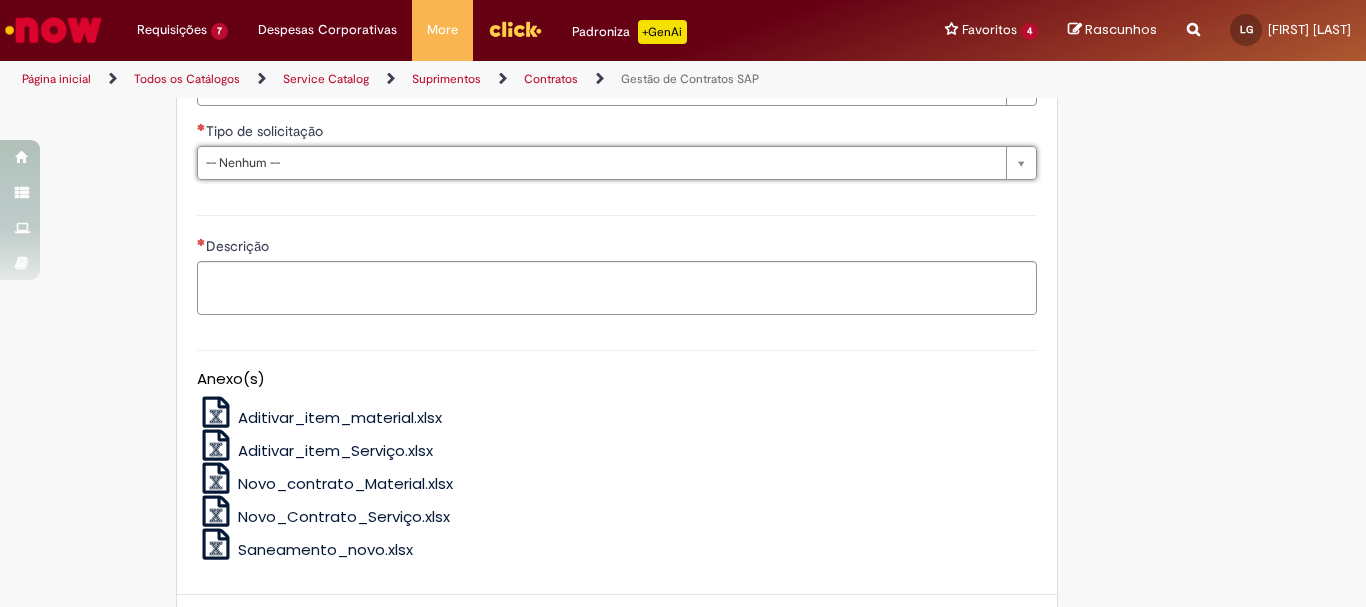 scroll, scrollTop: 700, scrollLeft: 0, axis: vertical 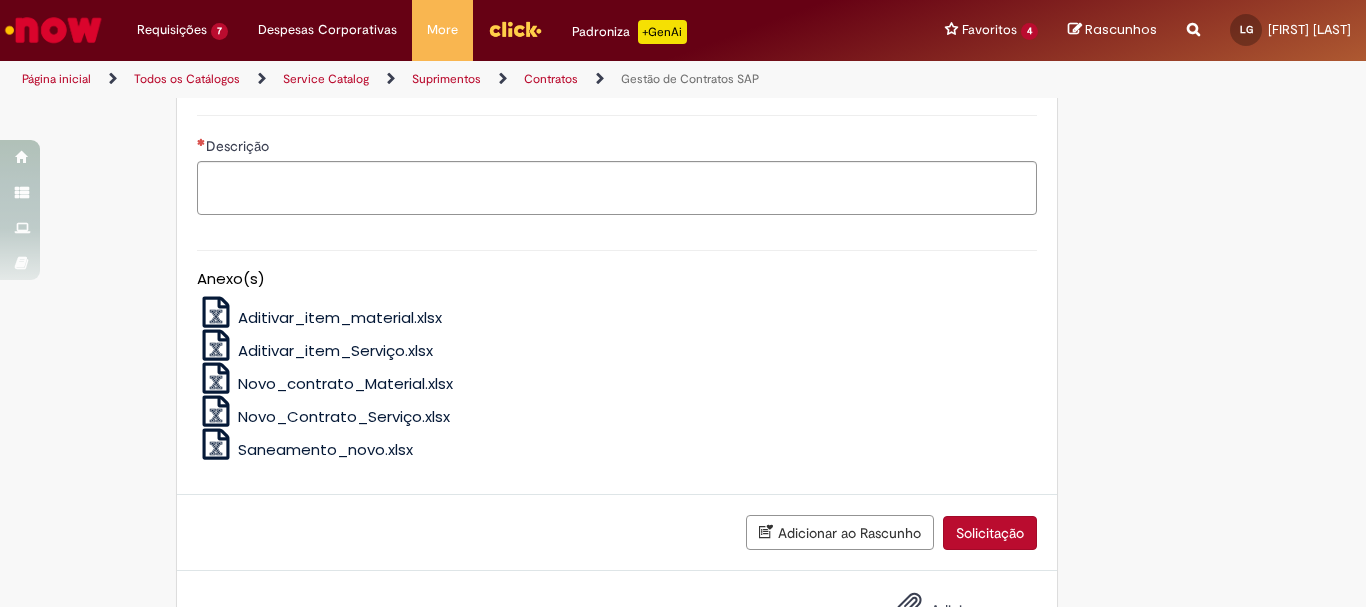 click on "Aditivar_item_Serviço.xlsx" at bounding box center [335, 350] 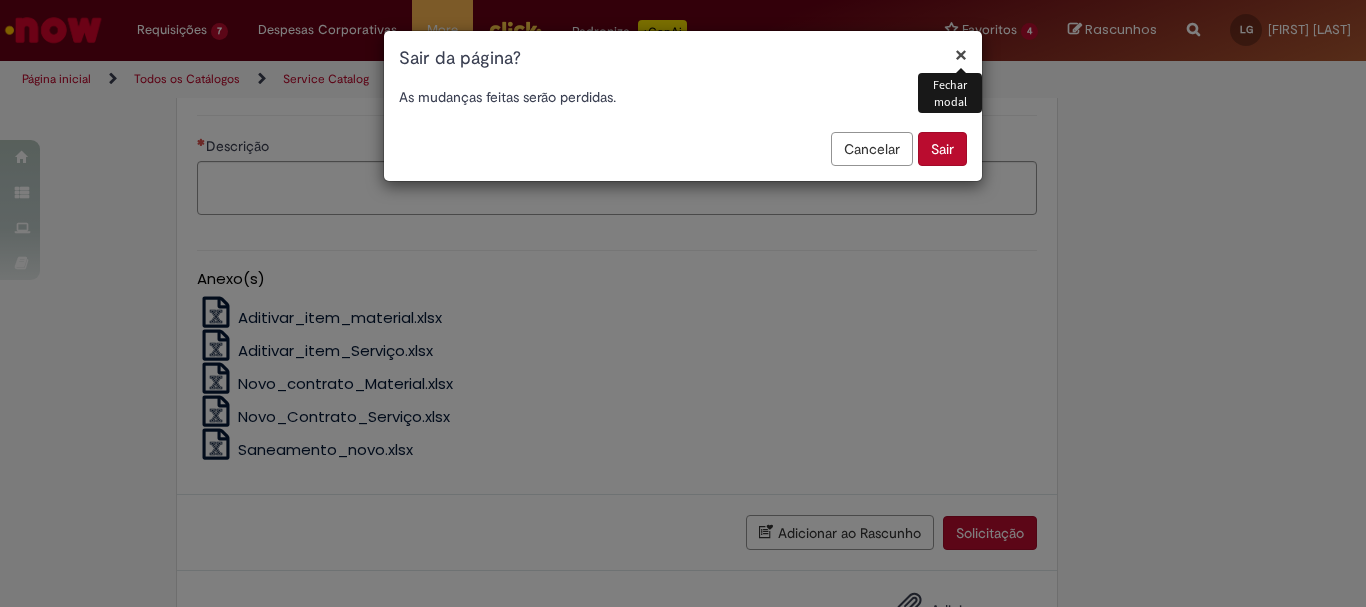 click on "Sair" at bounding box center [942, 149] 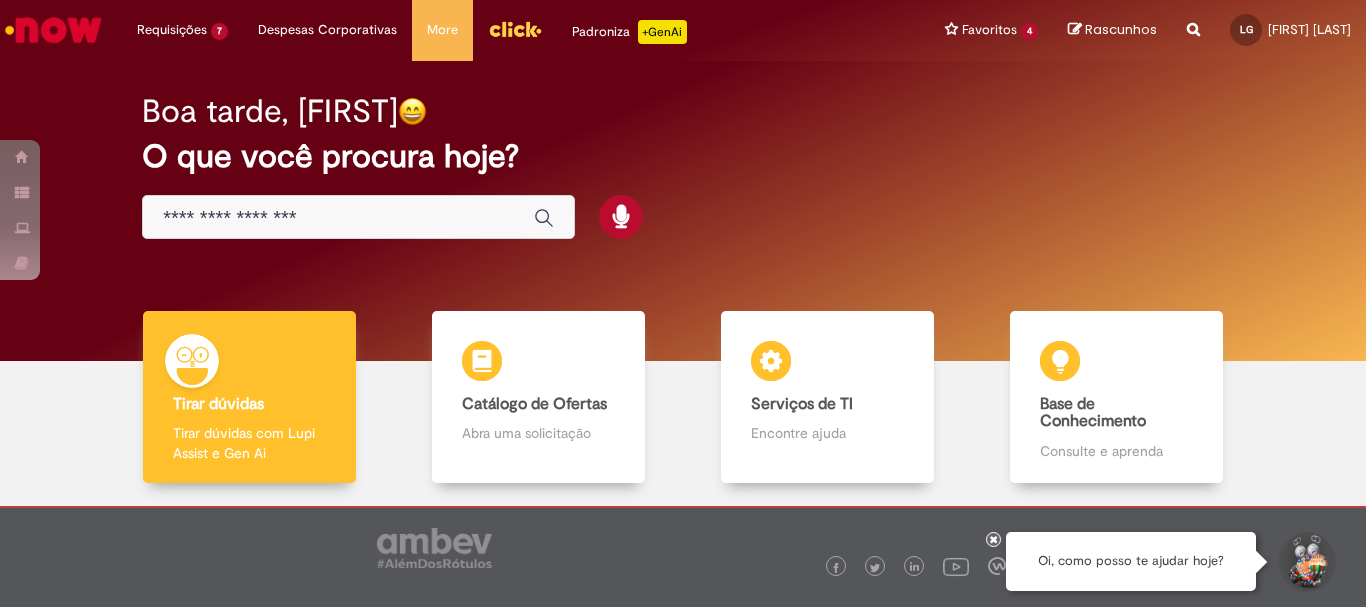 scroll, scrollTop: 0, scrollLeft: 0, axis: both 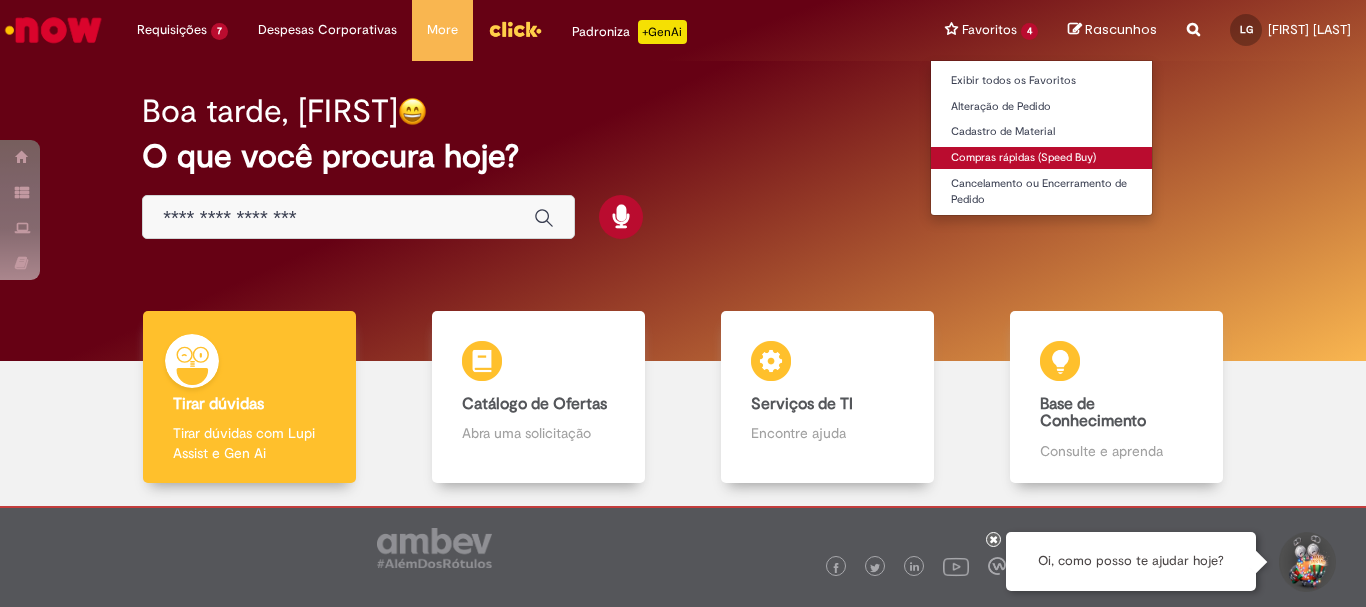 click on "Compras rápidas (Speed Buy)" at bounding box center (1041, 158) 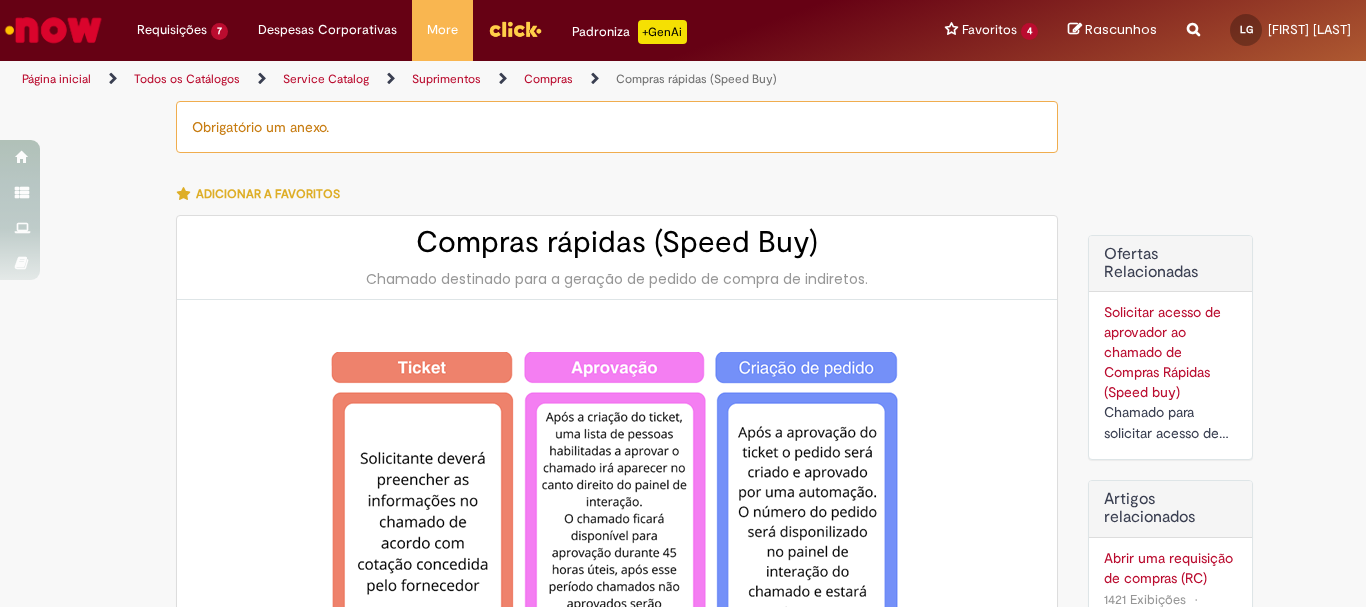 type on "**********" 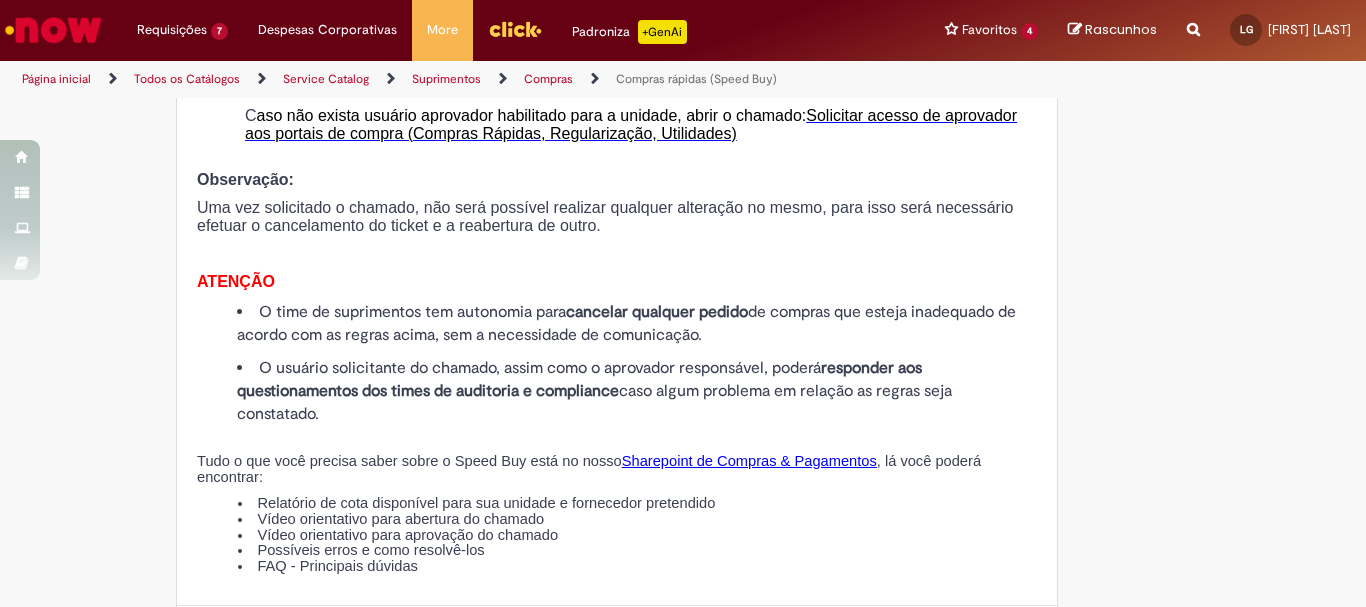 scroll, scrollTop: 2600, scrollLeft: 0, axis: vertical 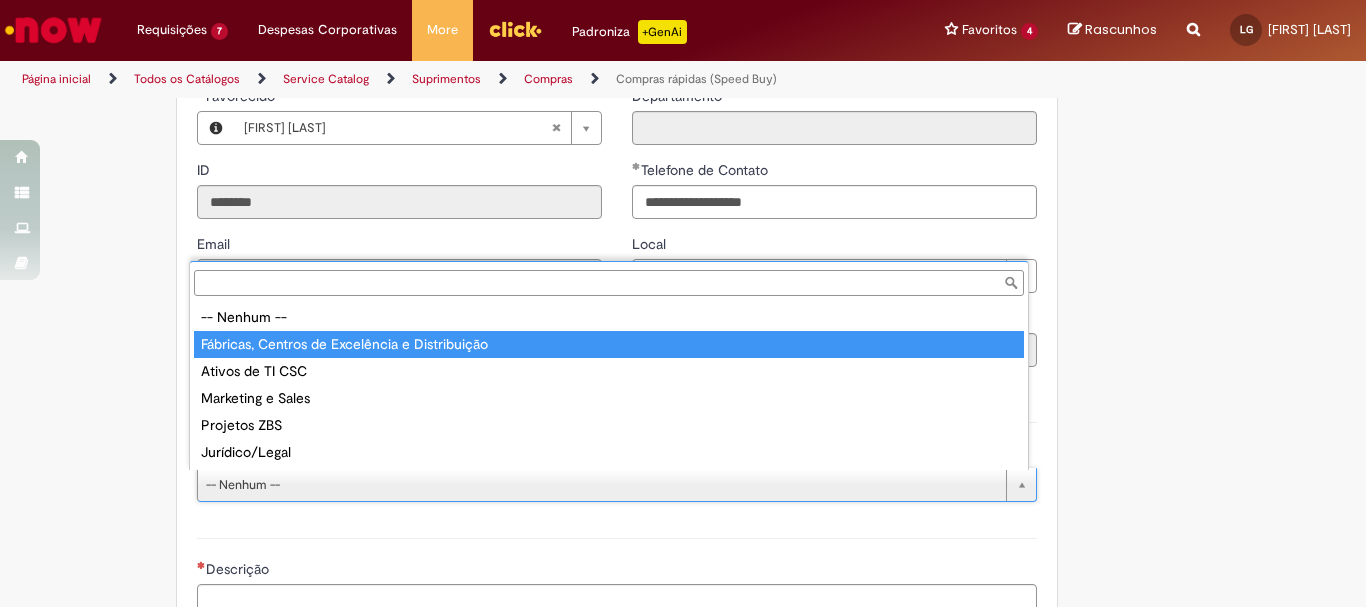 type on "**********" 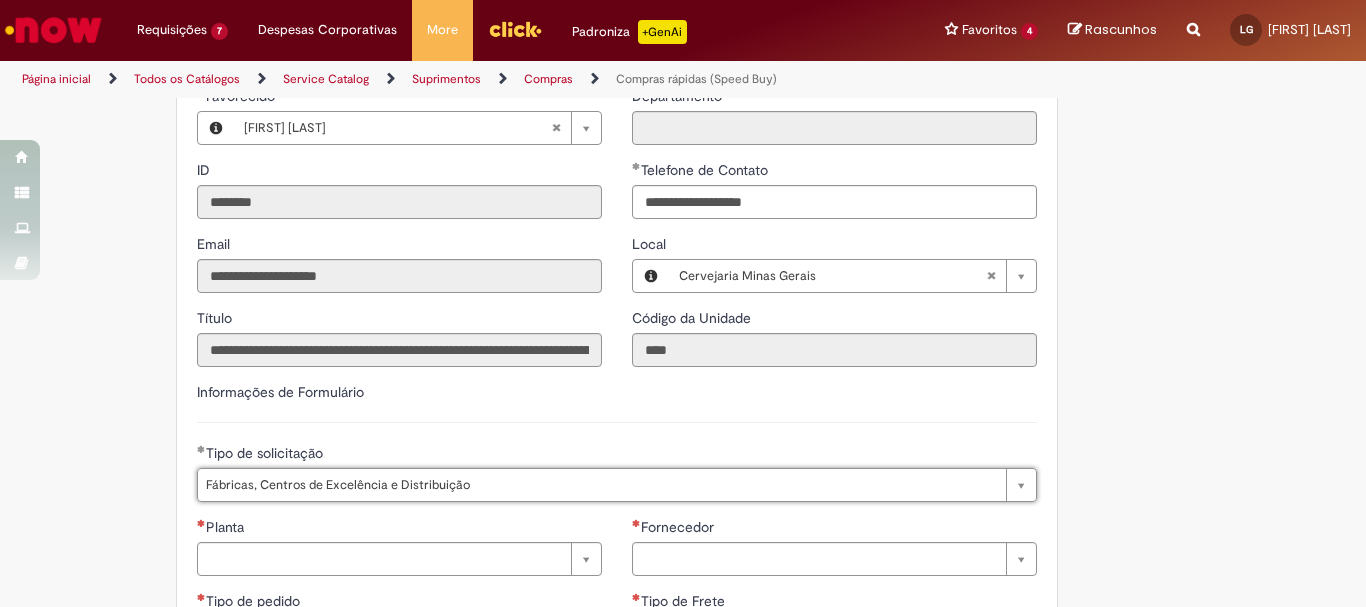 scroll, scrollTop: 2900, scrollLeft: 0, axis: vertical 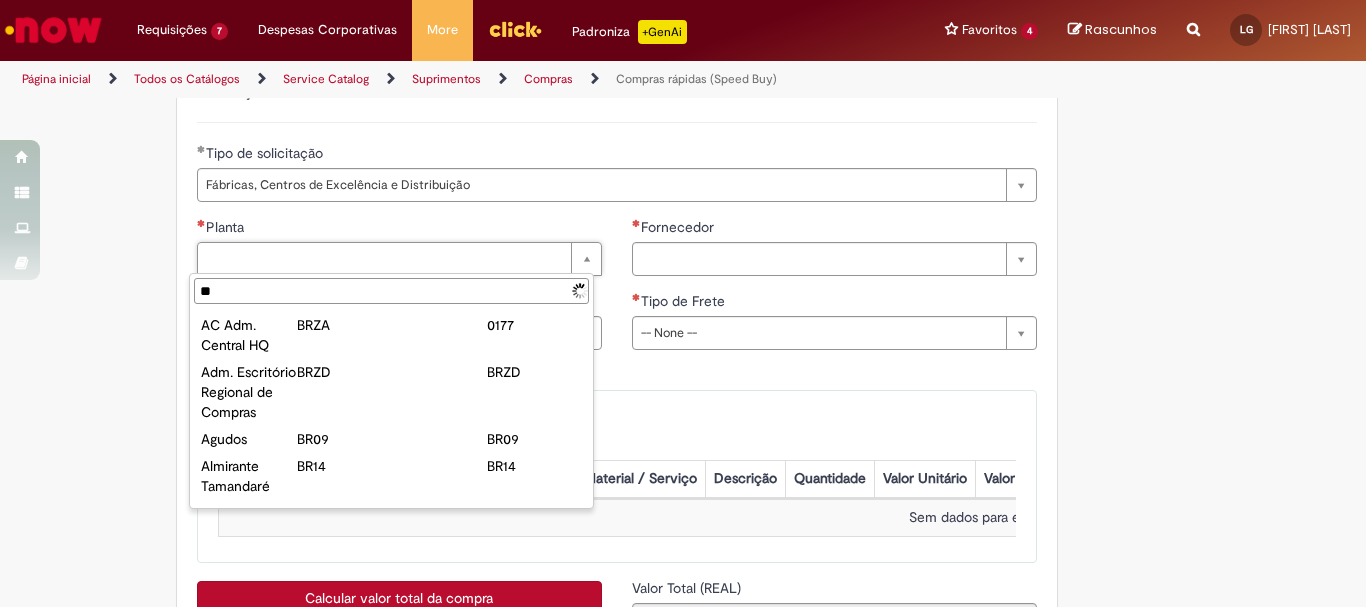 type on "***" 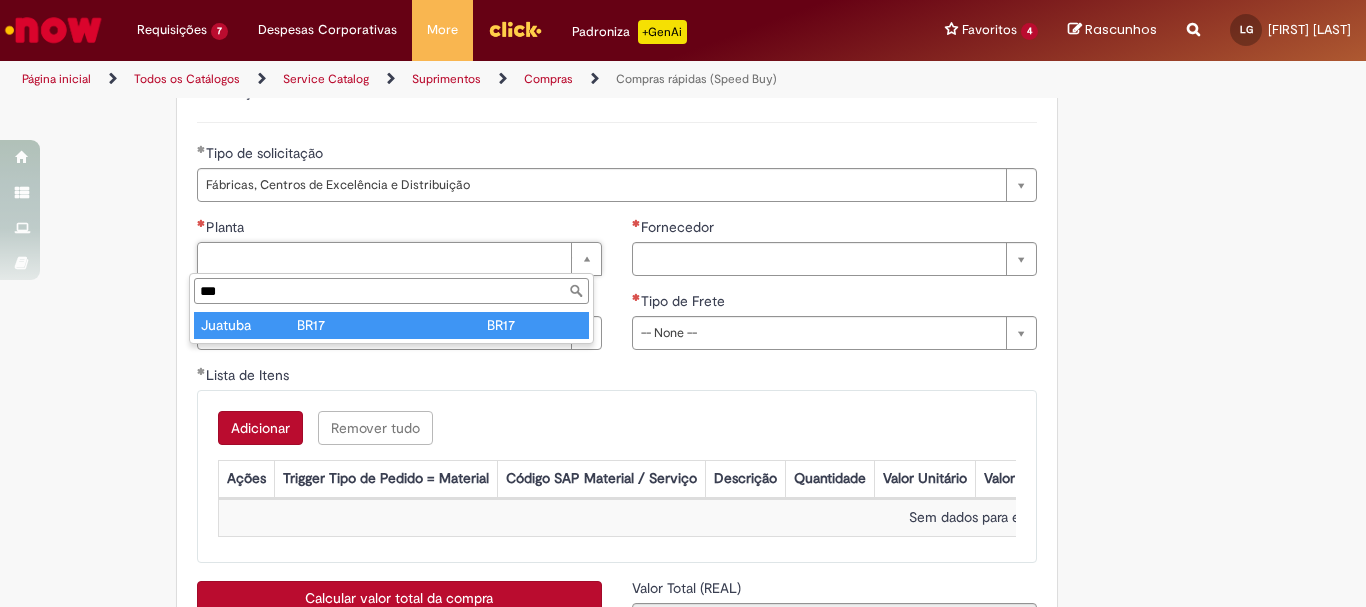 type on "*******" 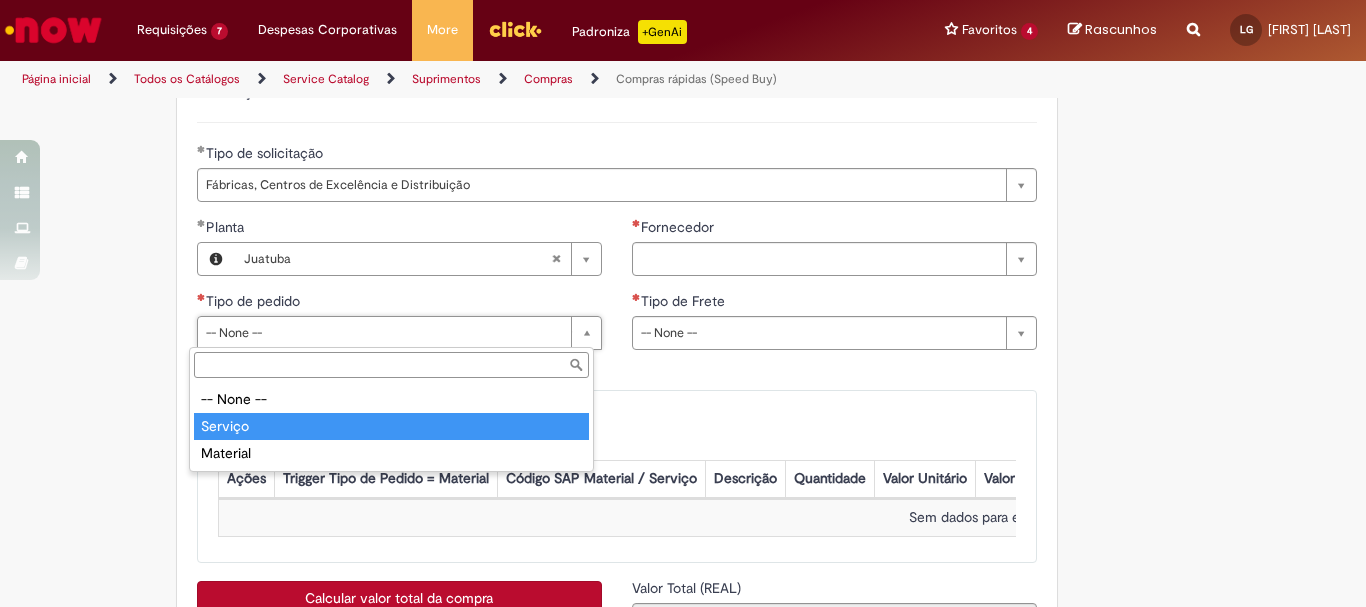type on "*******" 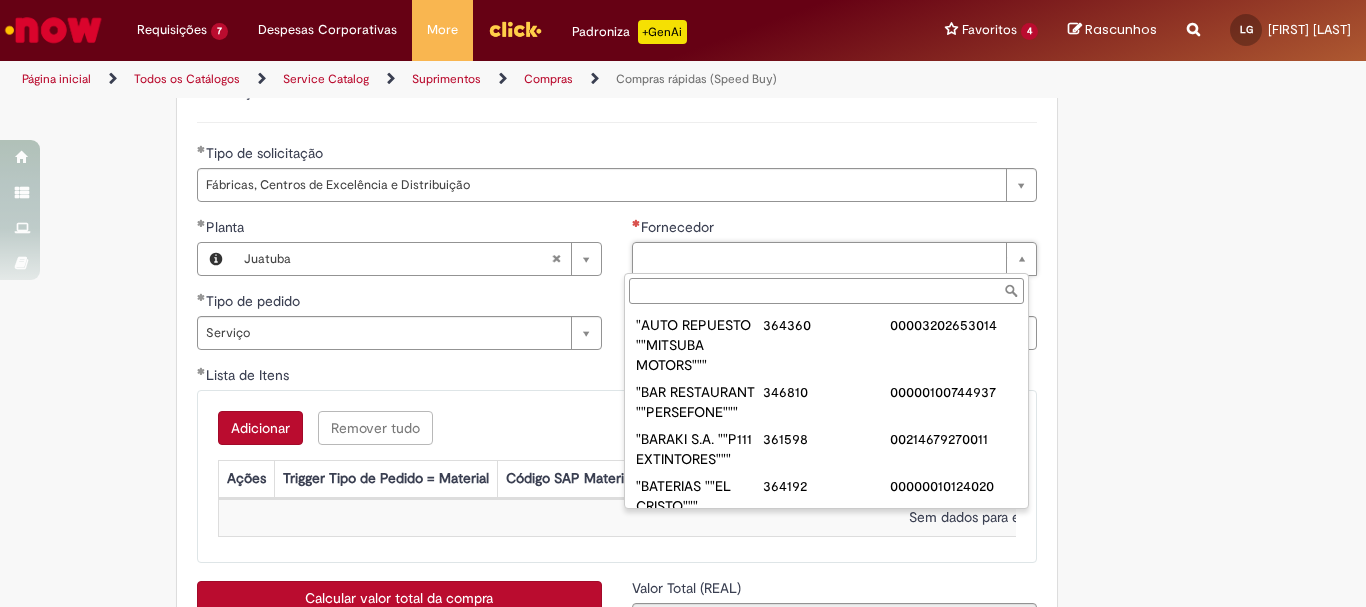 paste on "**********" 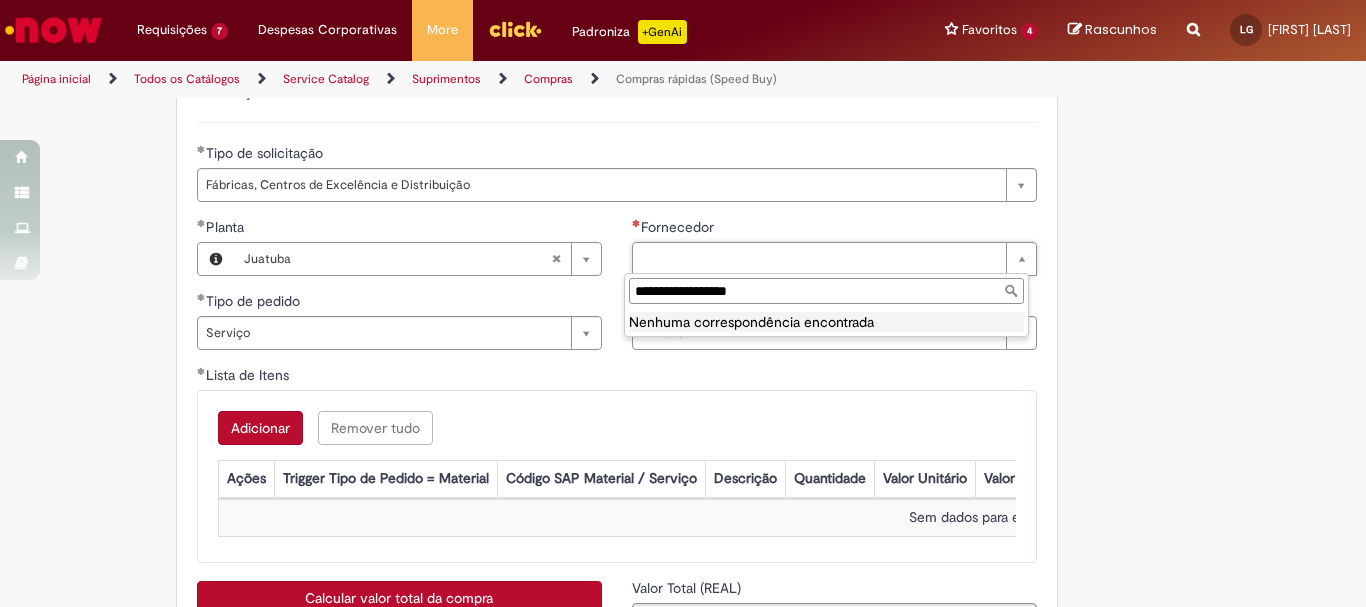 click on "**********" at bounding box center [826, 291] 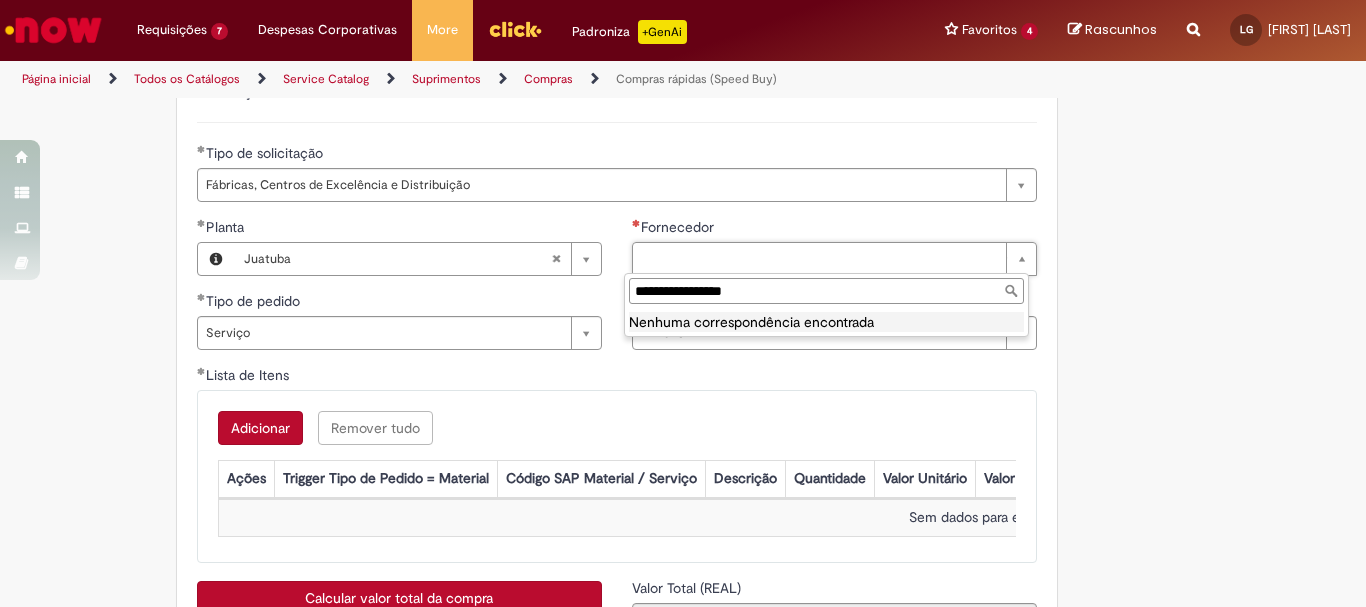 click on "**********" at bounding box center [826, 291] 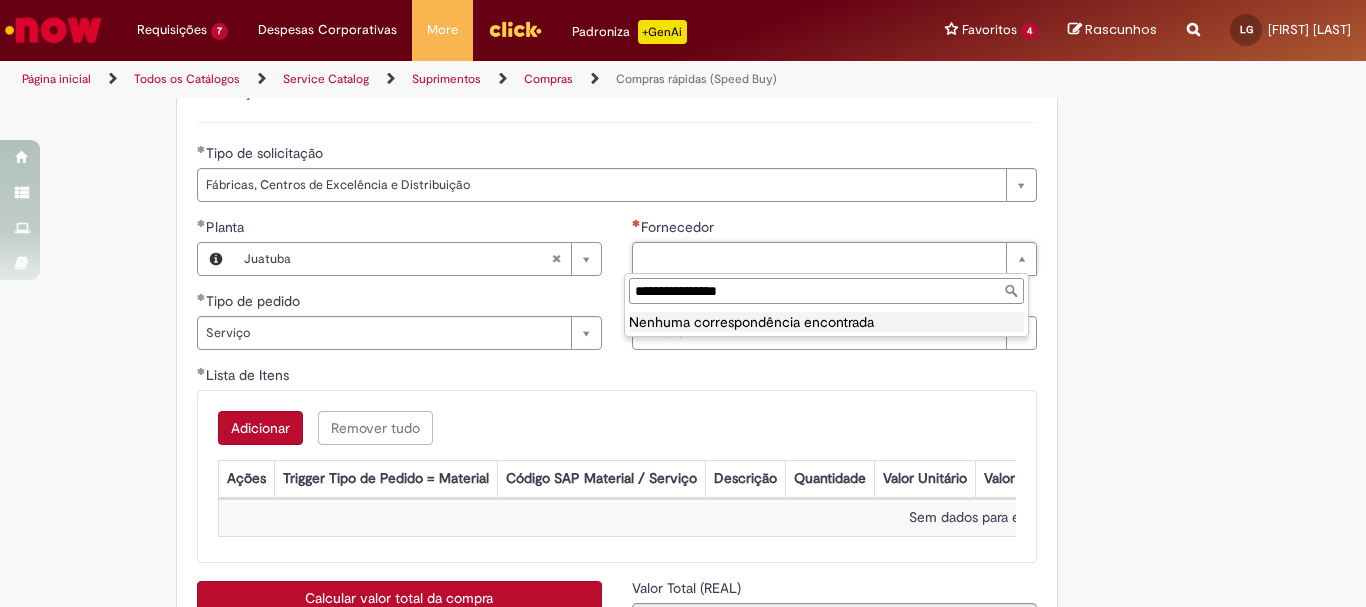 click on "**********" at bounding box center [826, 291] 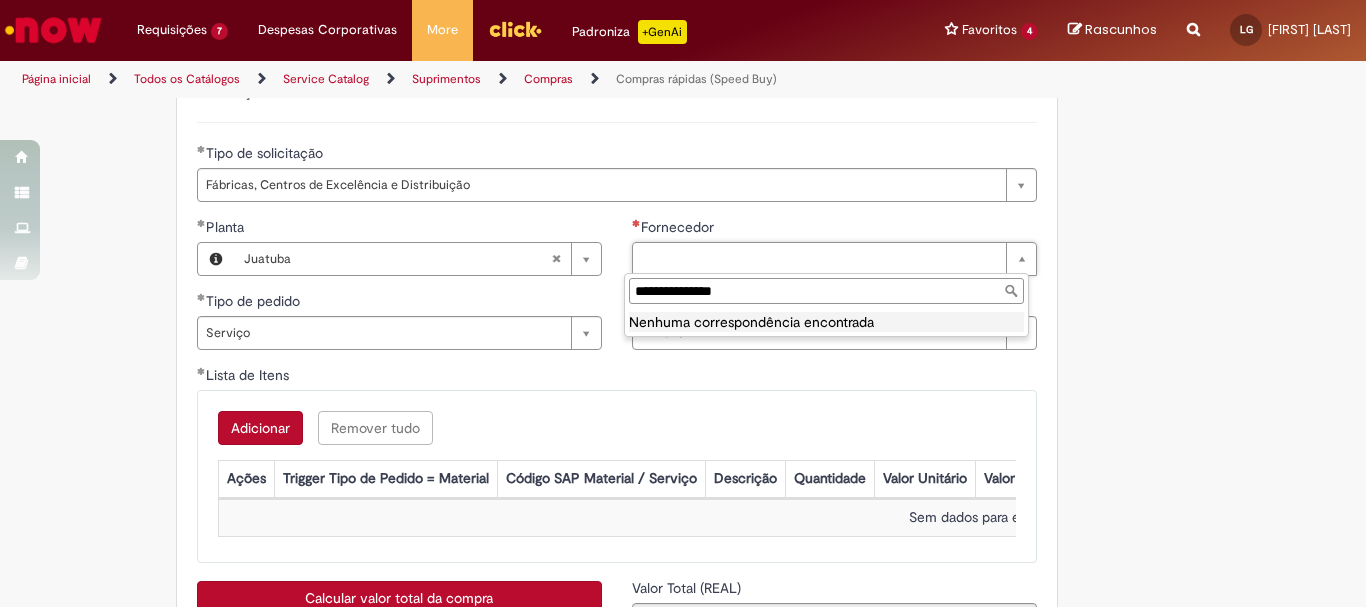 click on "**********" at bounding box center [826, 291] 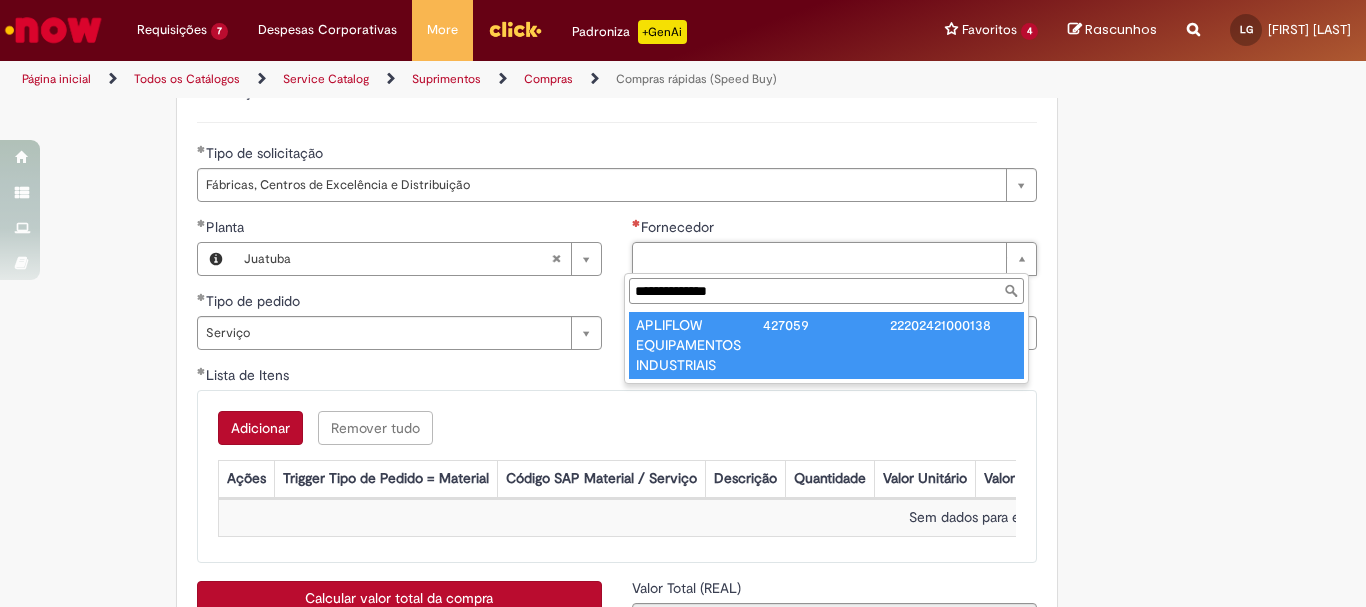 type on "**********" 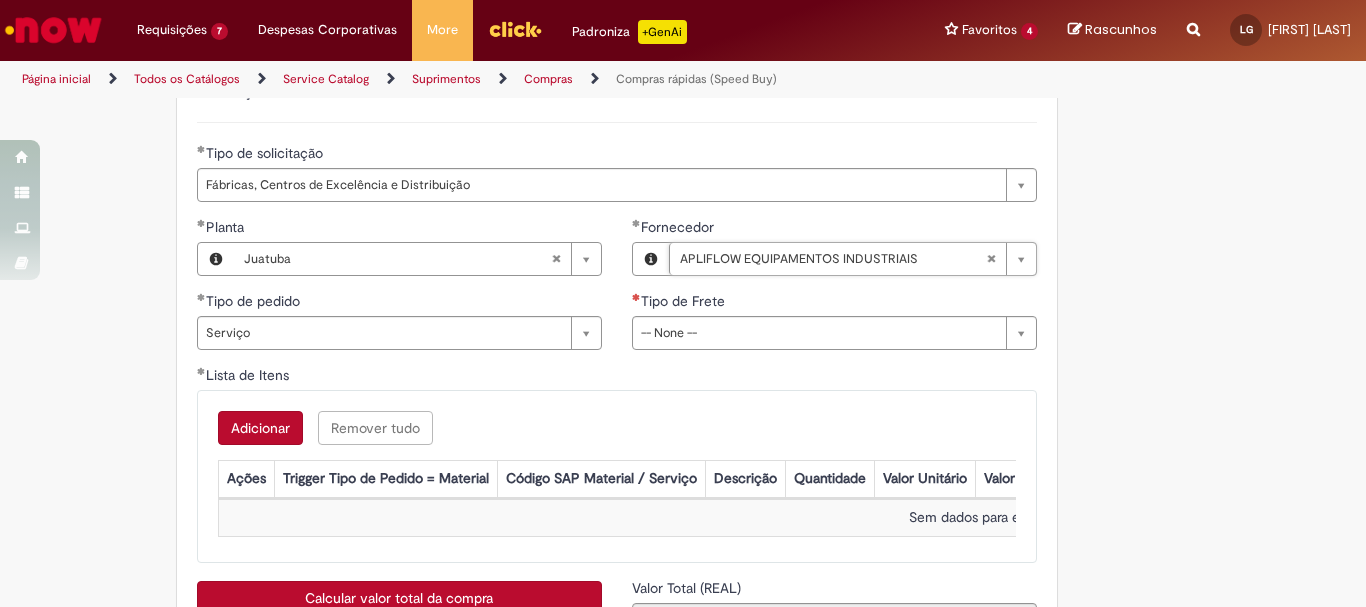 drag, startPoint x: 723, startPoint y: 326, endPoint x: 701, endPoint y: 358, distance: 38.832977 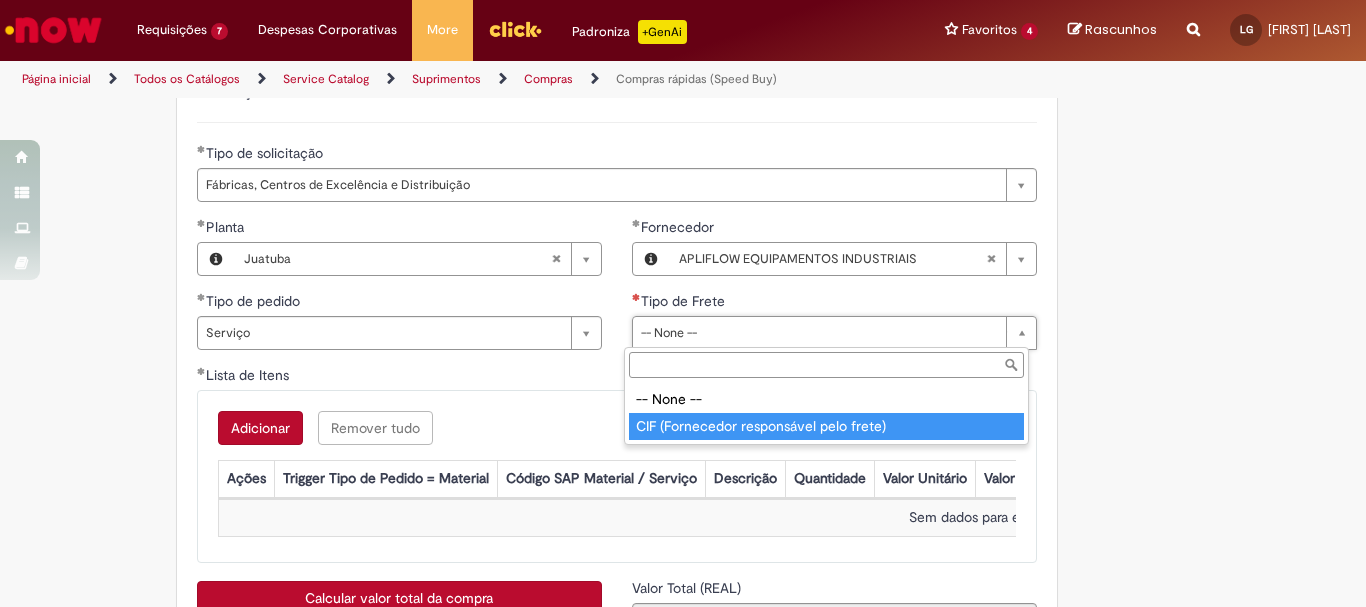 type on "**********" 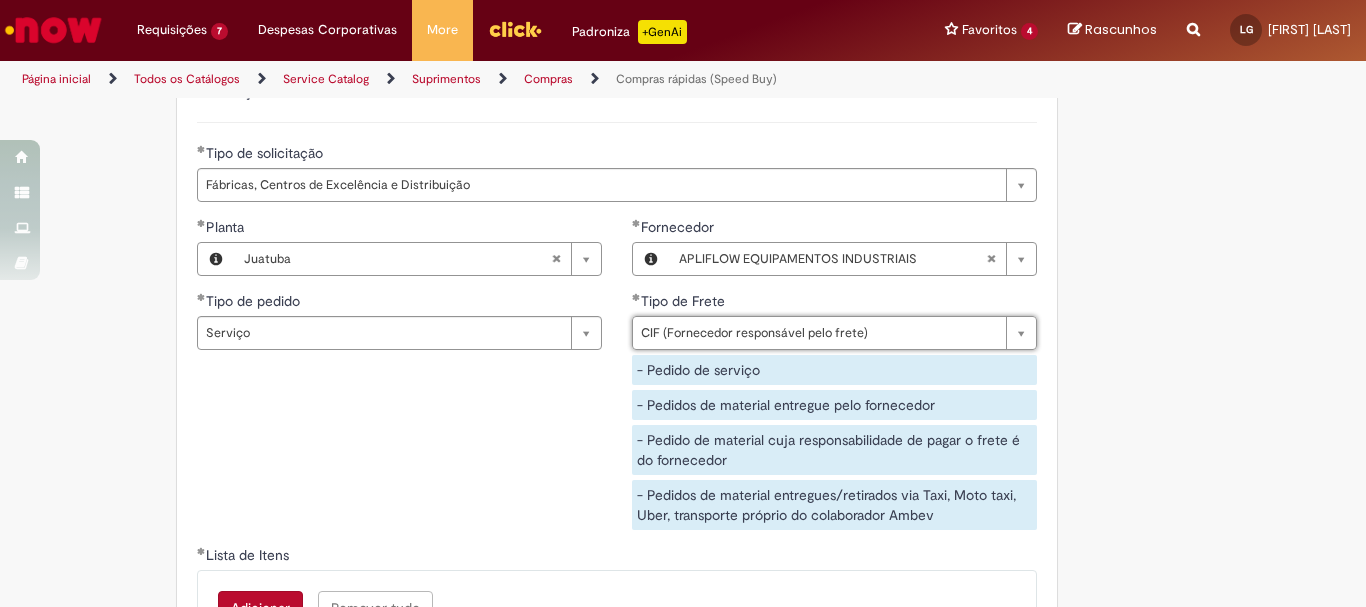 scroll, scrollTop: 3200, scrollLeft: 0, axis: vertical 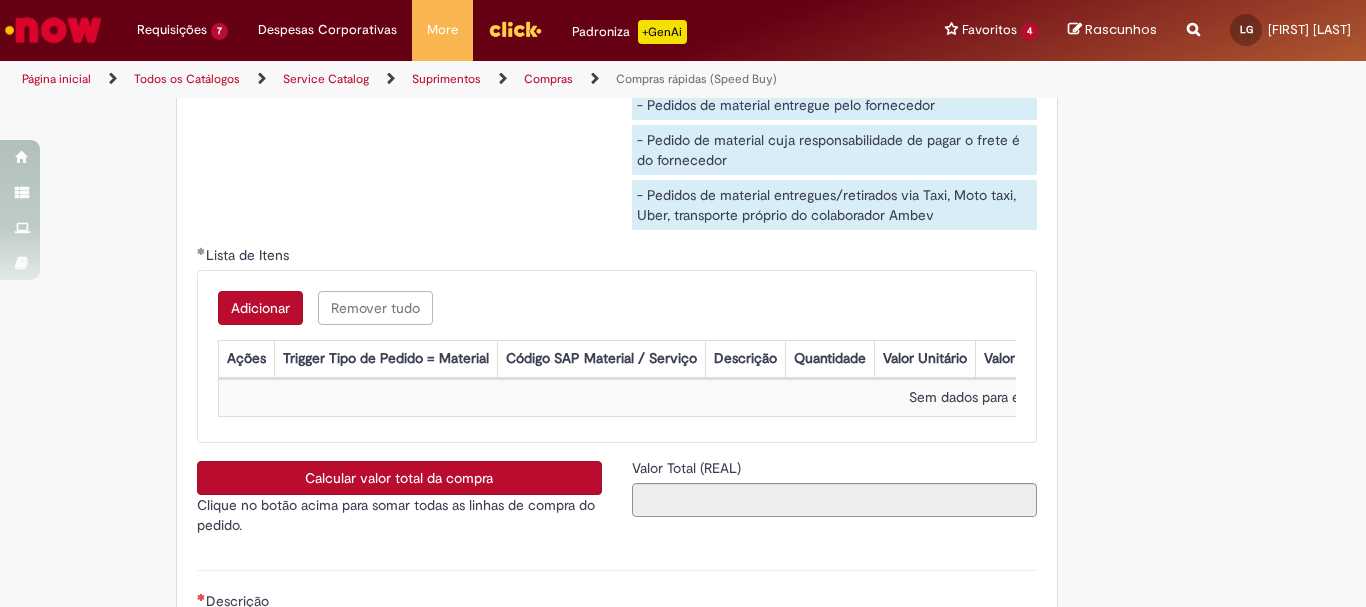 click on "Adicionar" at bounding box center (260, 308) 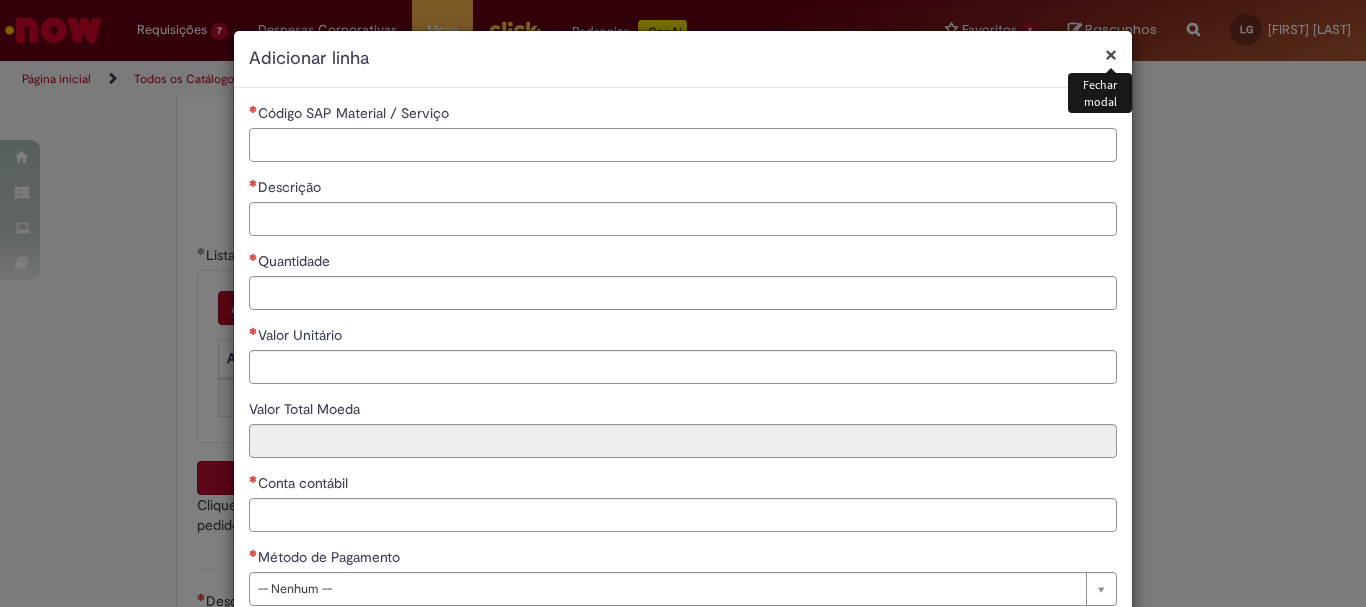 click on "Código SAP Material / Serviço" at bounding box center (683, 145) 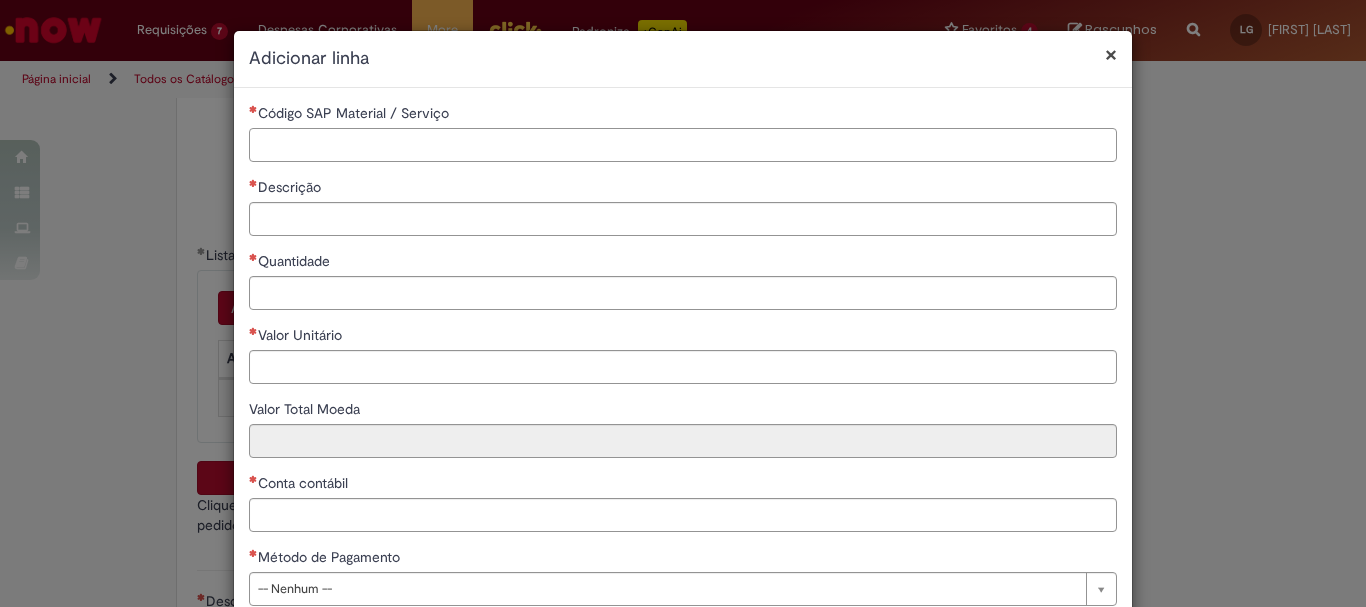 paste on "********" 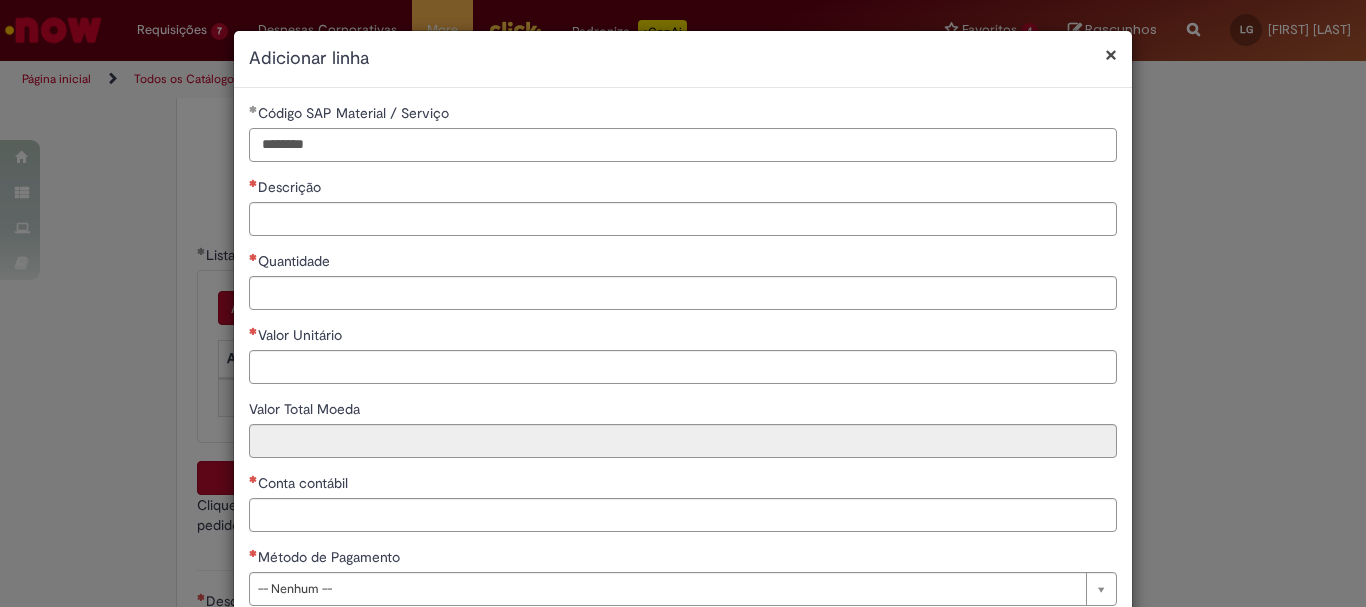 type on "********" 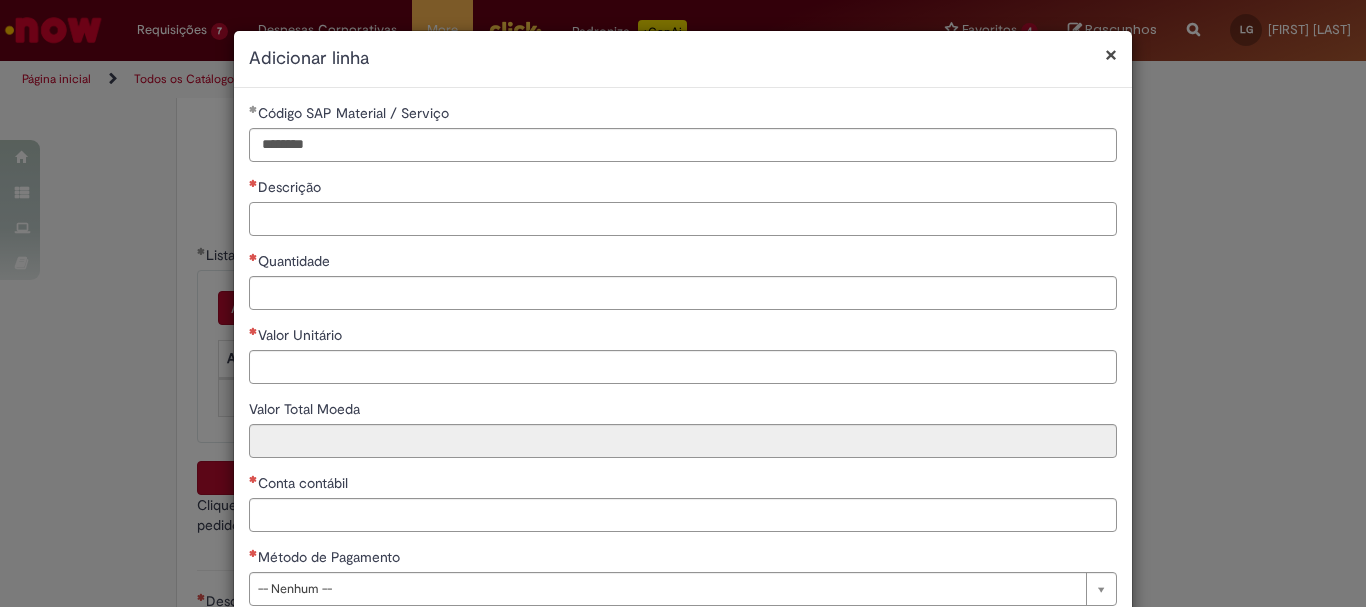 click on "Descrição" at bounding box center [683, 219] 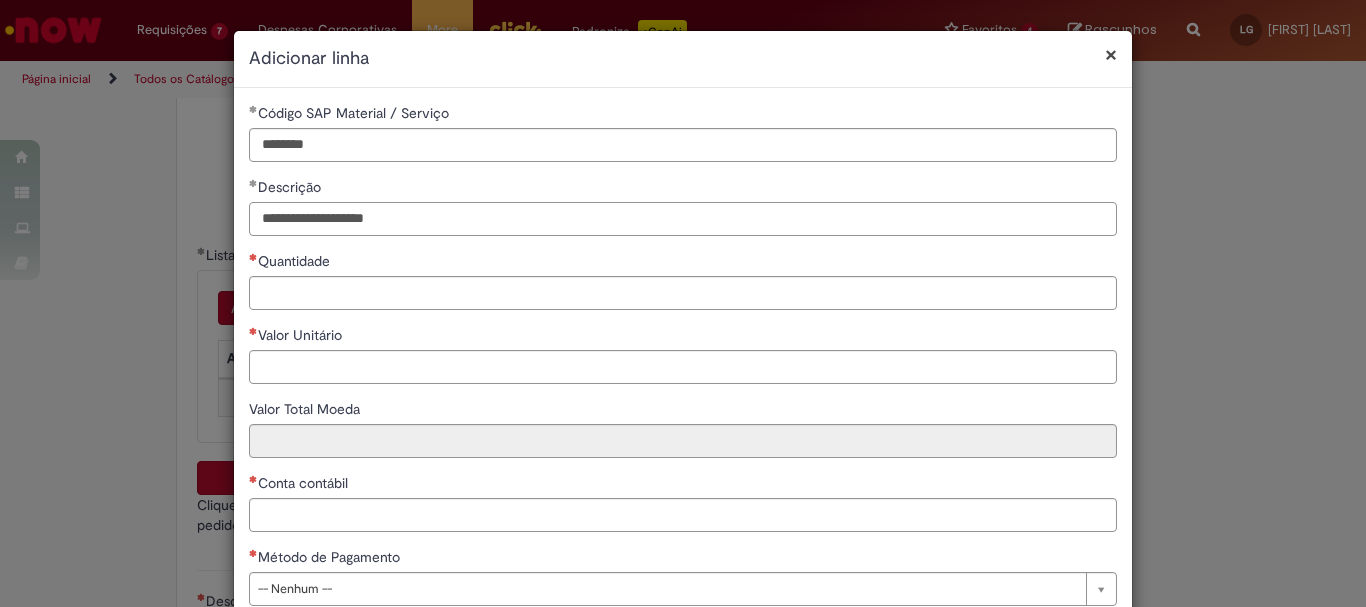 drag, startPoint x: 417, startPoint y: 209, endPoint x: 116, endPoint y: 213, distance: 301.02658 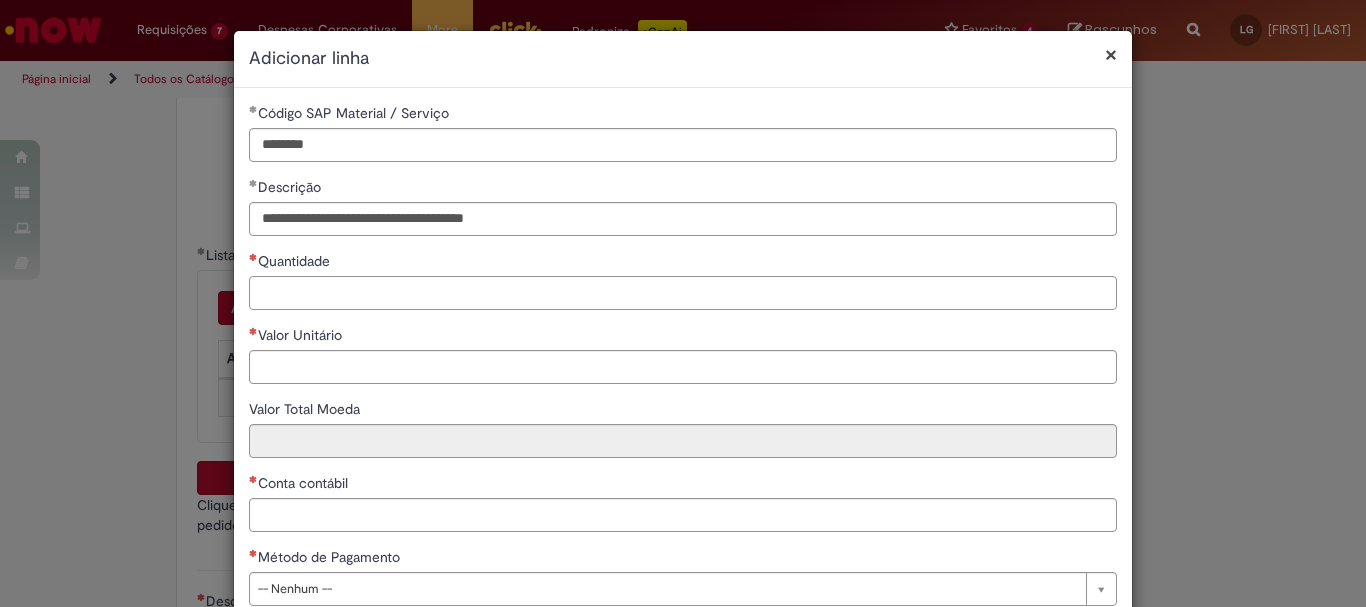 click on "Quantidade" at bounding box center (683, 293) 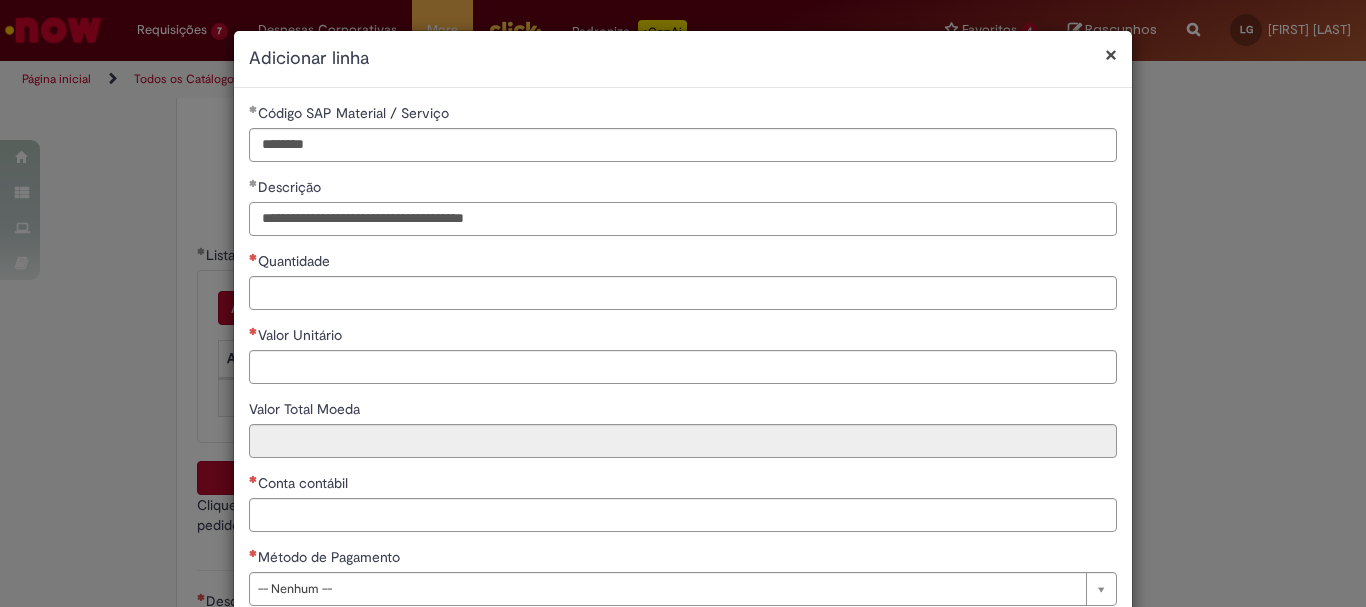 drag, startPoint x: 539, startPoint y: 213, endPoint x: 497, endPoint y: 224, distance: 43.416588 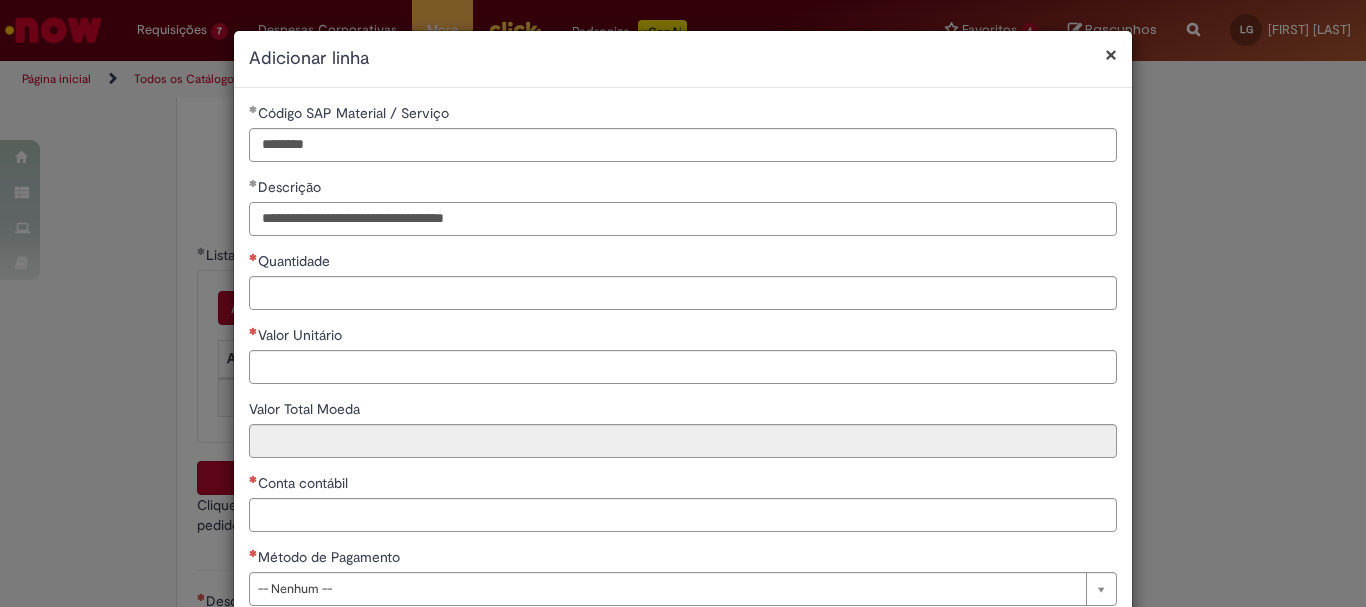 type on "**********" 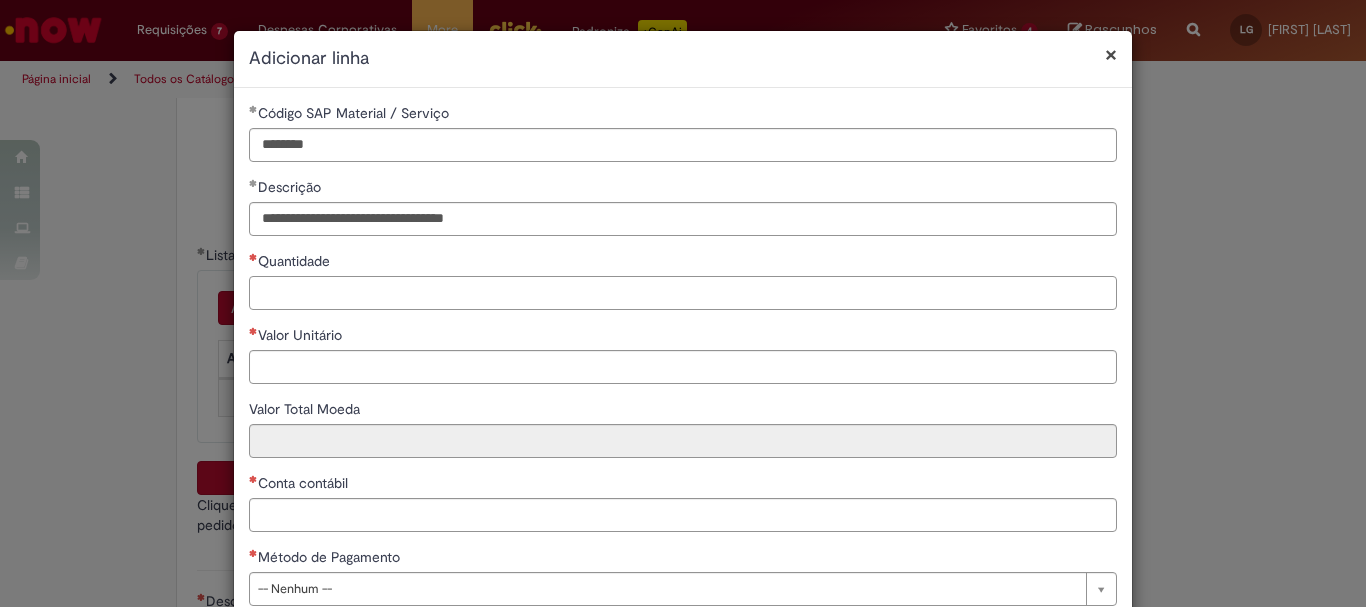 click on "Quantidade" at bounding box center (683, 293) 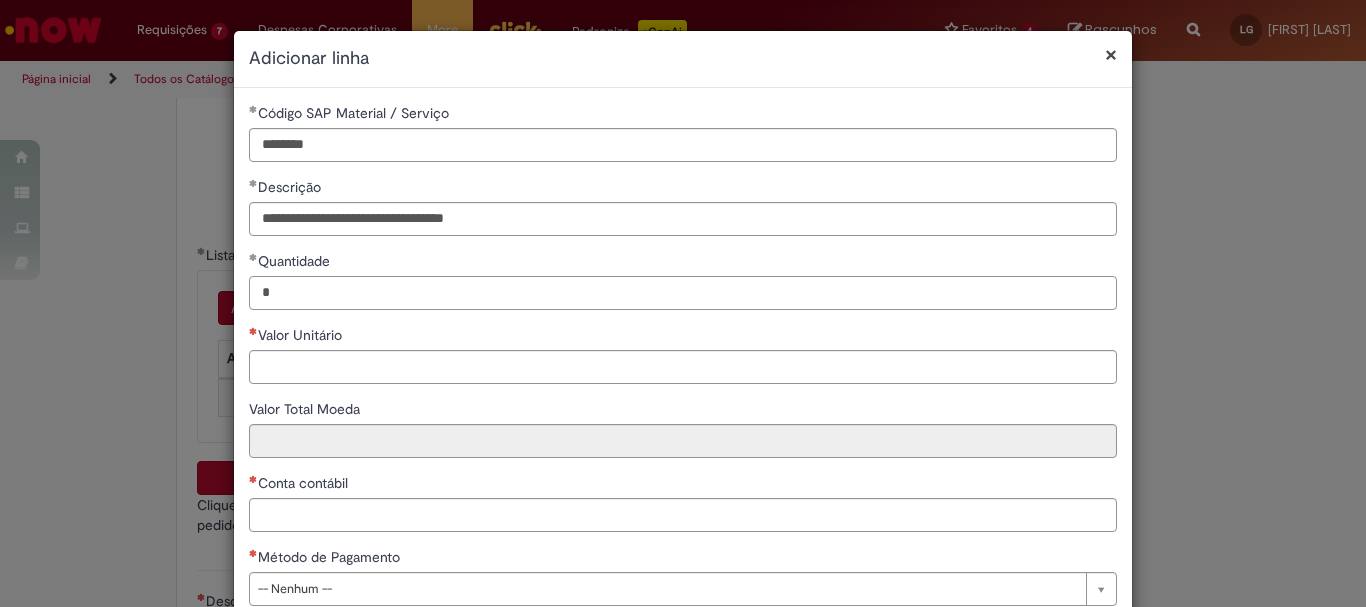type on "*" 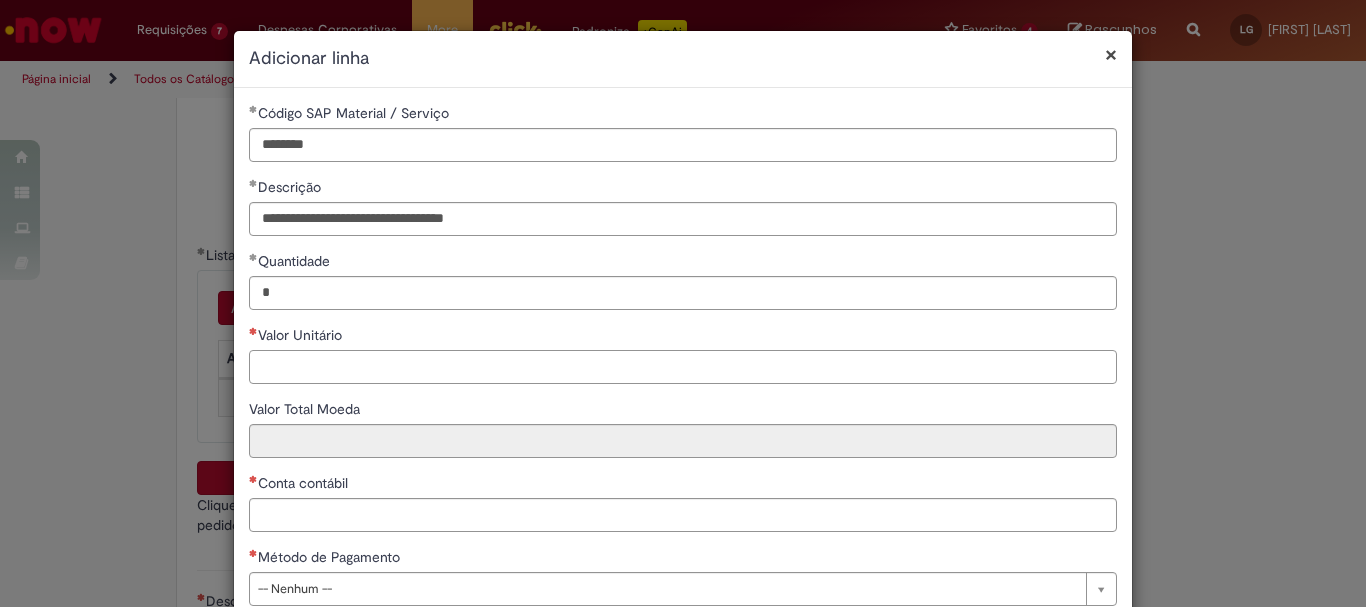 drag, startPoint x: 353, startPoint y: 353, endPoint x: 369, endPoint y: 294, distance: 61.13101 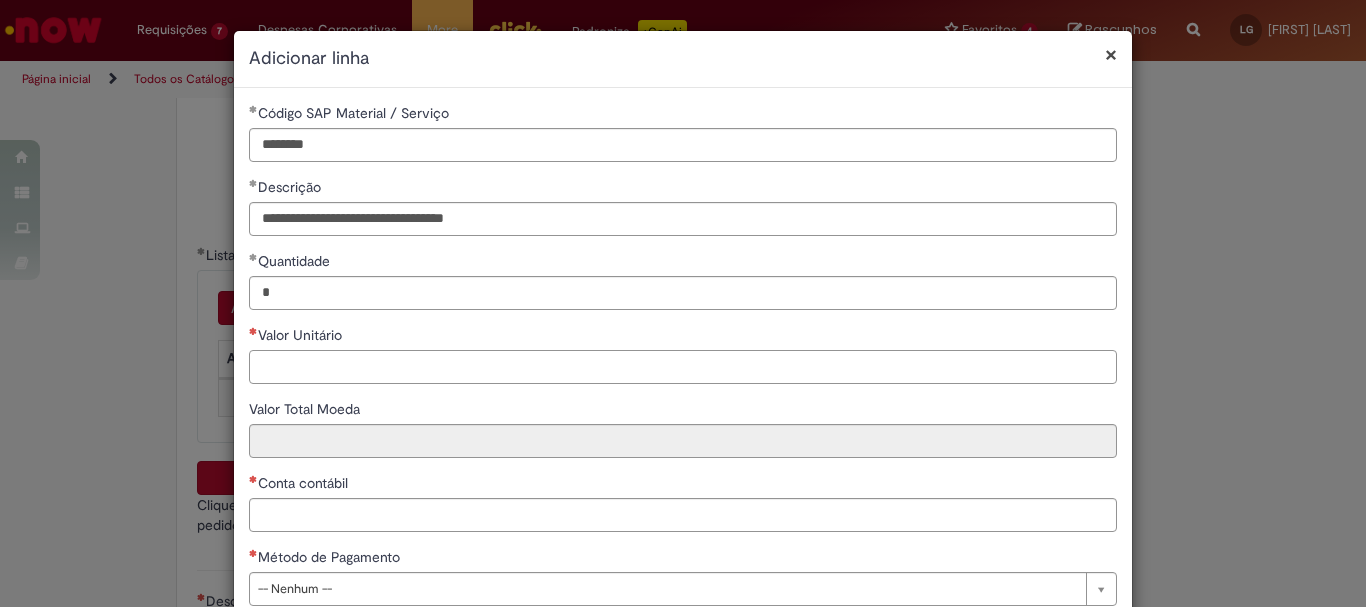 paste on "***" 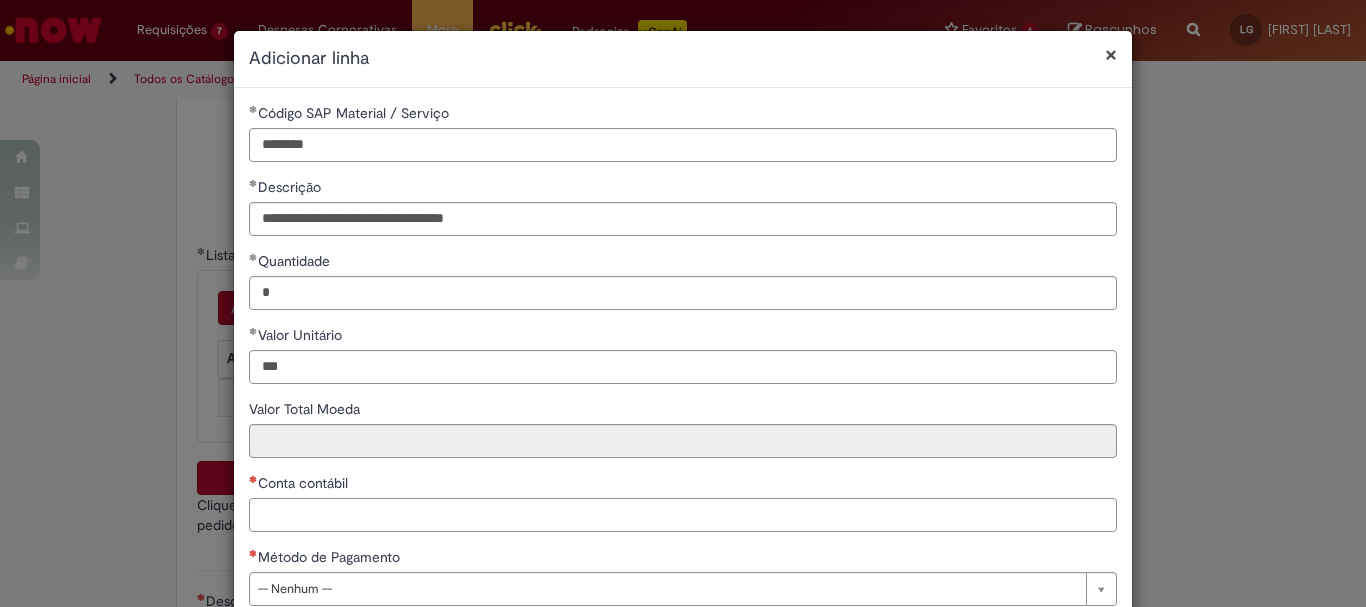 type on "******" 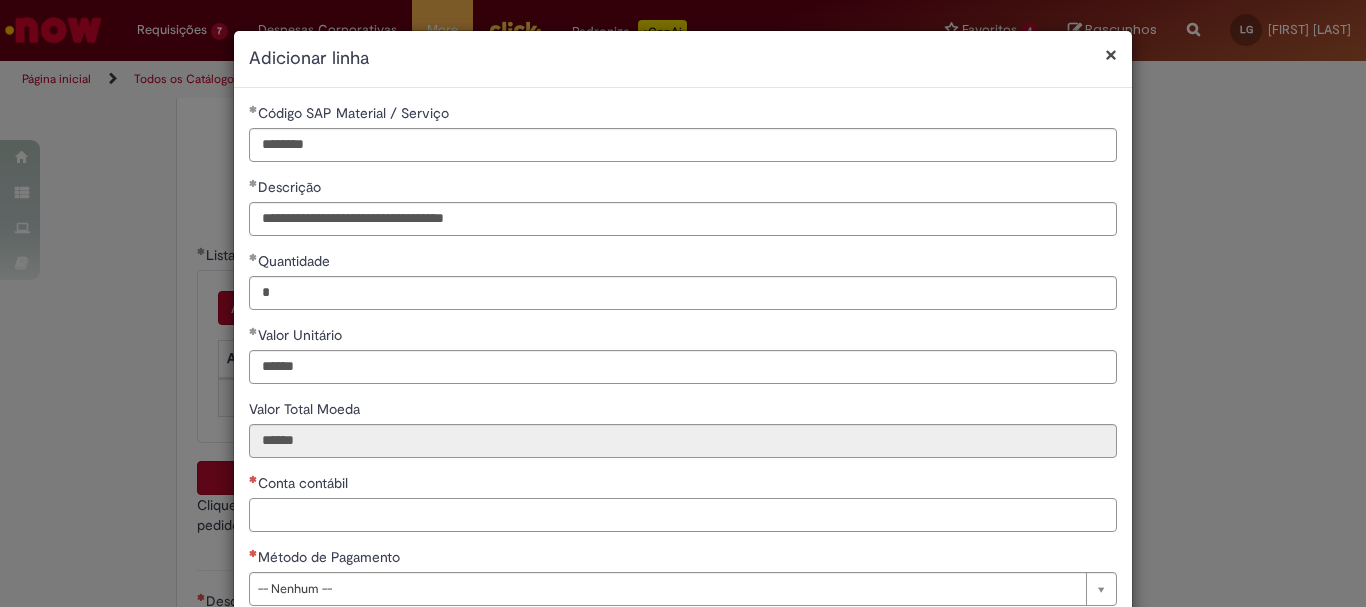 click on "Conta contábil" at bounding box center [683, 515] 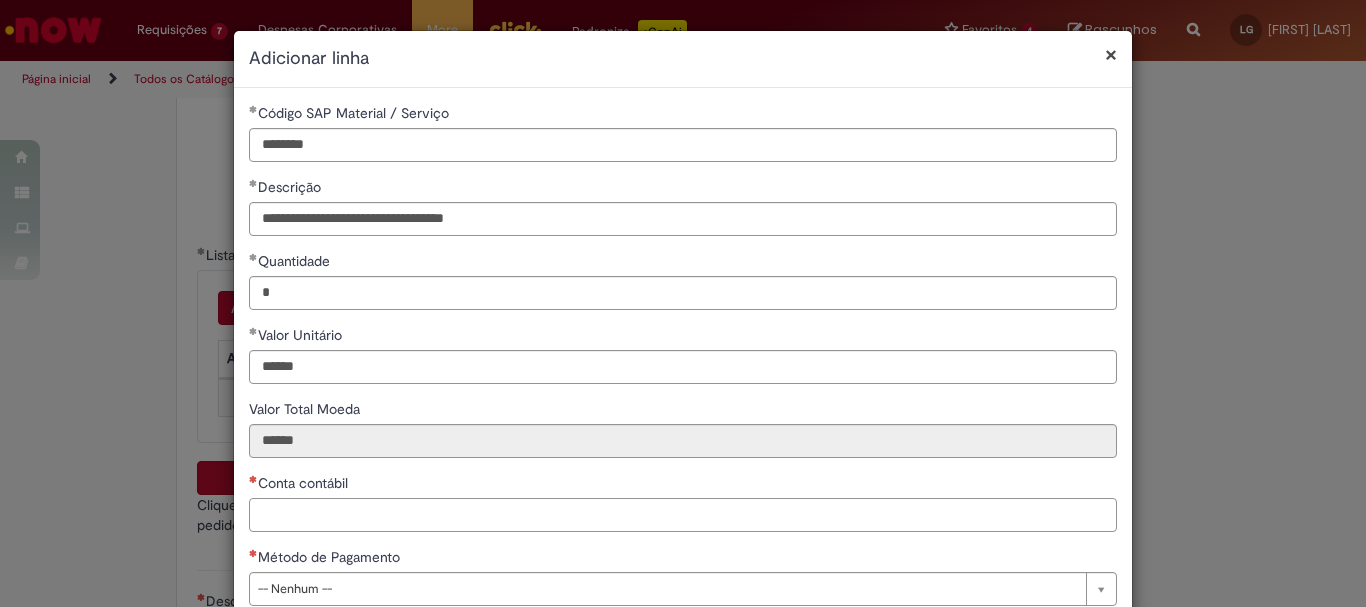 paste on "********" 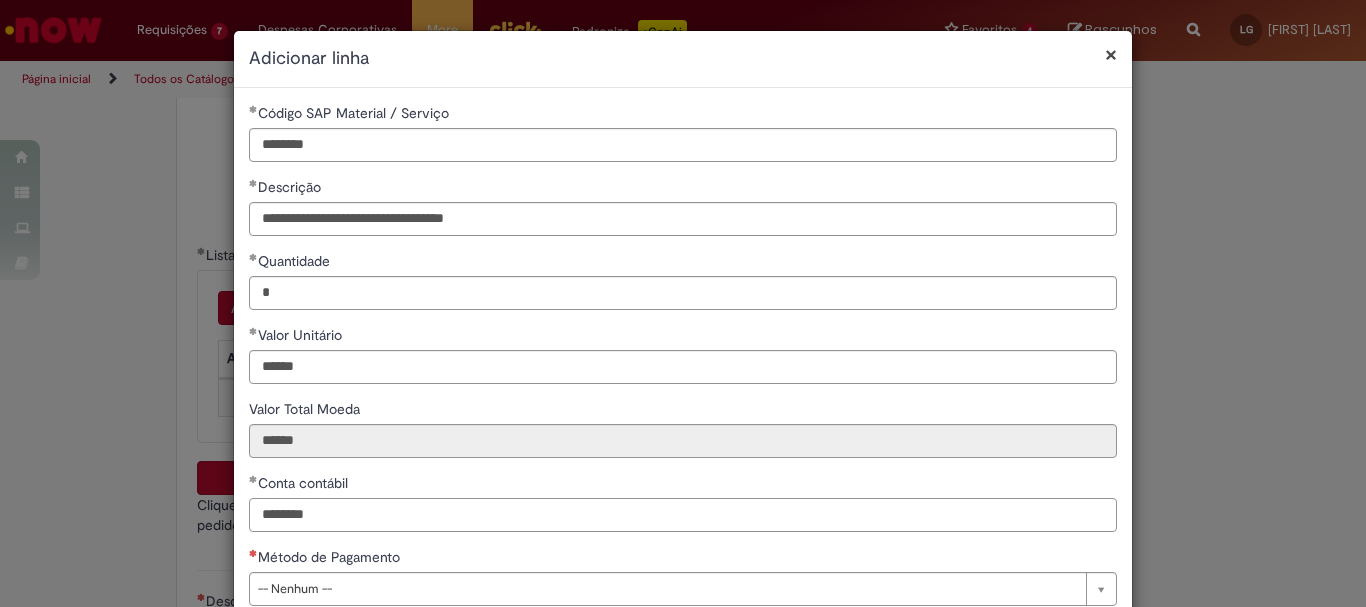 scroll, scrollTop: 125, scrollLeft: 0, axis: vertical 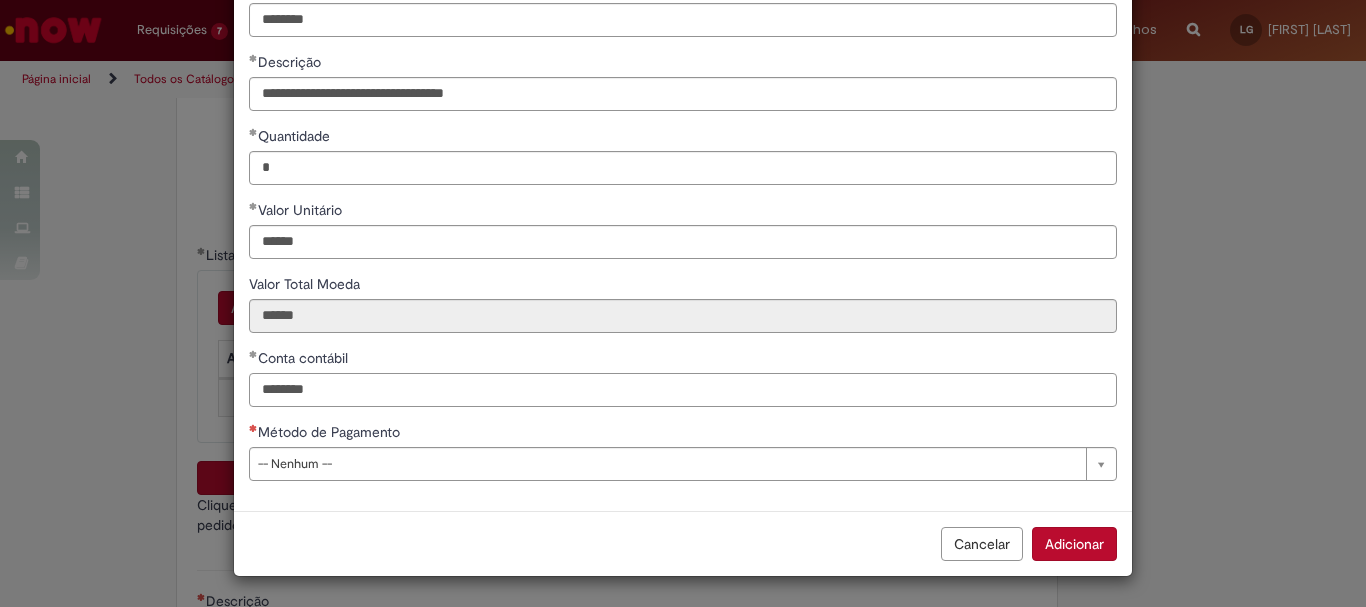 type on "********" 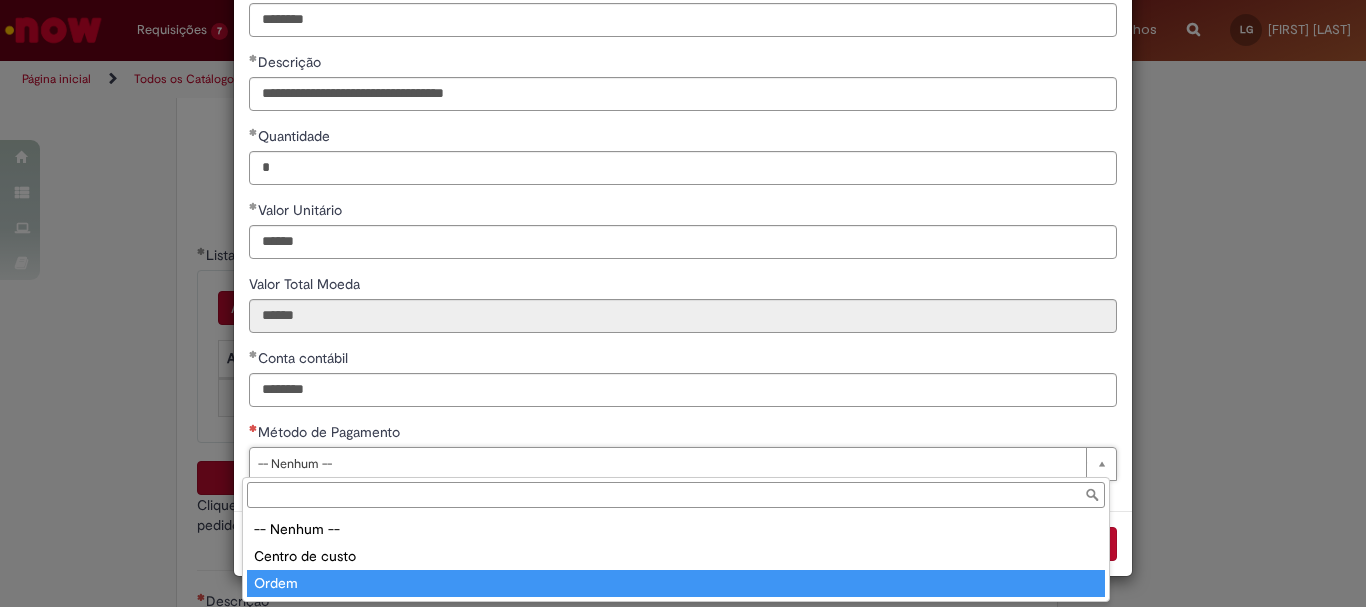 type on "*****" 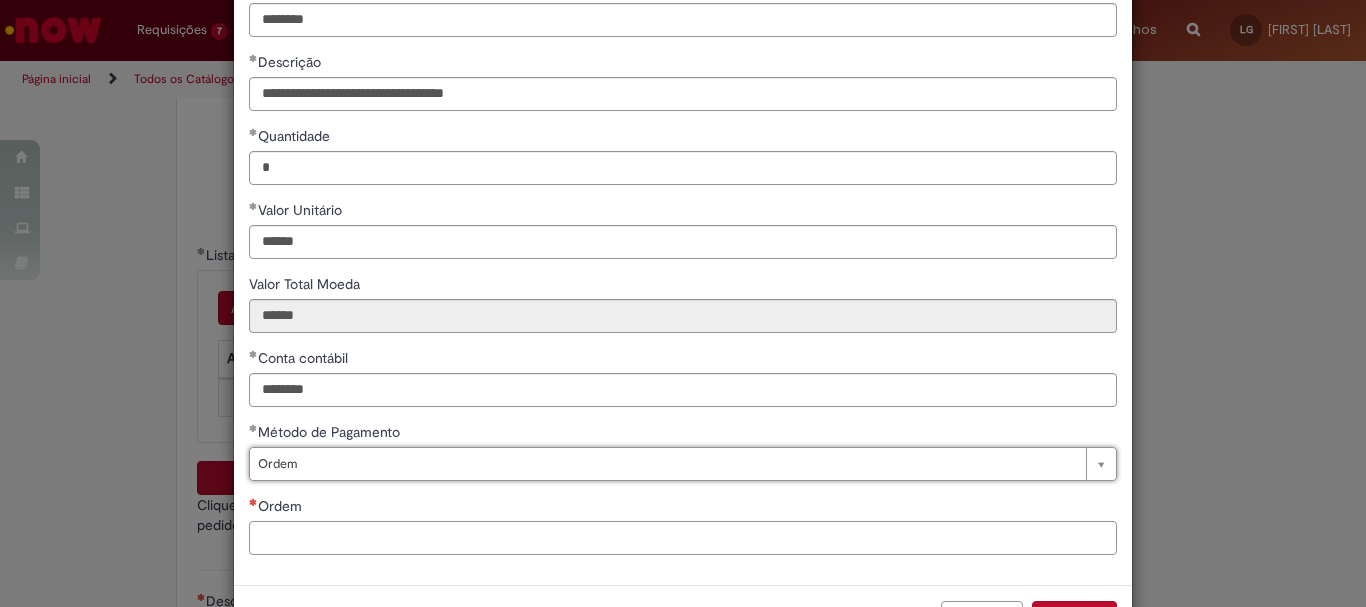 click on "Ordem" at bounding box center (683, 538) 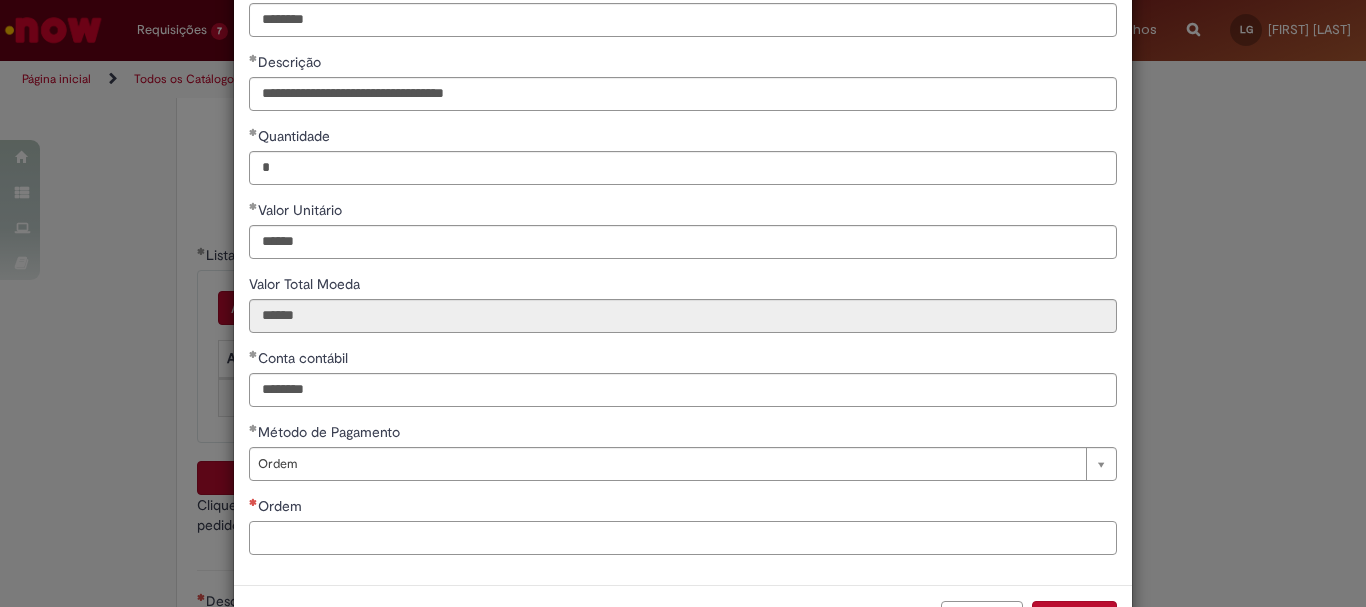 paste on "**********" 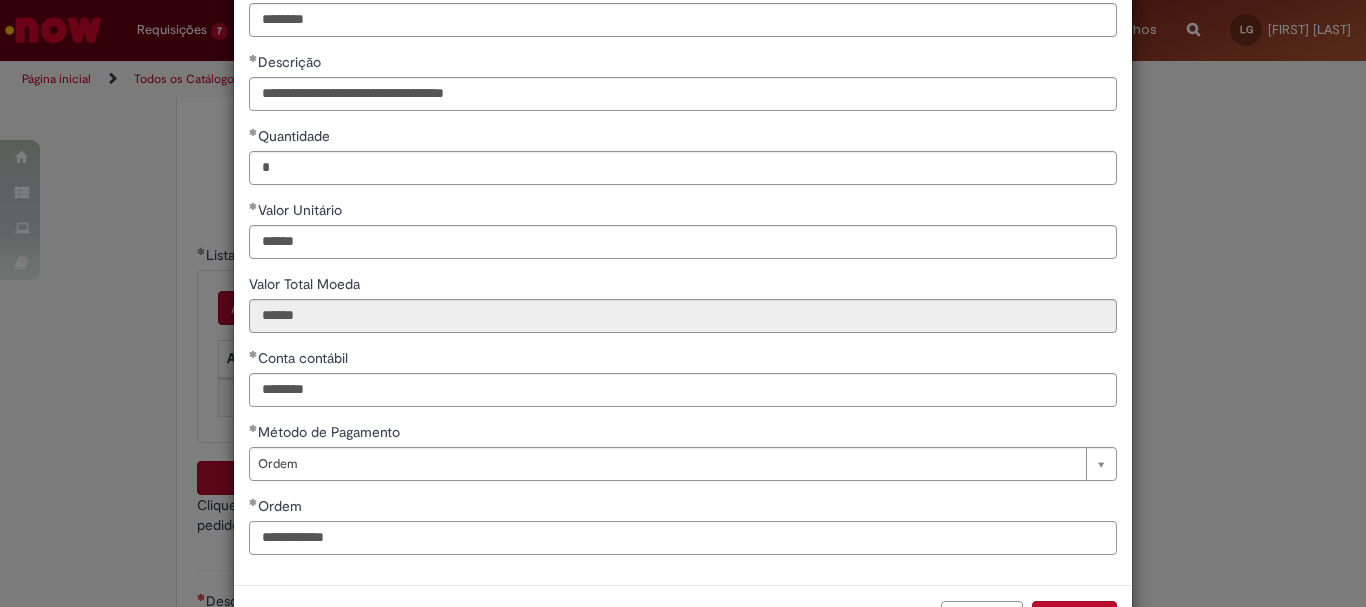 scroll, scrollTop: 199, scrollLeft: 0, axis: vertical 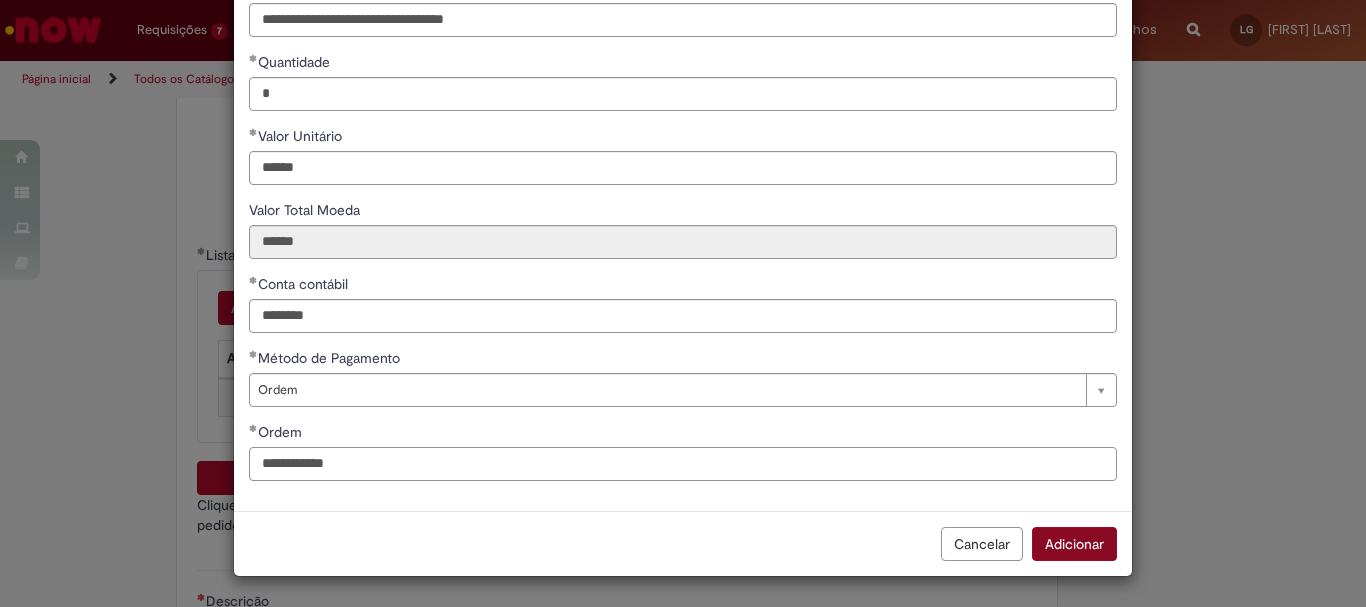 type on "**********" 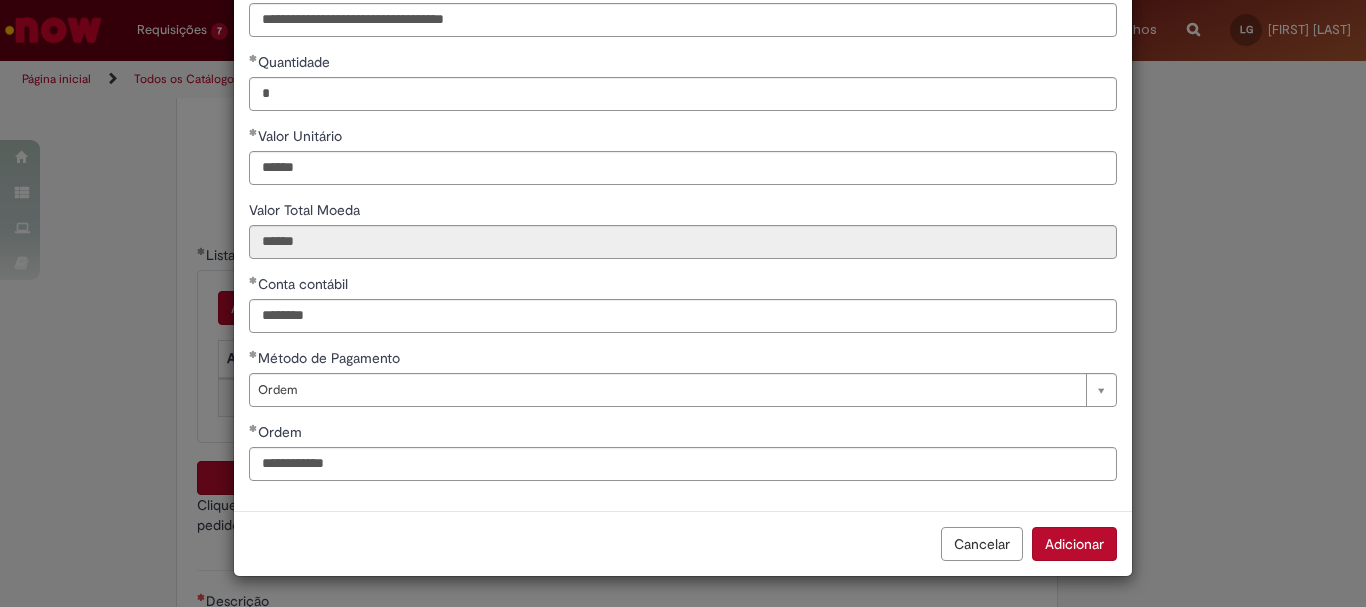 click on "Adicionar" at bounding box center [1074, 544] 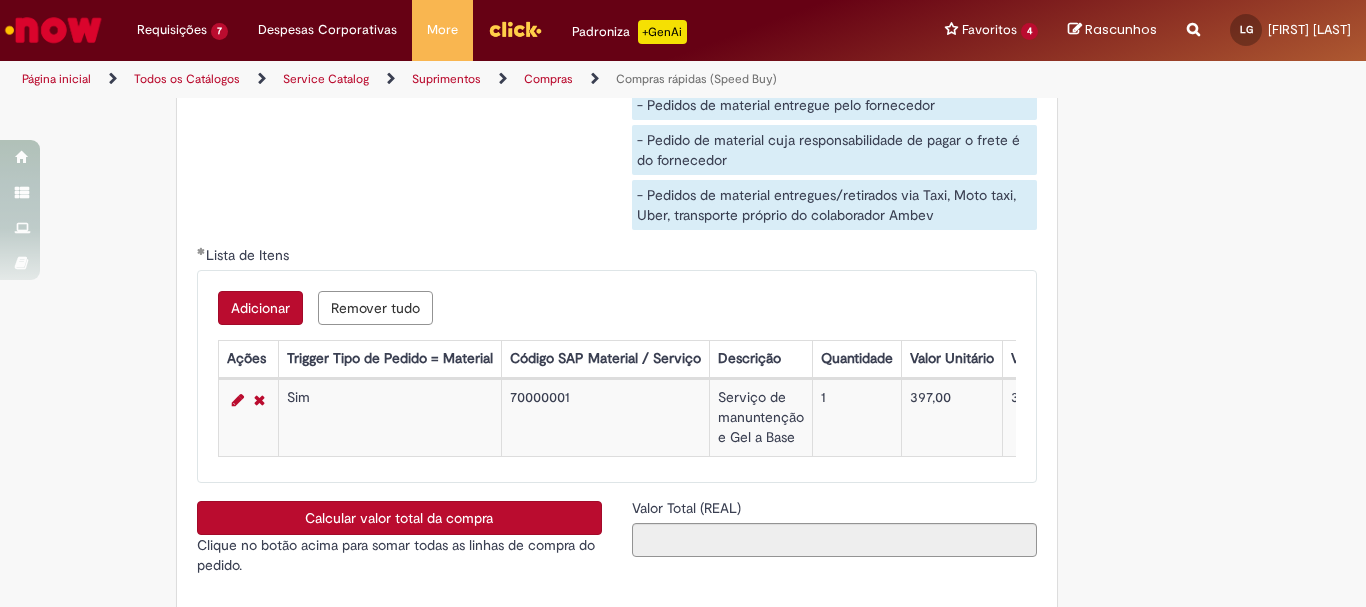 click on "Calcular valor total da compra" at bounding box center [399, 518] 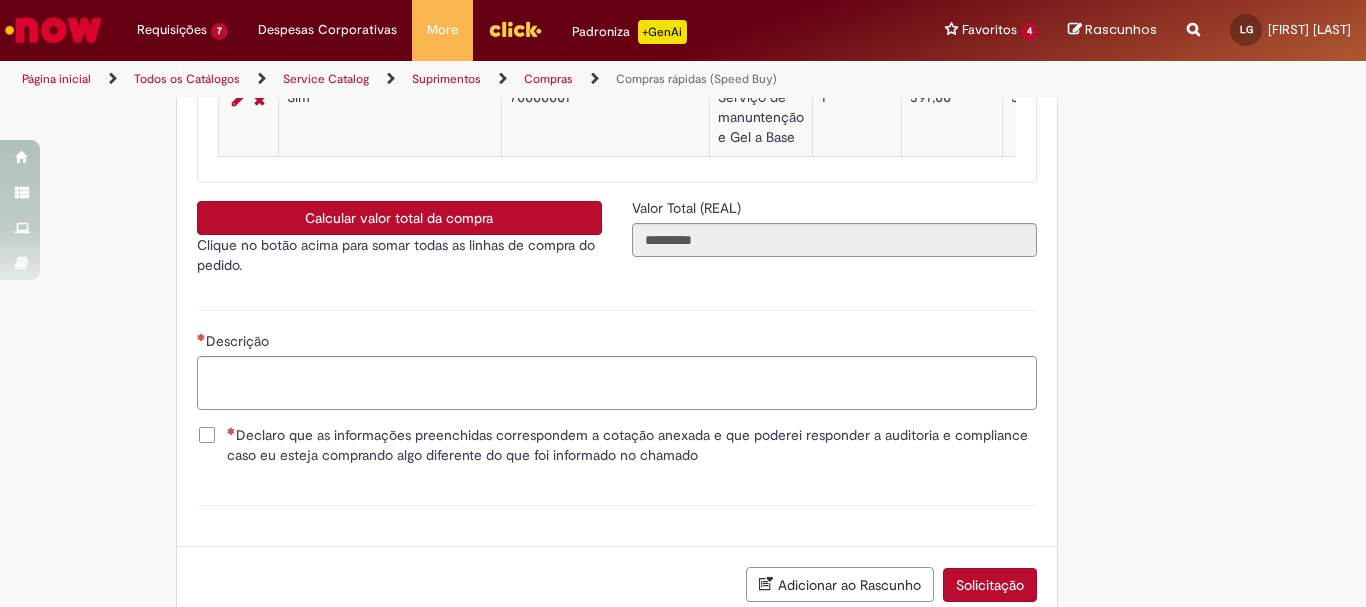 scroll, scrollTop: 3600, scrollLeft: 0, axis: vertical 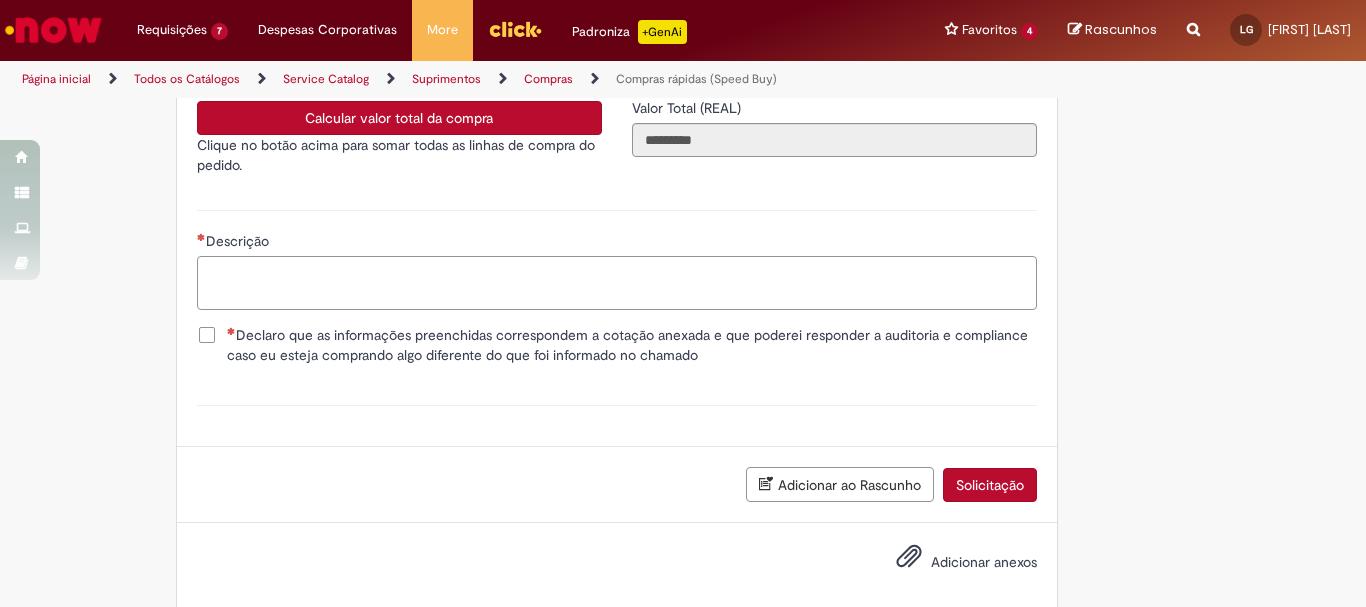 click on "Descrição" at bounding box center [617, 283] 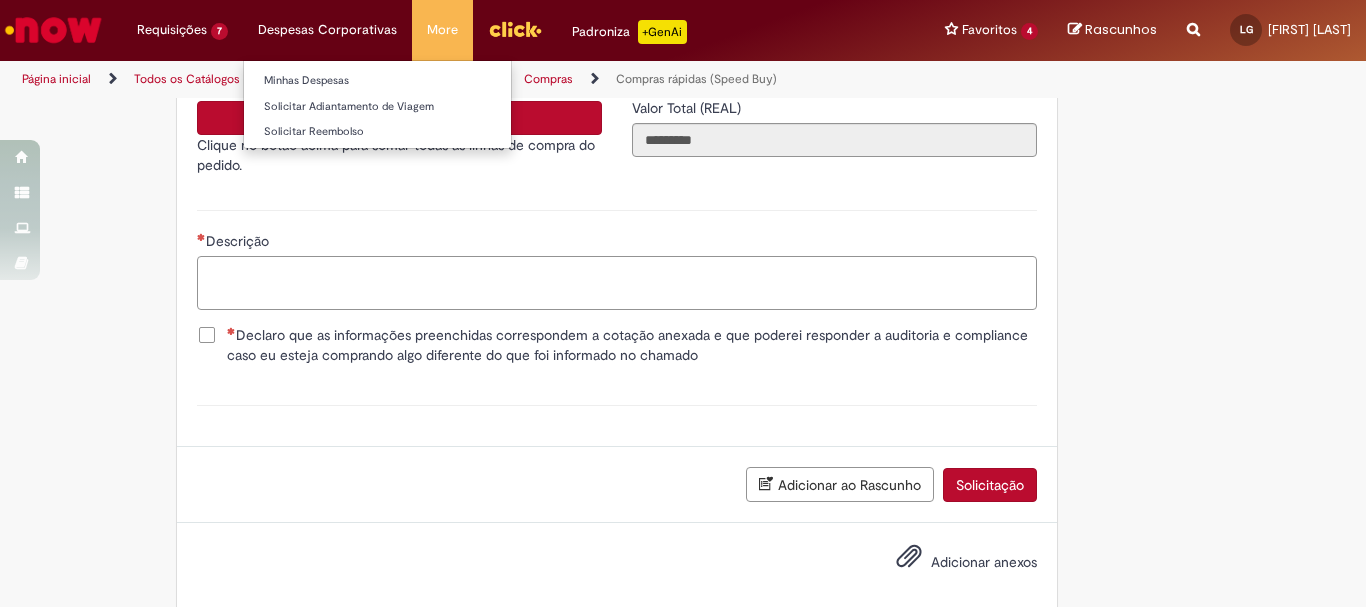 scroll, scrollTop: 3500, scrollLeft: 0, axis: vertical 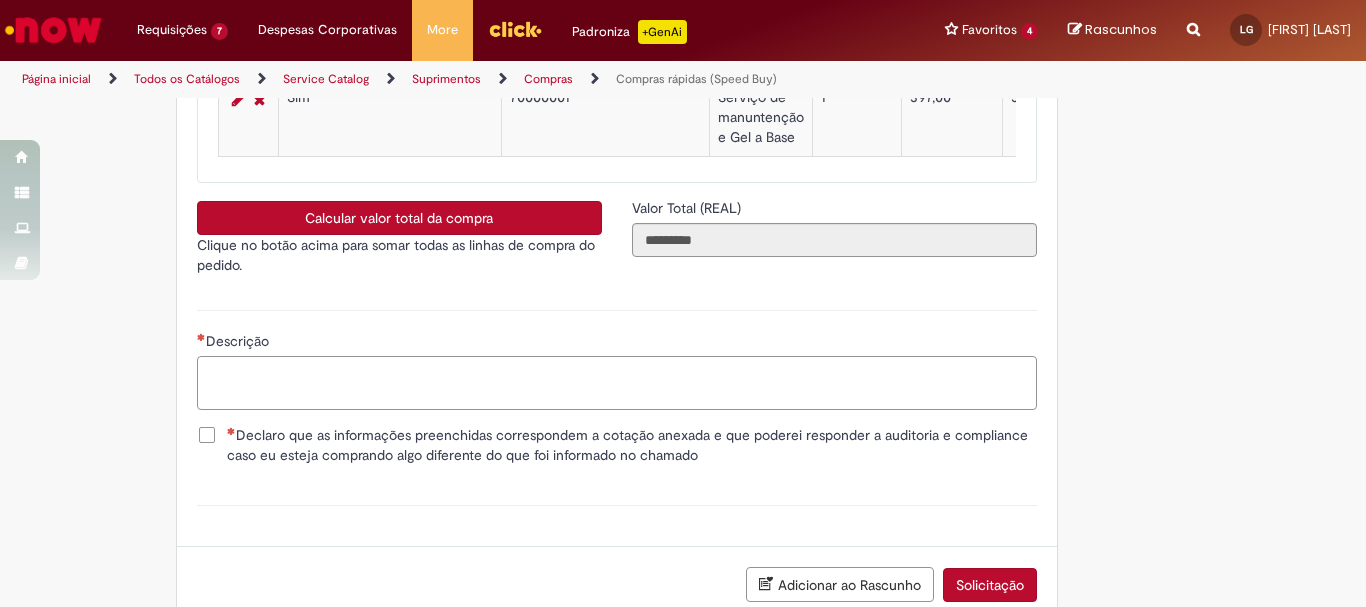 paste on "**********" 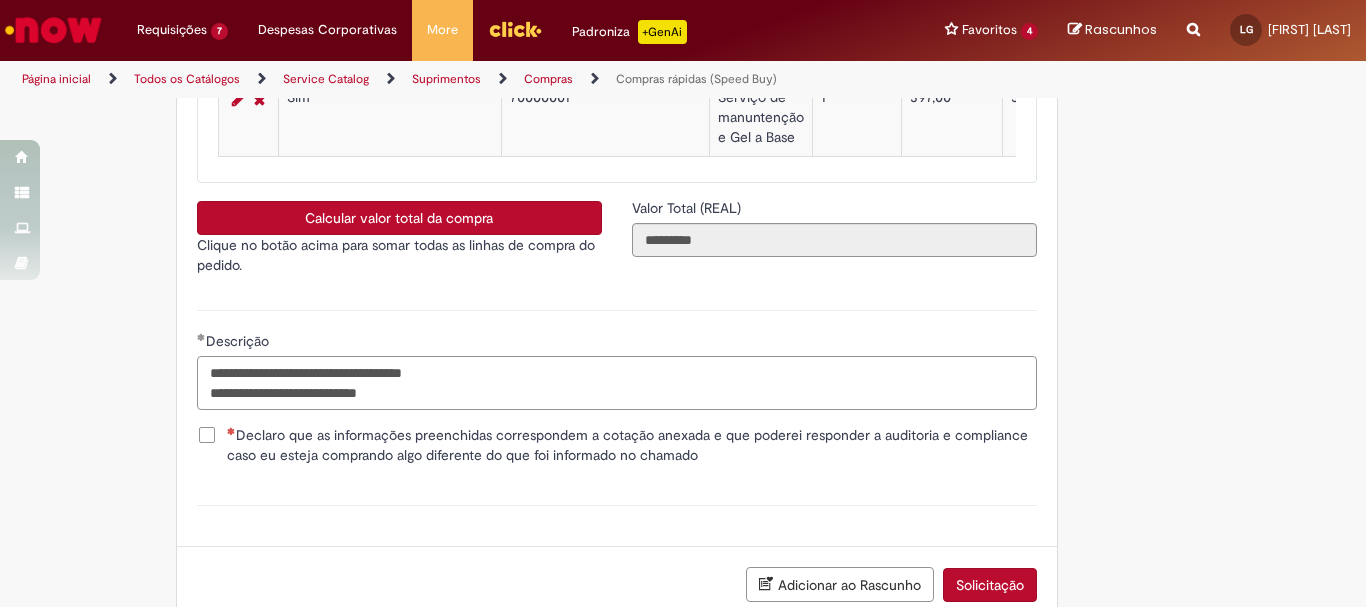 click on "**********" at bounding box center [617, 383] 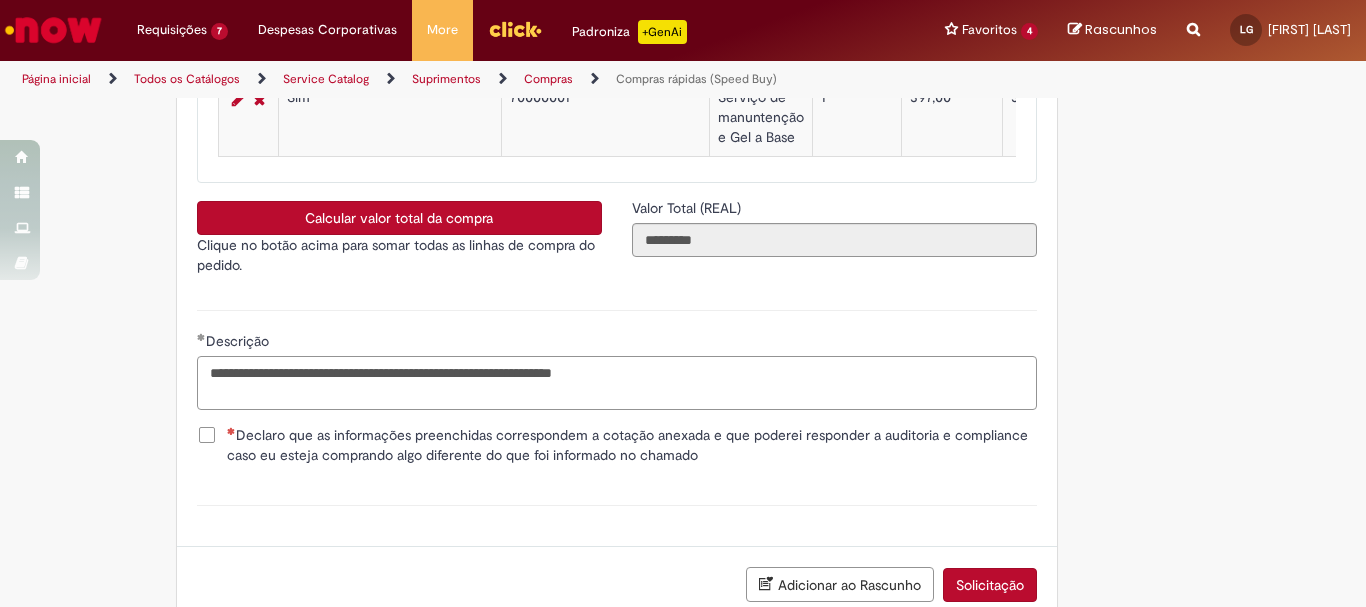 type on "**********" 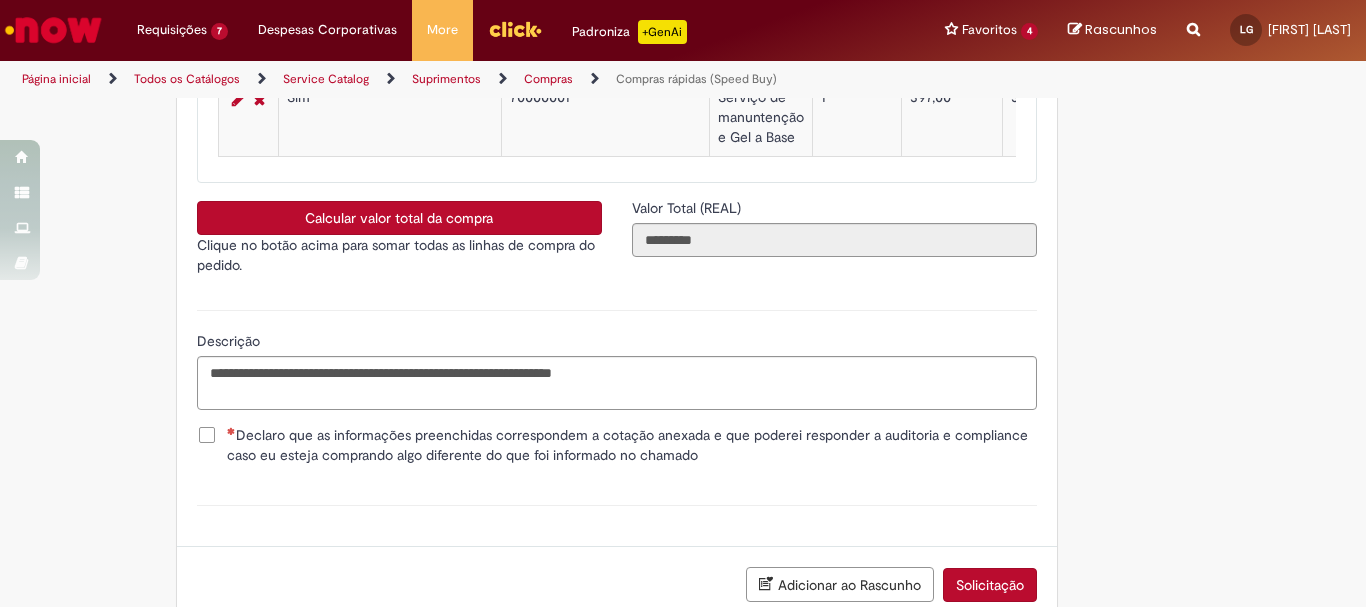 click on "Declaro que as informações preenchidas correspondem a cotação anexada e que poderei responder a auditoria e compliance caso eu esteja comprando algo diferente do que foi informado no chamado" at bounding box center [632, 445] 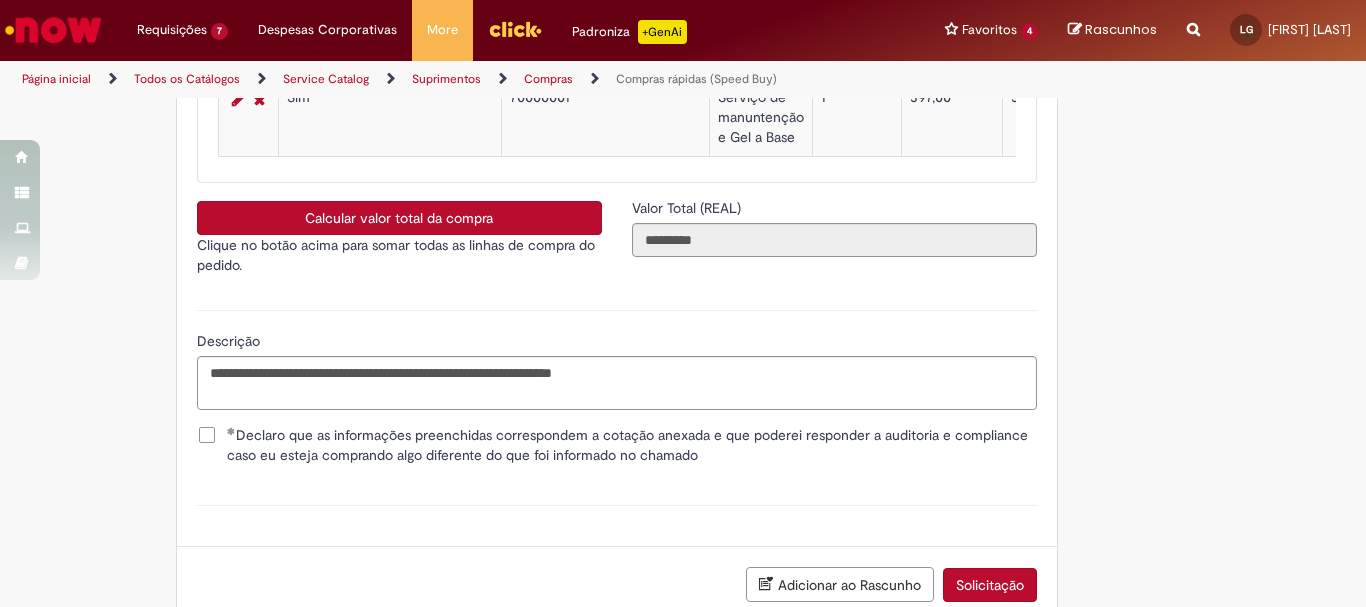 scroll, scrollTop: 3600, scrollLeft: 0, axis: vertical 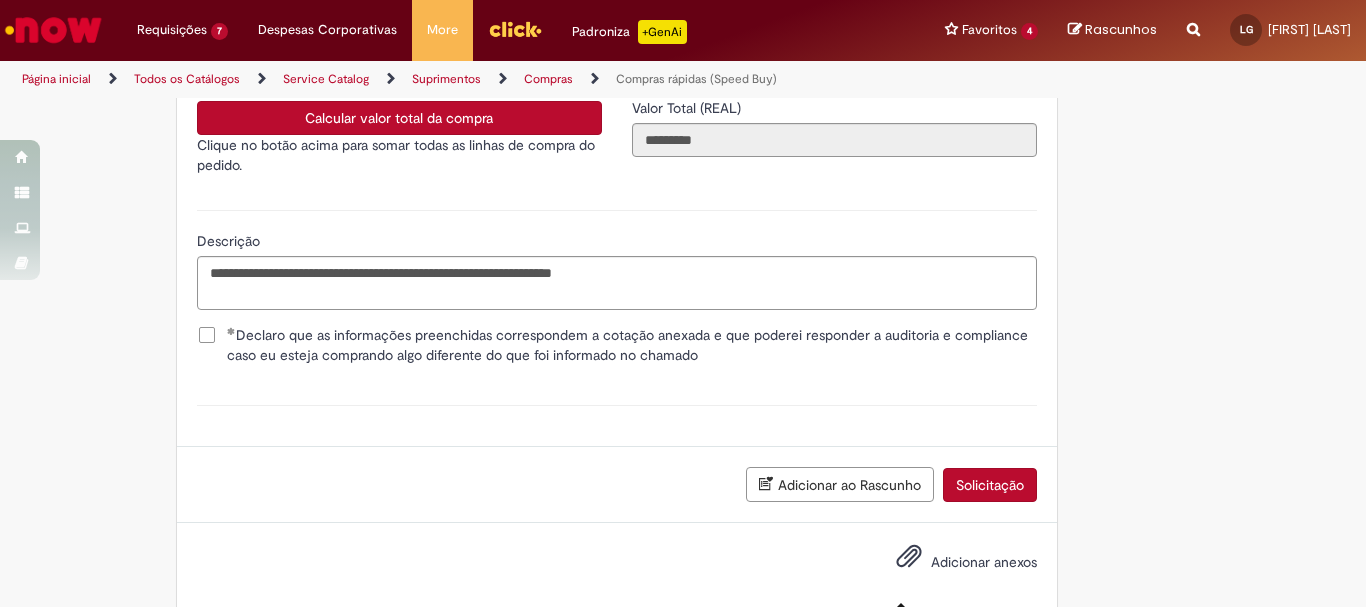 click at bounding box center [909, 557] 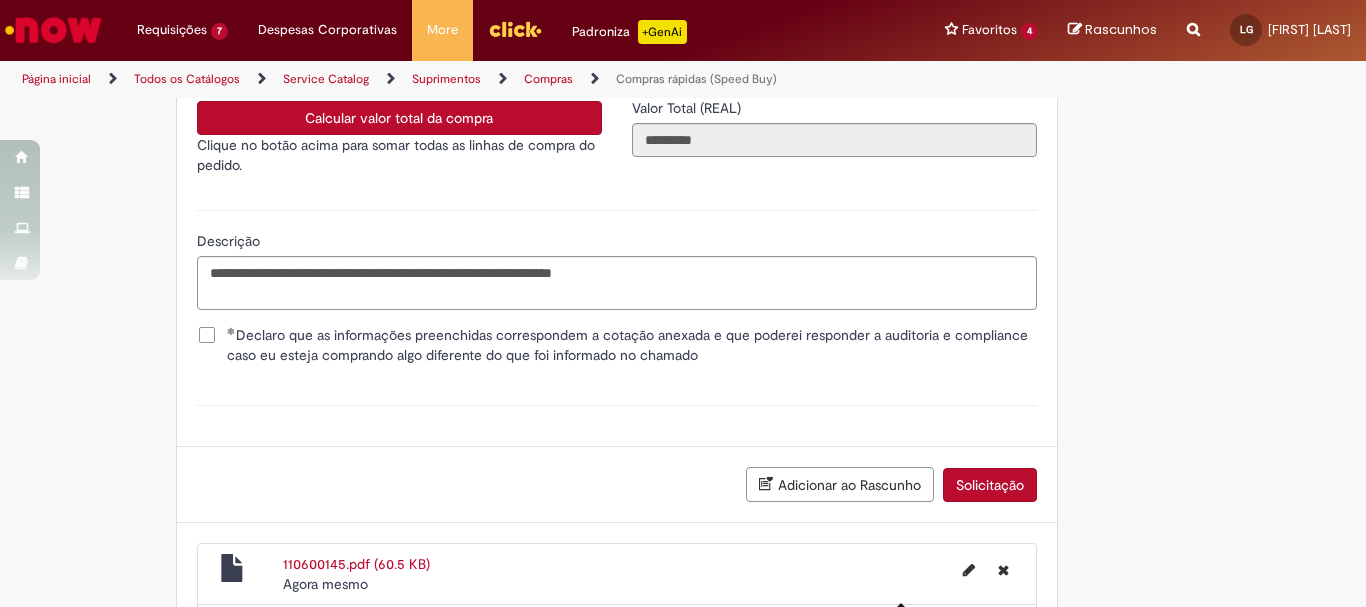 scroll, scrollTop: 3896, scrollLeft: 0, axis: vertical 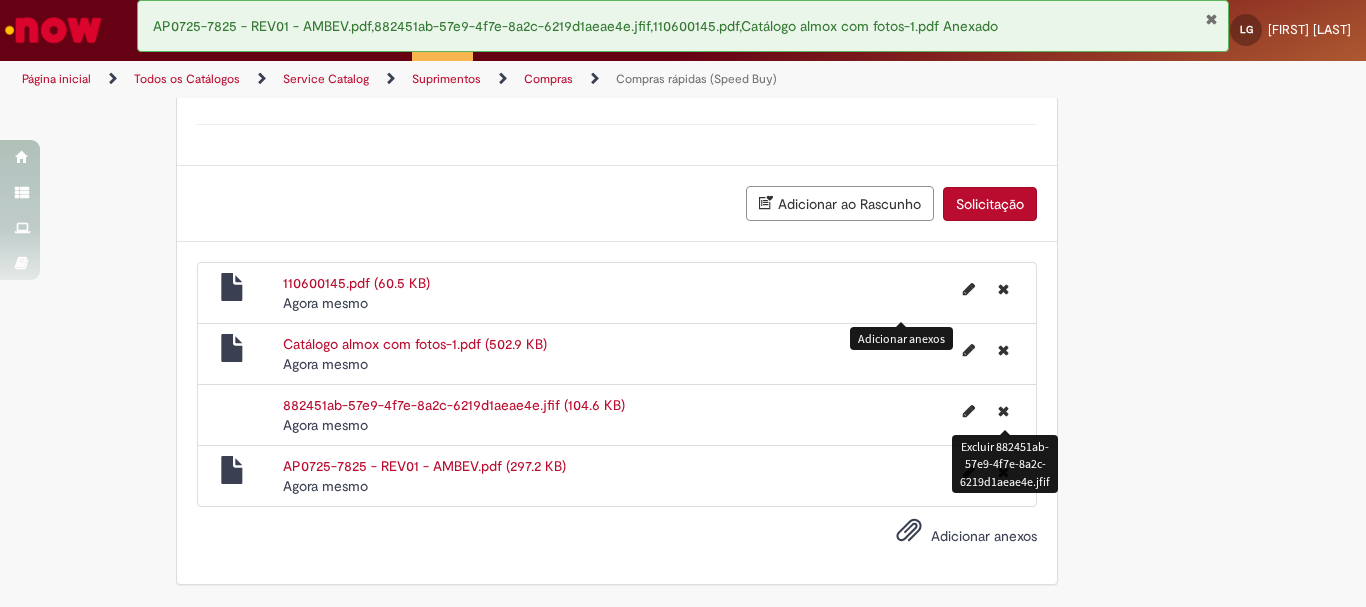 click at bounding box center [1003, 411] 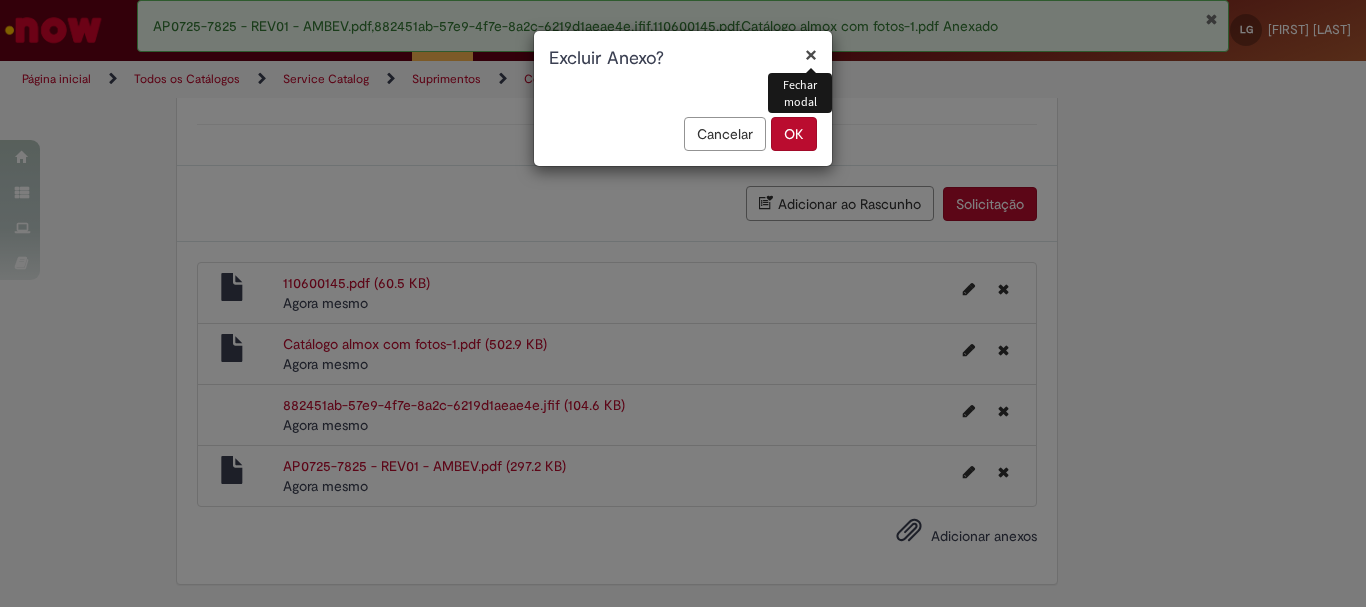 click on "OK" at bounding box center (794, 134) 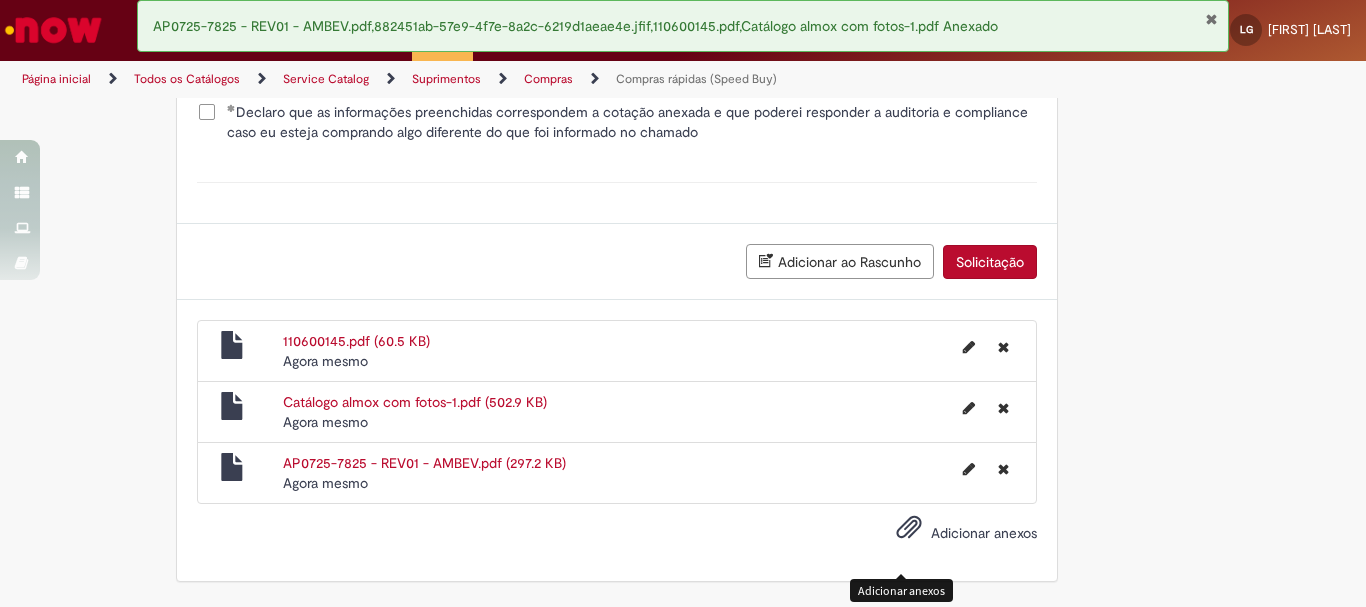 scroll, scrollTop: 3835, scrollLeft: 0, axis: vertical 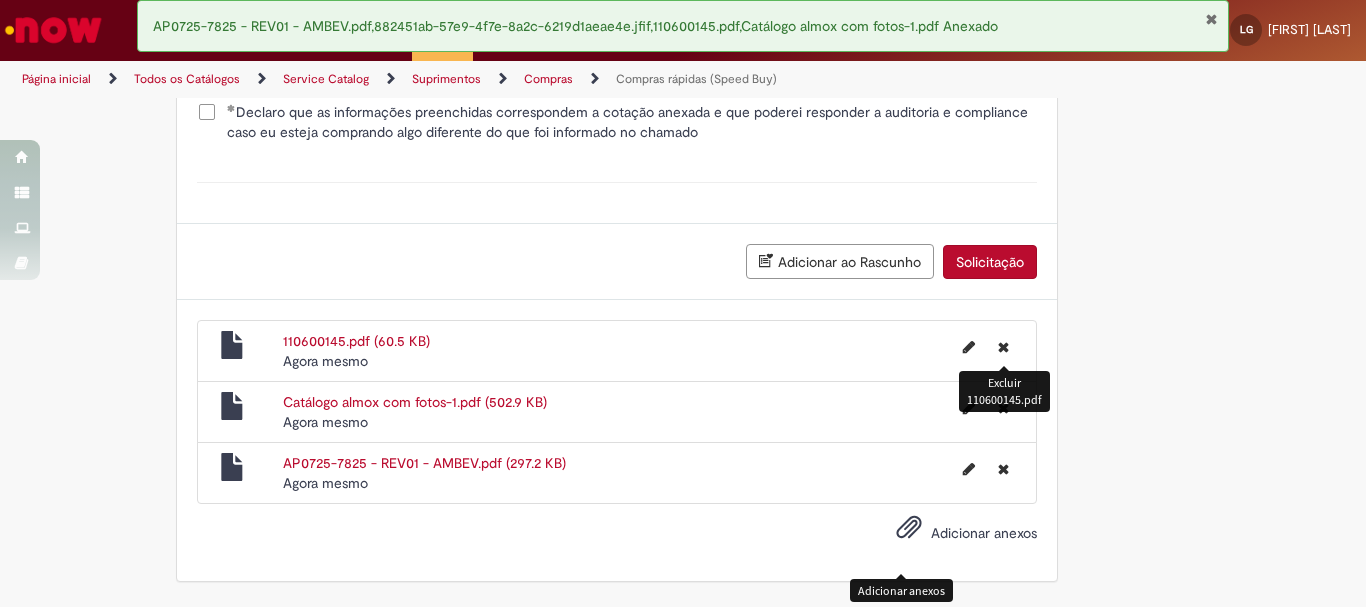 click at bounding box center [1003, 347] 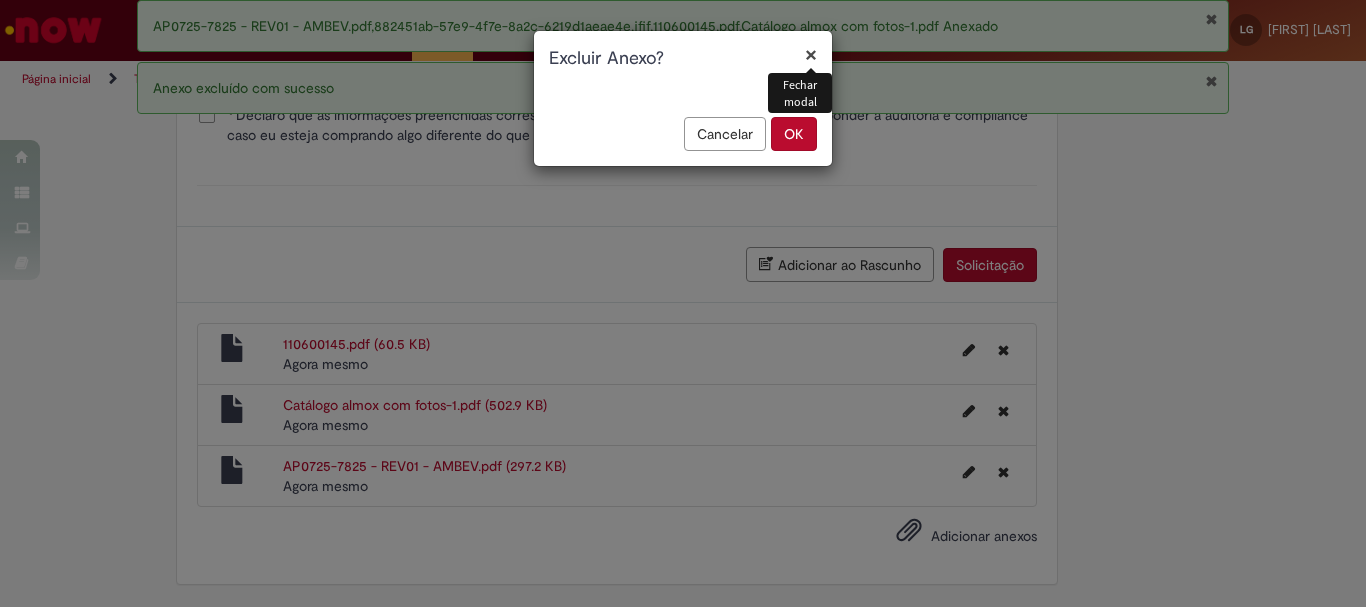 click on "OK" at bounding box center [794, 134] 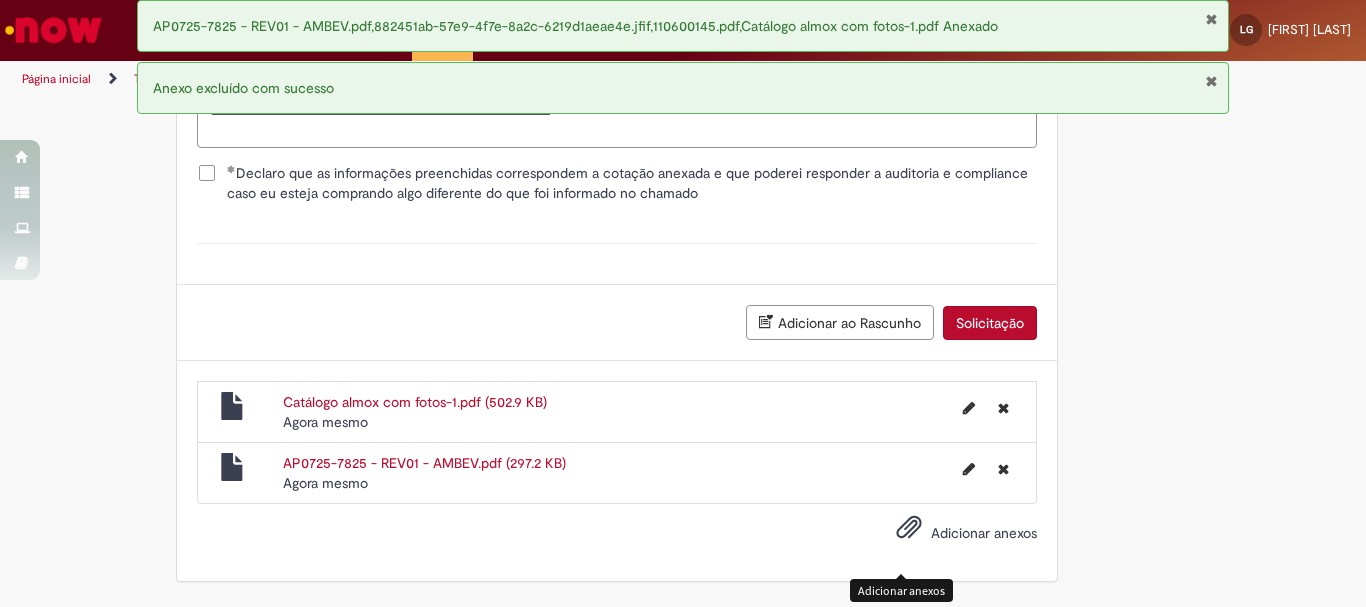 scroll, scrollTop: 3774, scrollLeft: 0, axis: vertical 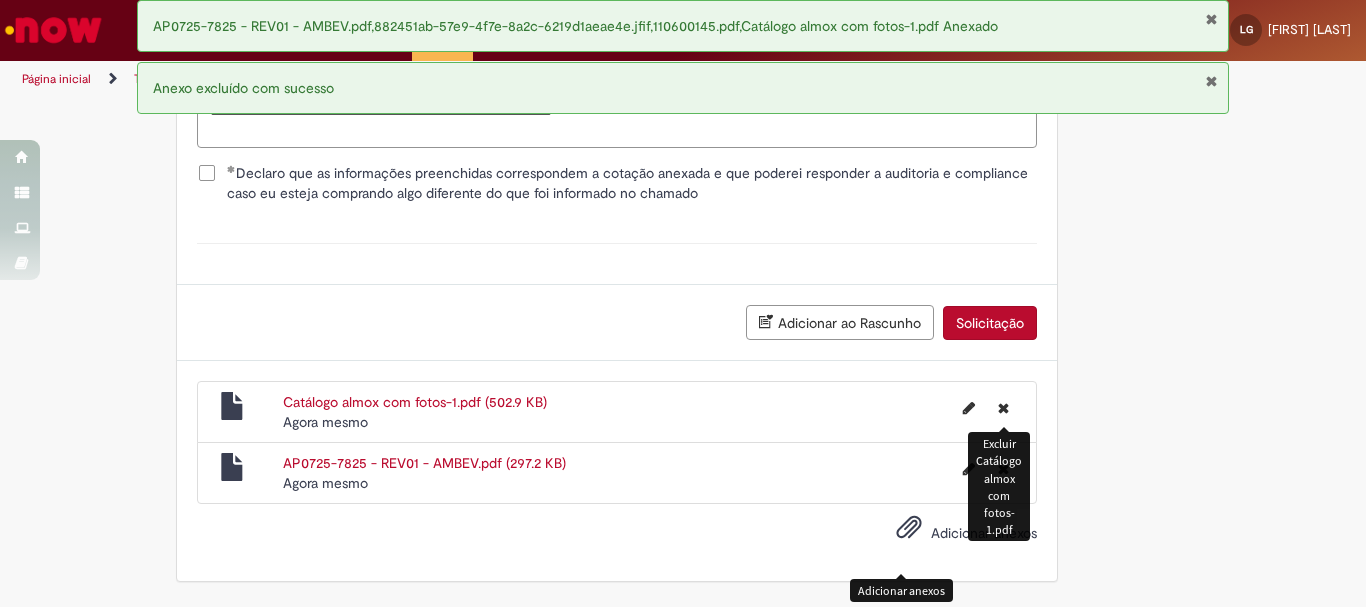 click at bounding box center (1003, 408) 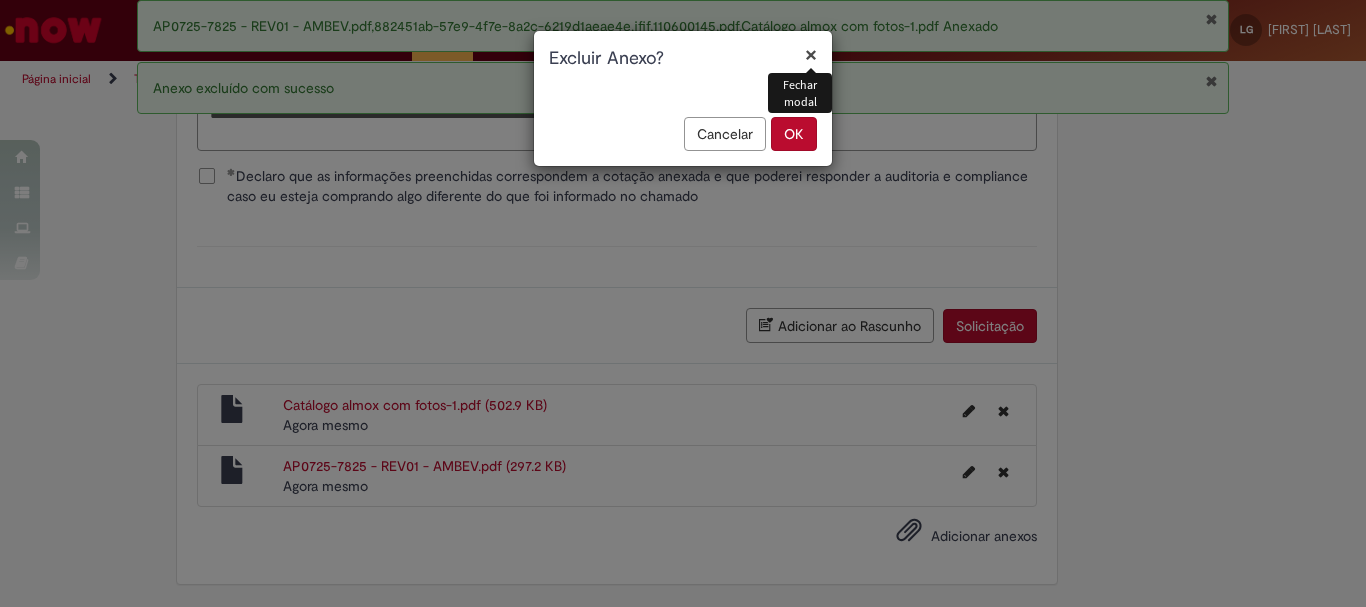 click on "OK" at bounding box center [794, 134] 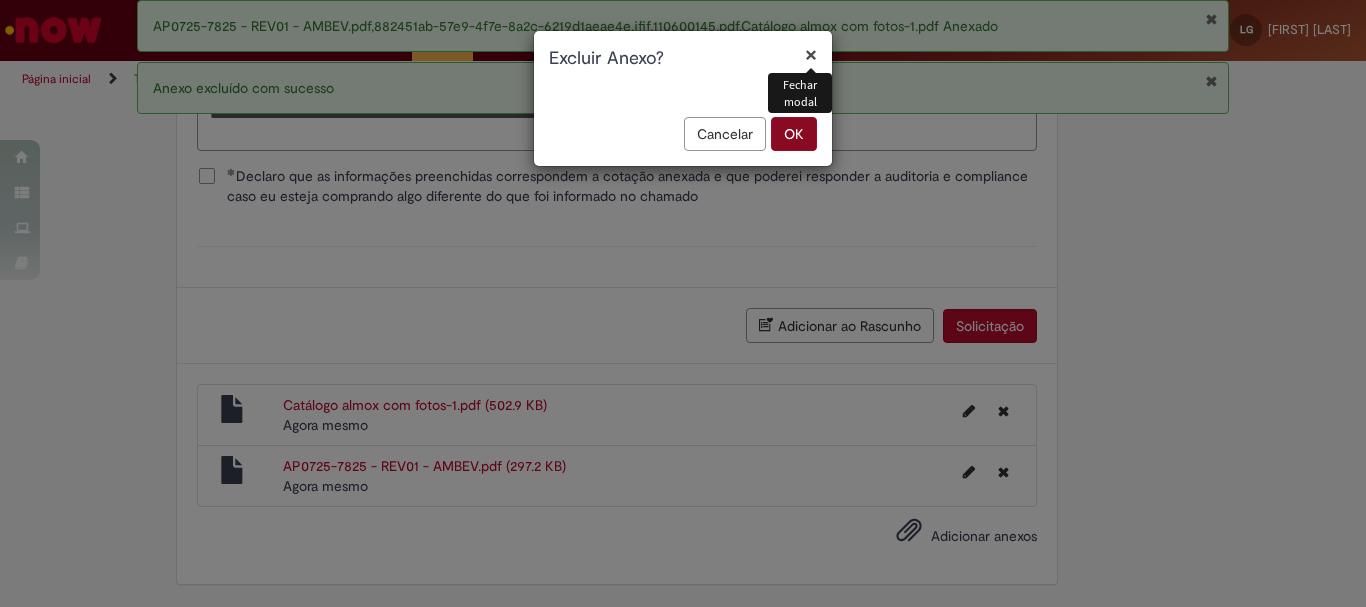 scroll, scrollTop: 3713, scrollLeft: 0, axis: vertical 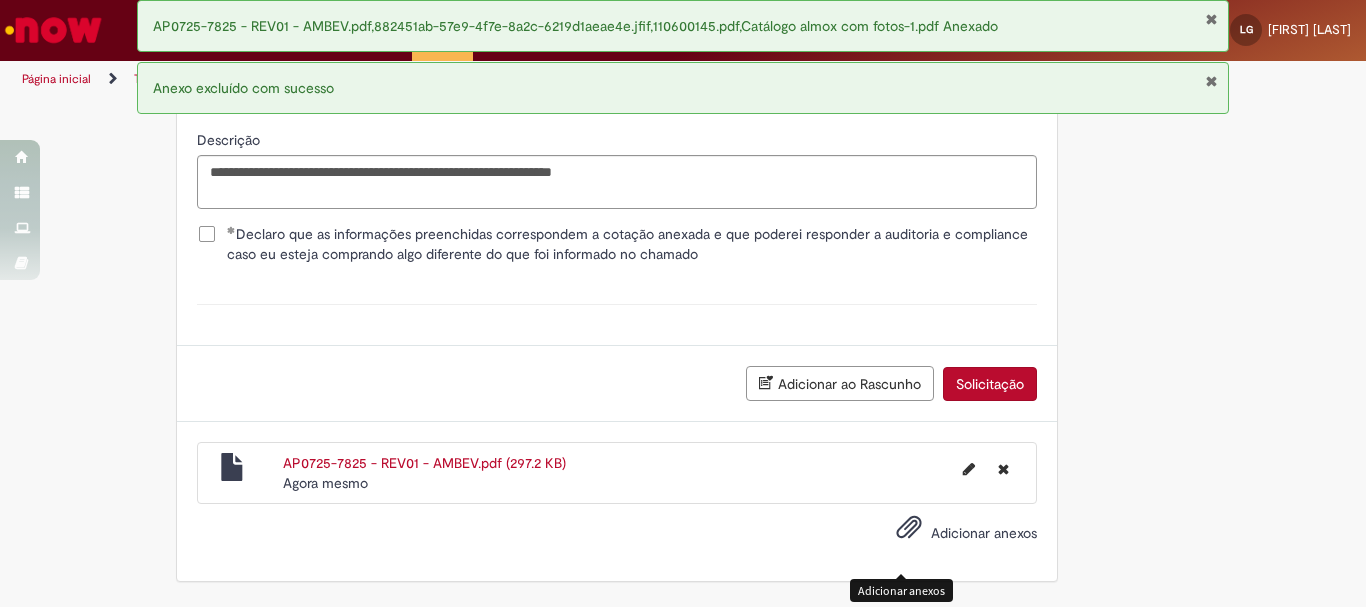 click on "Solicitação" at bounding box center [990, 384] 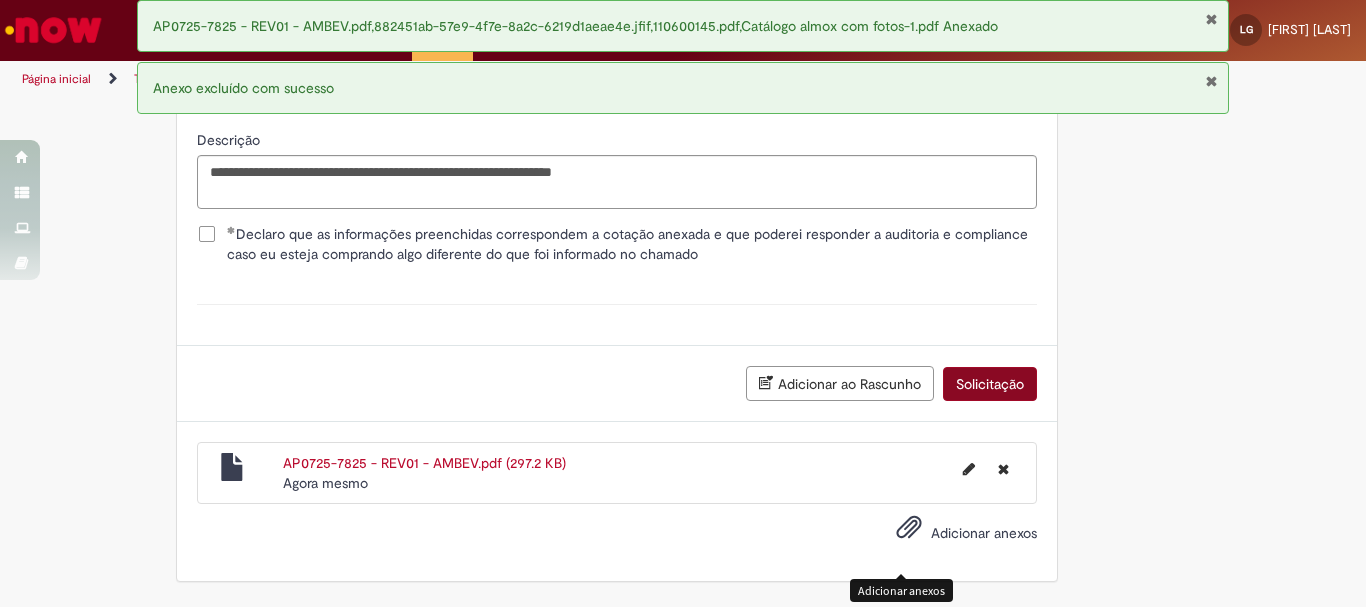 scroll, scrollTop: 2285, scrollLeft: 0, axis: vertical 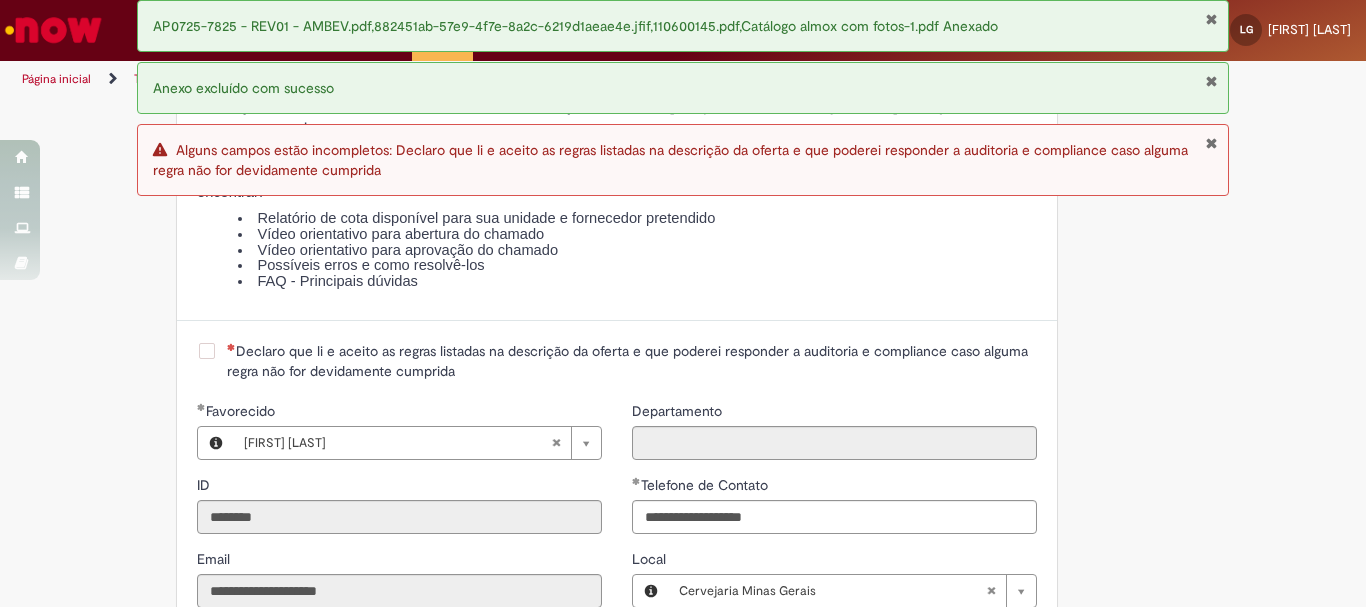 click on "Declaro que li e aceito as regras listadas na descrição da oferta e que poderei responder a auditoria e compliance caso alguma regra não for devidamente cumprida" at bounding box center (632, 361) 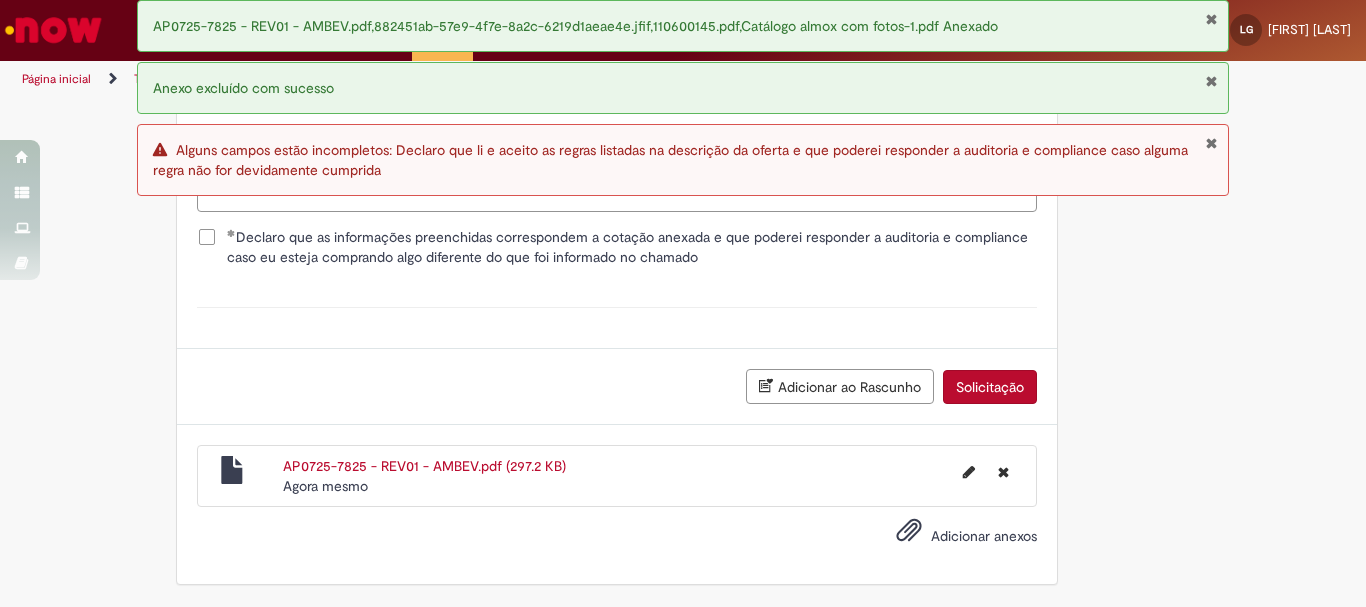 click on "Solicitação" at bounding box center [990, 387] 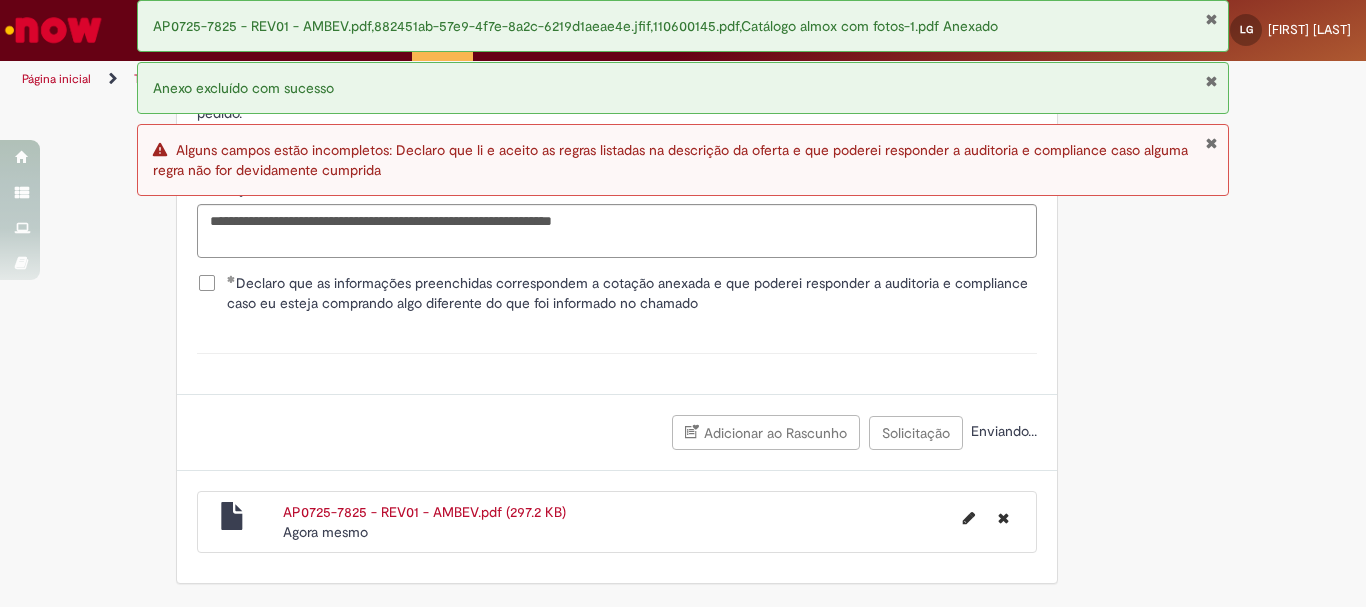 scroll, scrollTop: 3667, scrollLeft: 0, axis: vertical 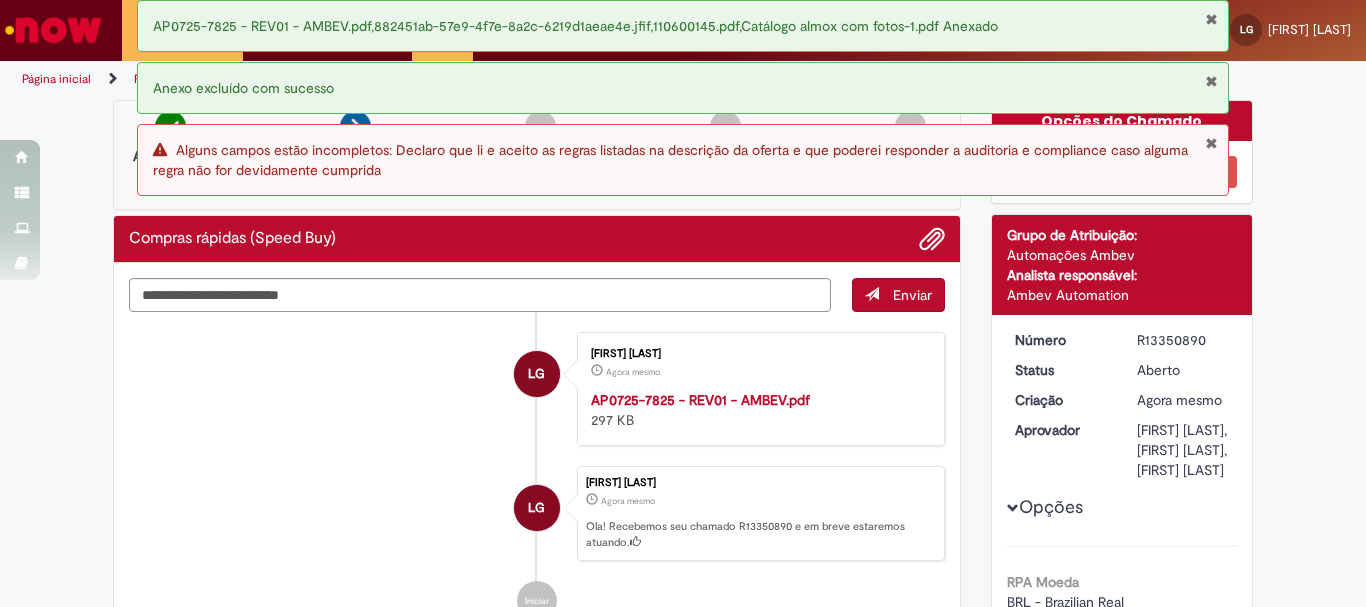 click at bounding box center (1211, 143) 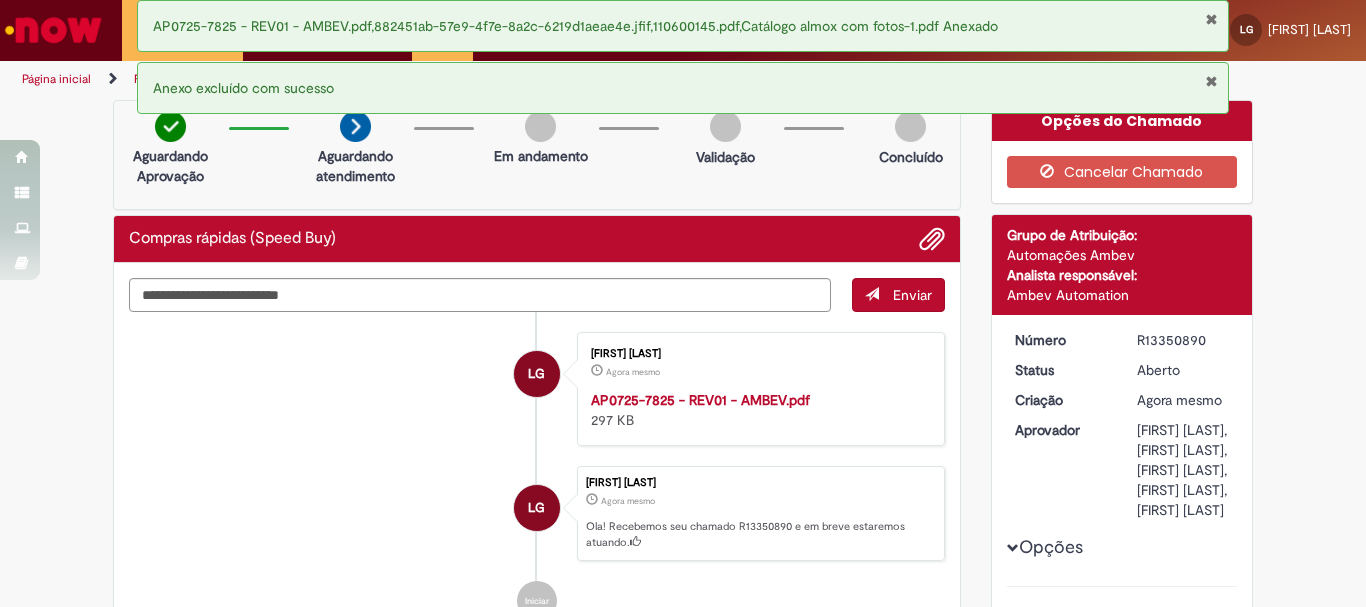 click at bounding box center (1211, 81) 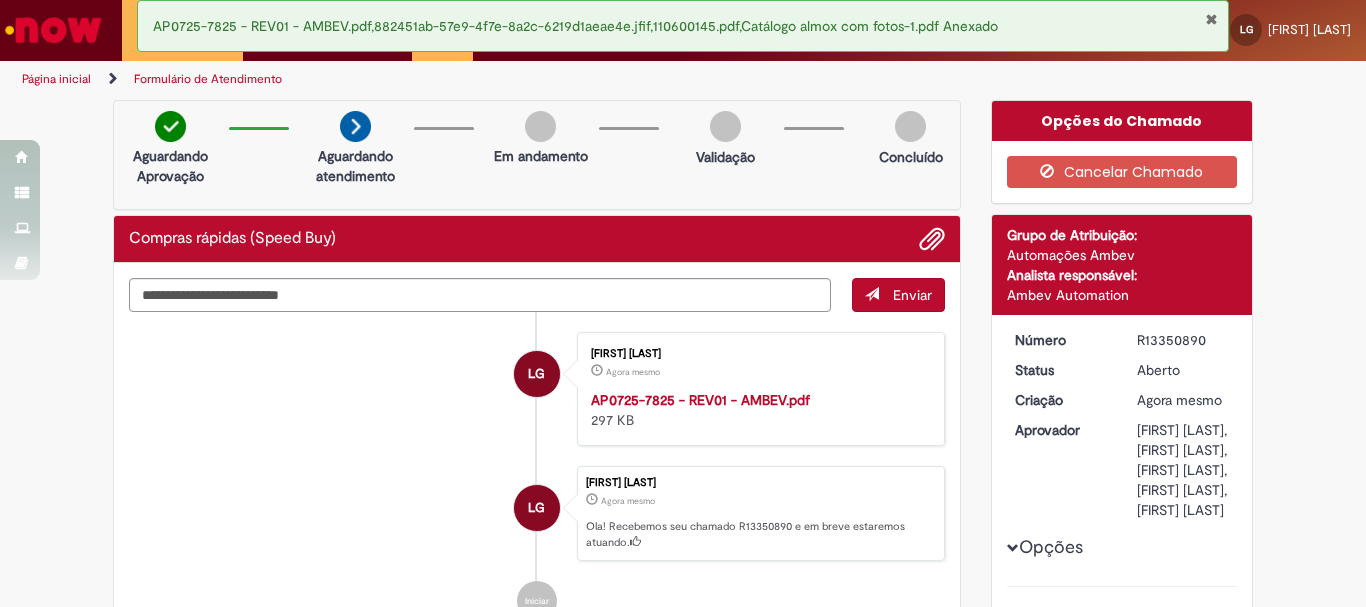 click at bounding box center [1211, 19] 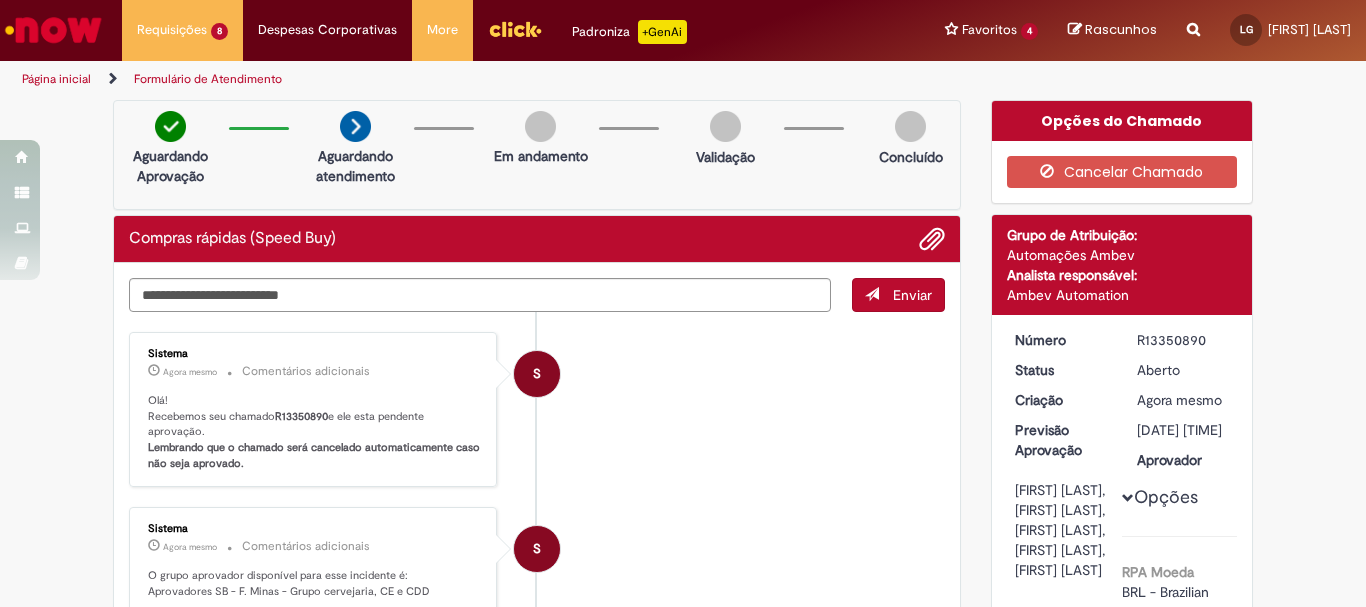 click on "R13350890" at bounding box center [301, 416] 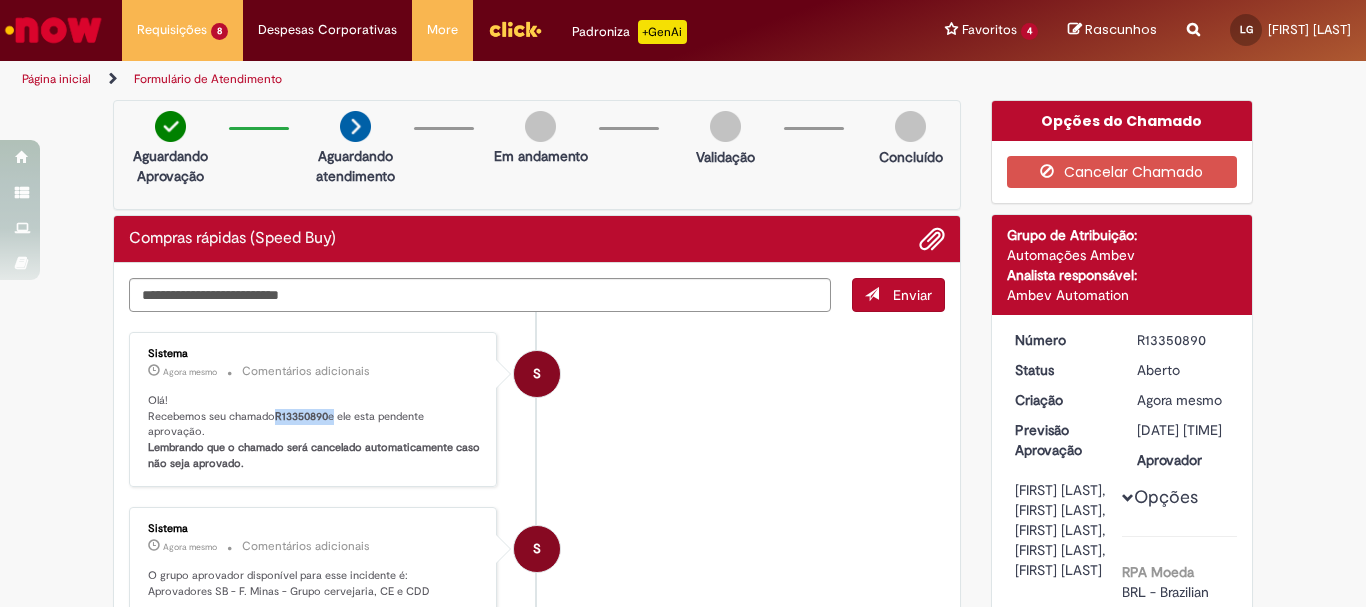 copy on "R13350890" 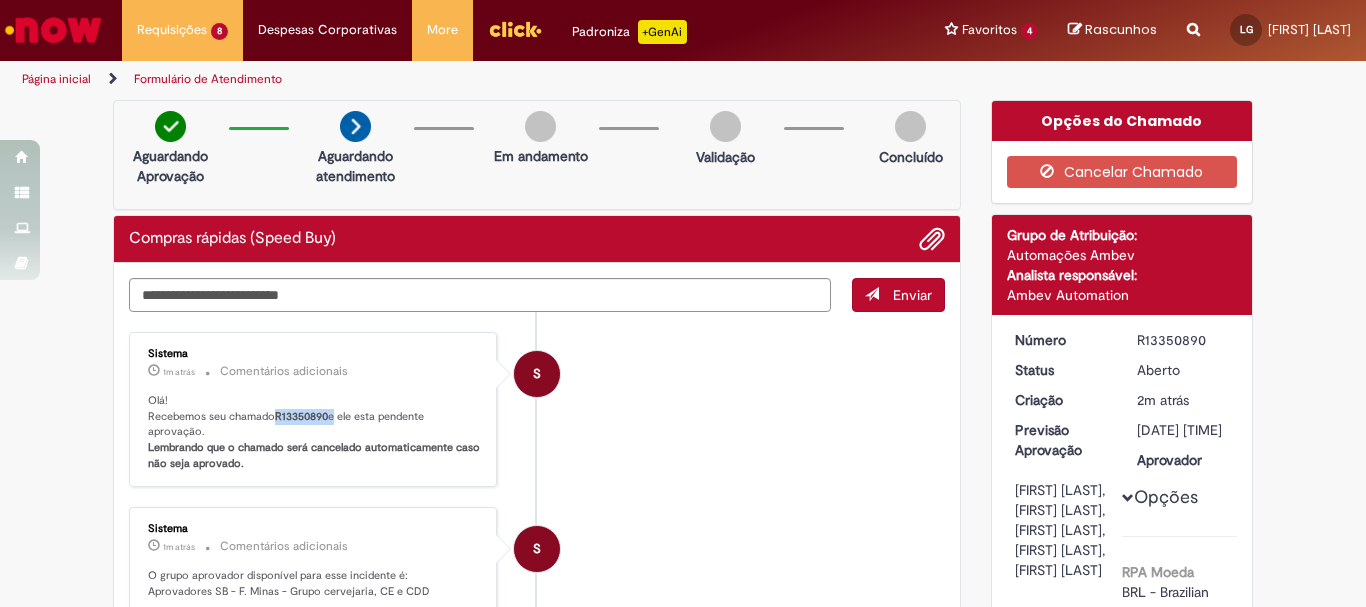 scroll, scrollTop: 600, scrollLeft: 0, axis: vertical 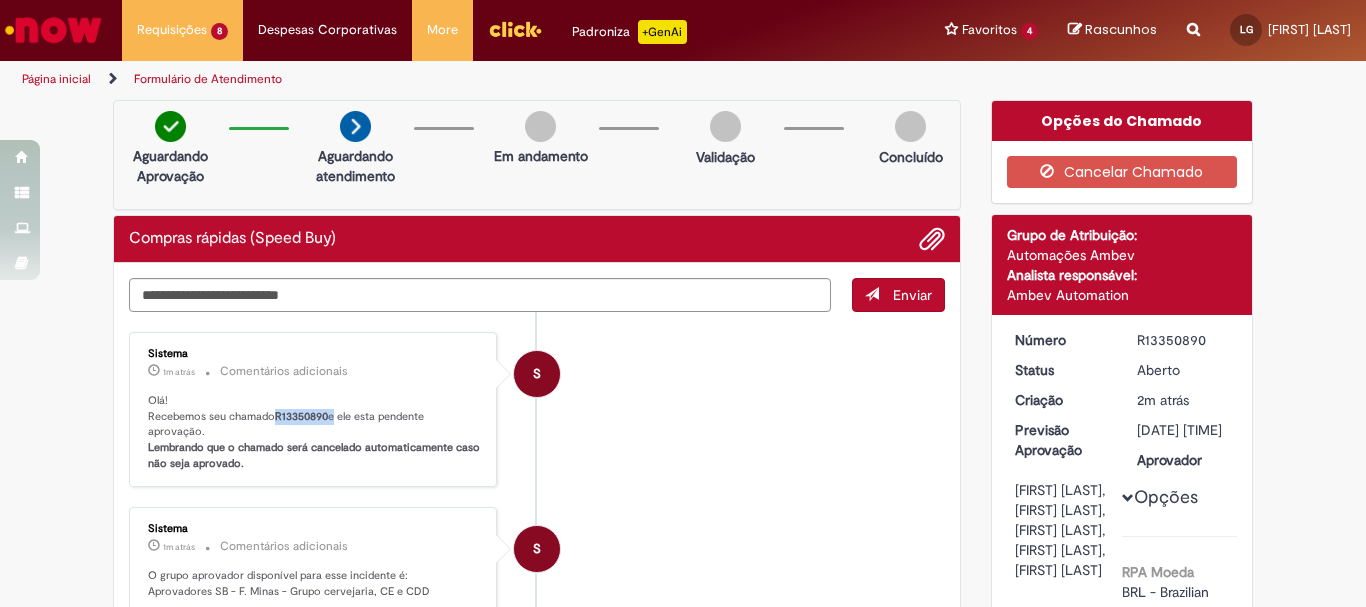 click at bounding box center (53, 30) 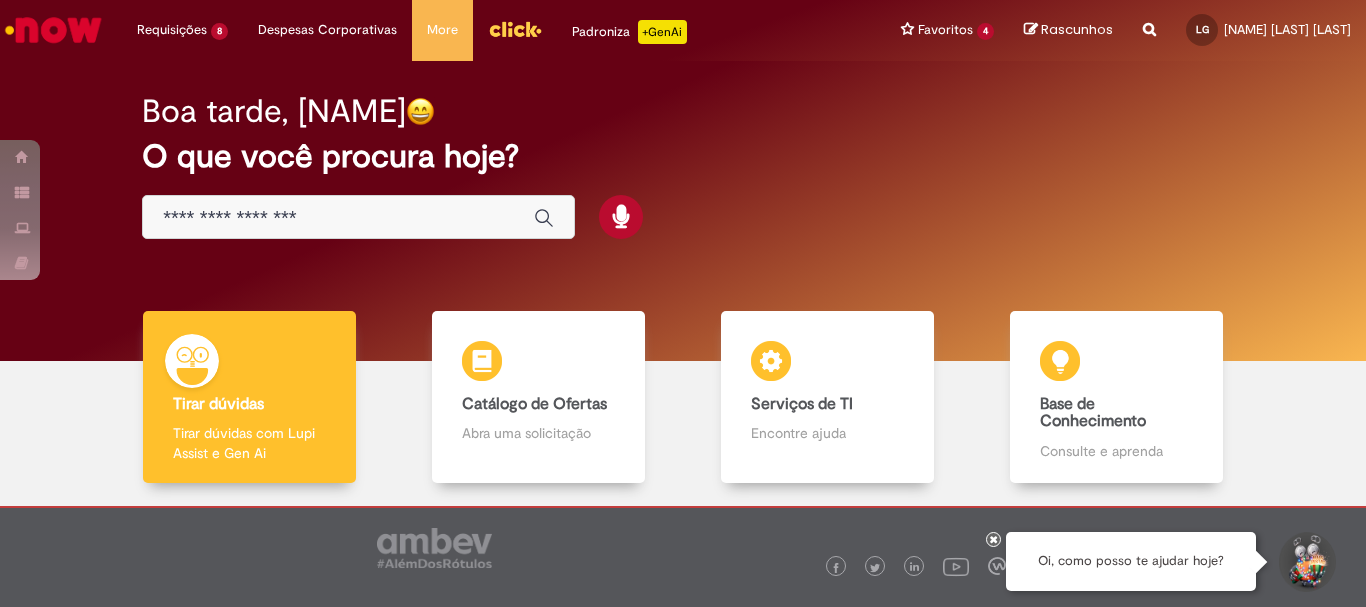 scroll, scrollTop: 0, scrollLeft: 0, axis: both 